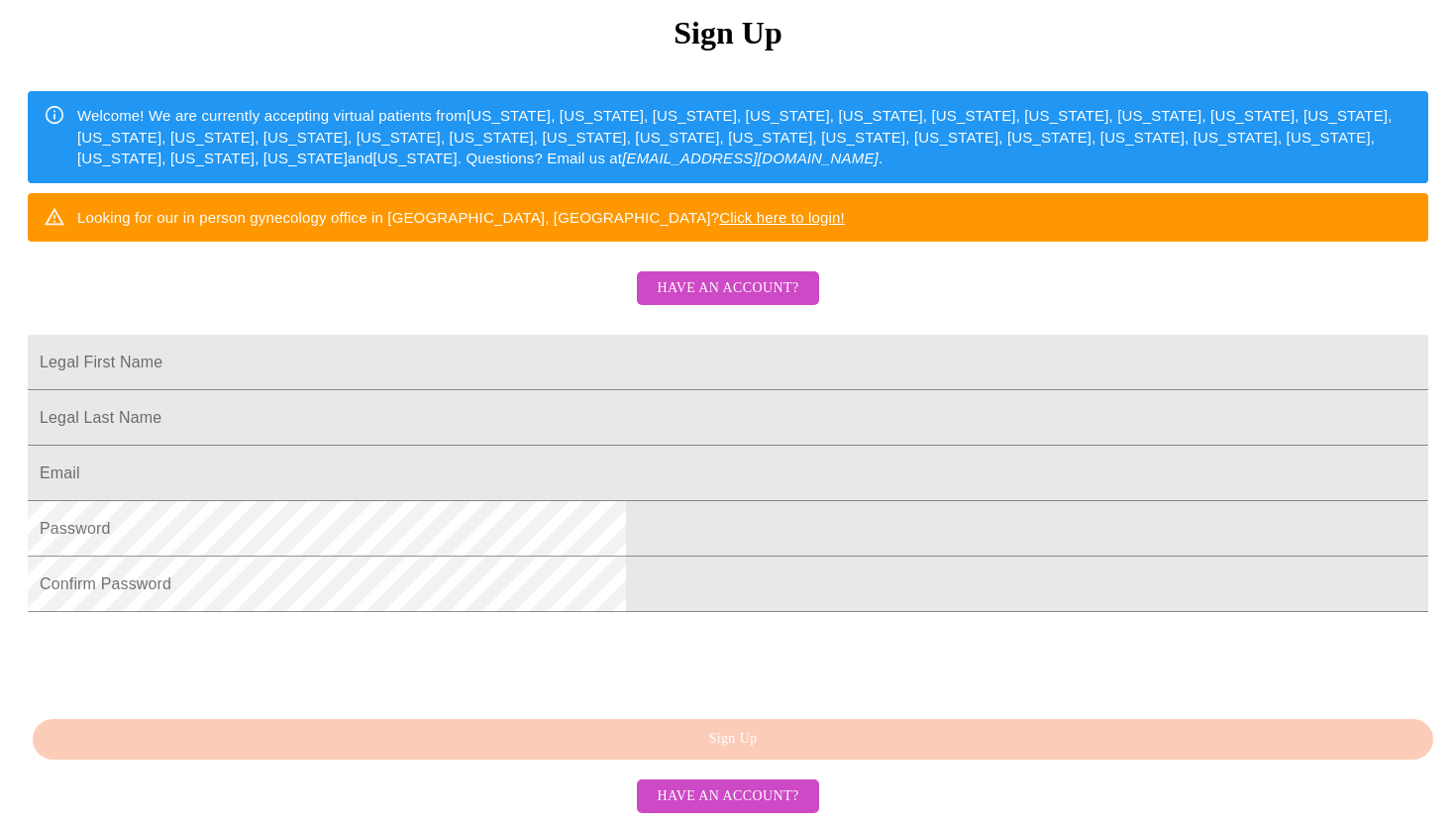 scroll, scrollTop: 0, scrollLeft: 0, axis: both 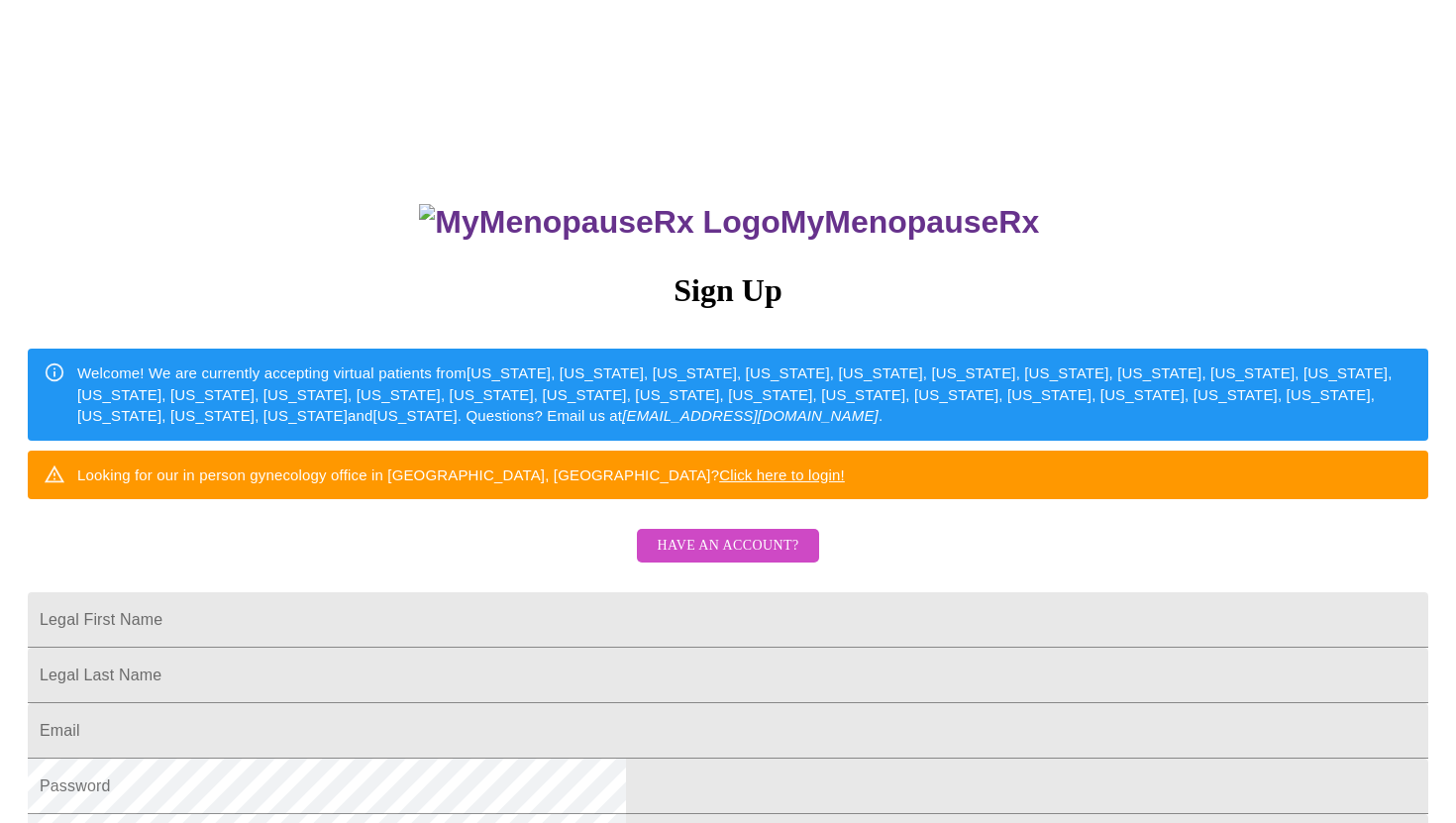 click on "MyMenopauseRx" at bounding box center (730, 222) 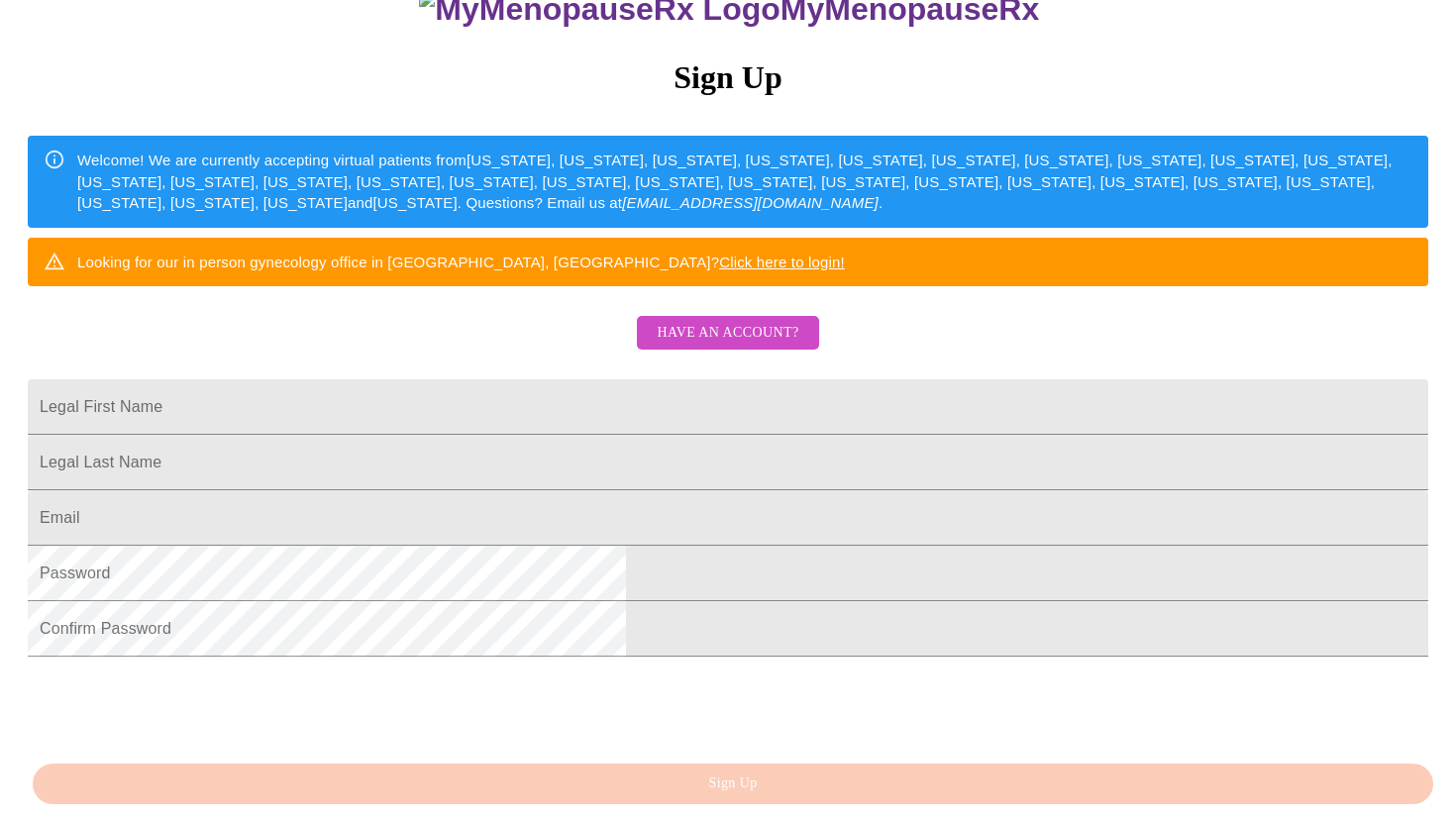 scroll, scrollTop: 270, scrollLeft: 0, axis: vertical 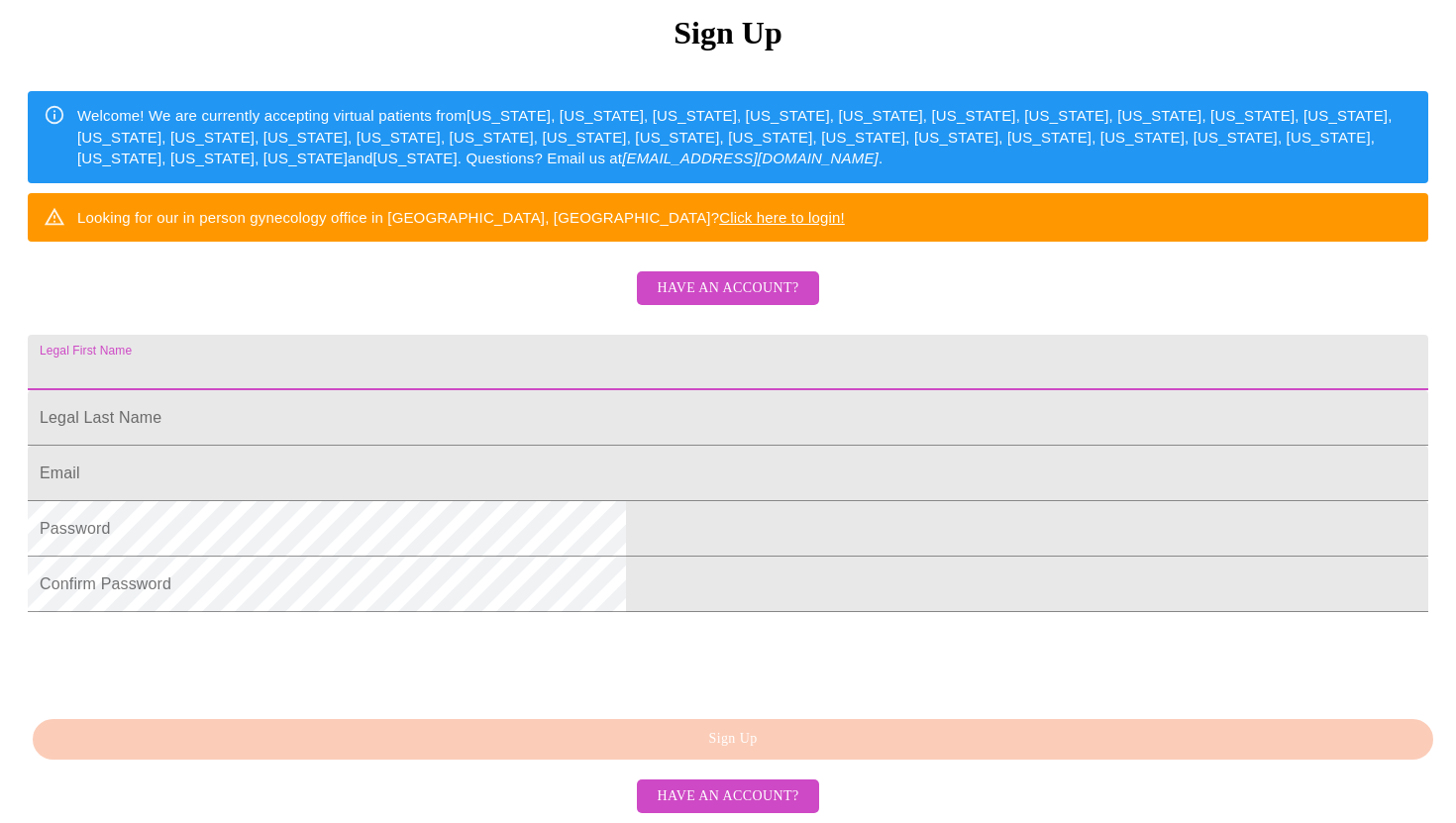 click on "Legal First Name" at bounding box center (728, 362) 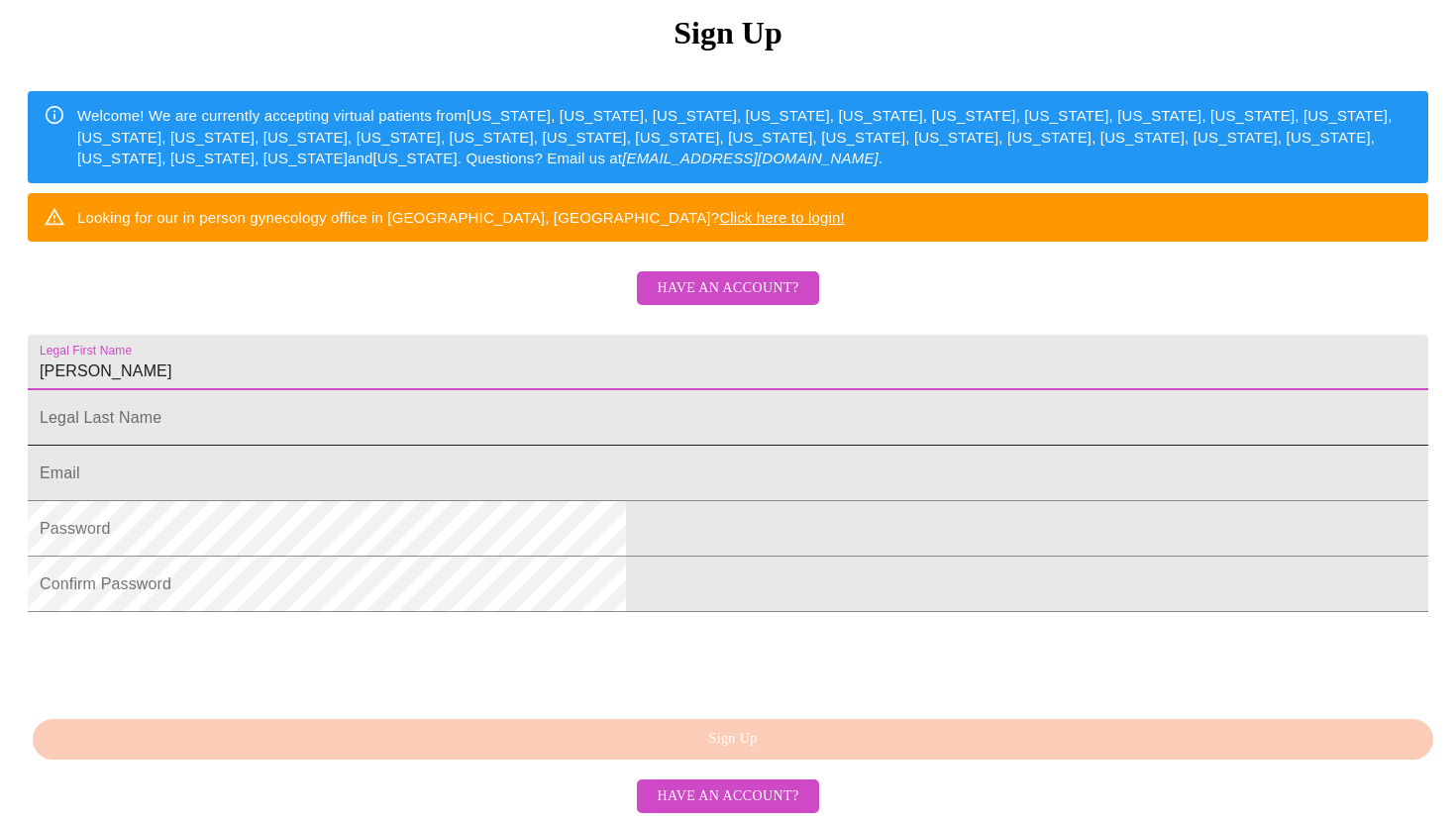 type on "[PERSON_NAME]" 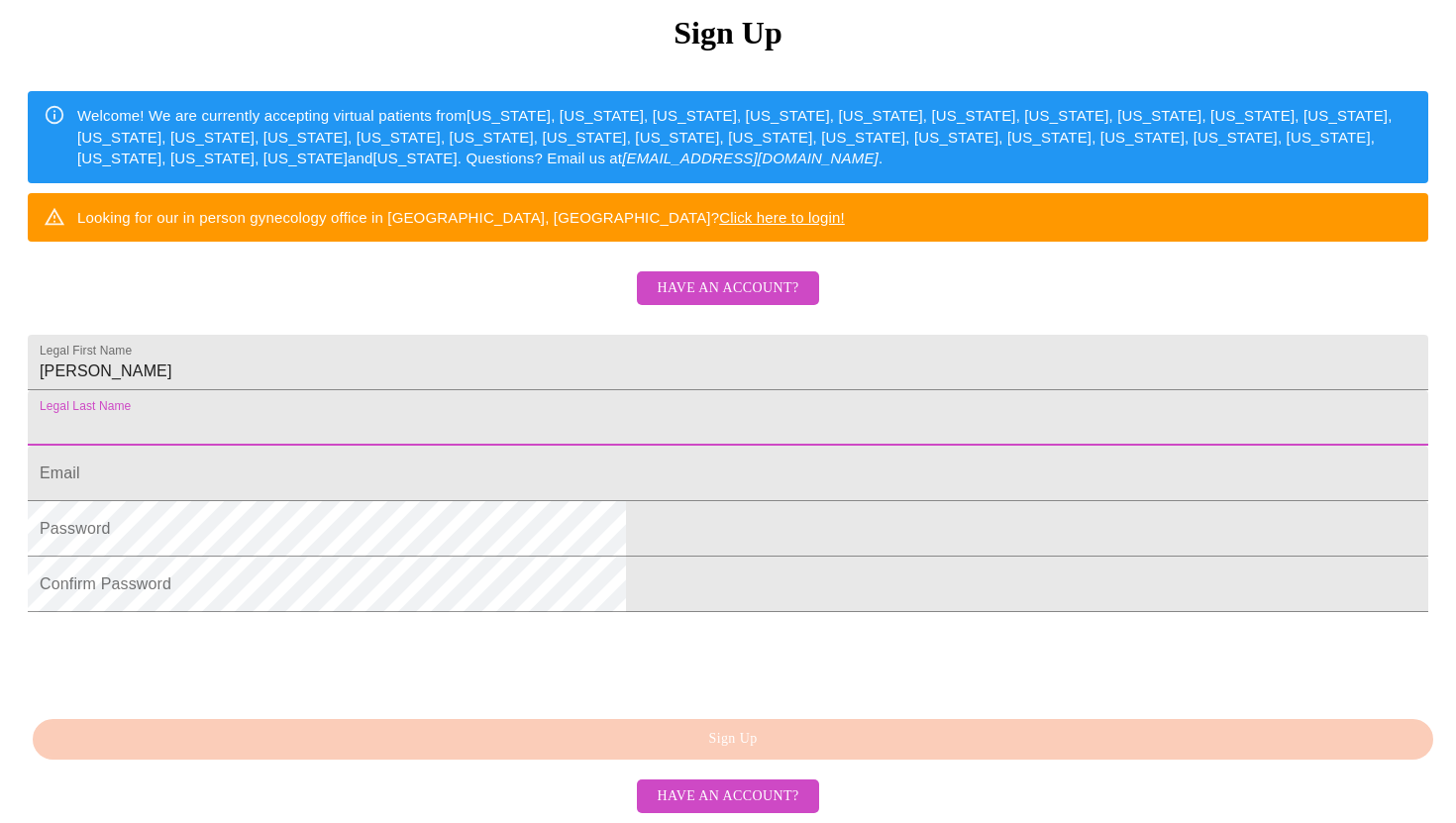 click on "Legal First Name" at bounding box center (728, 418) 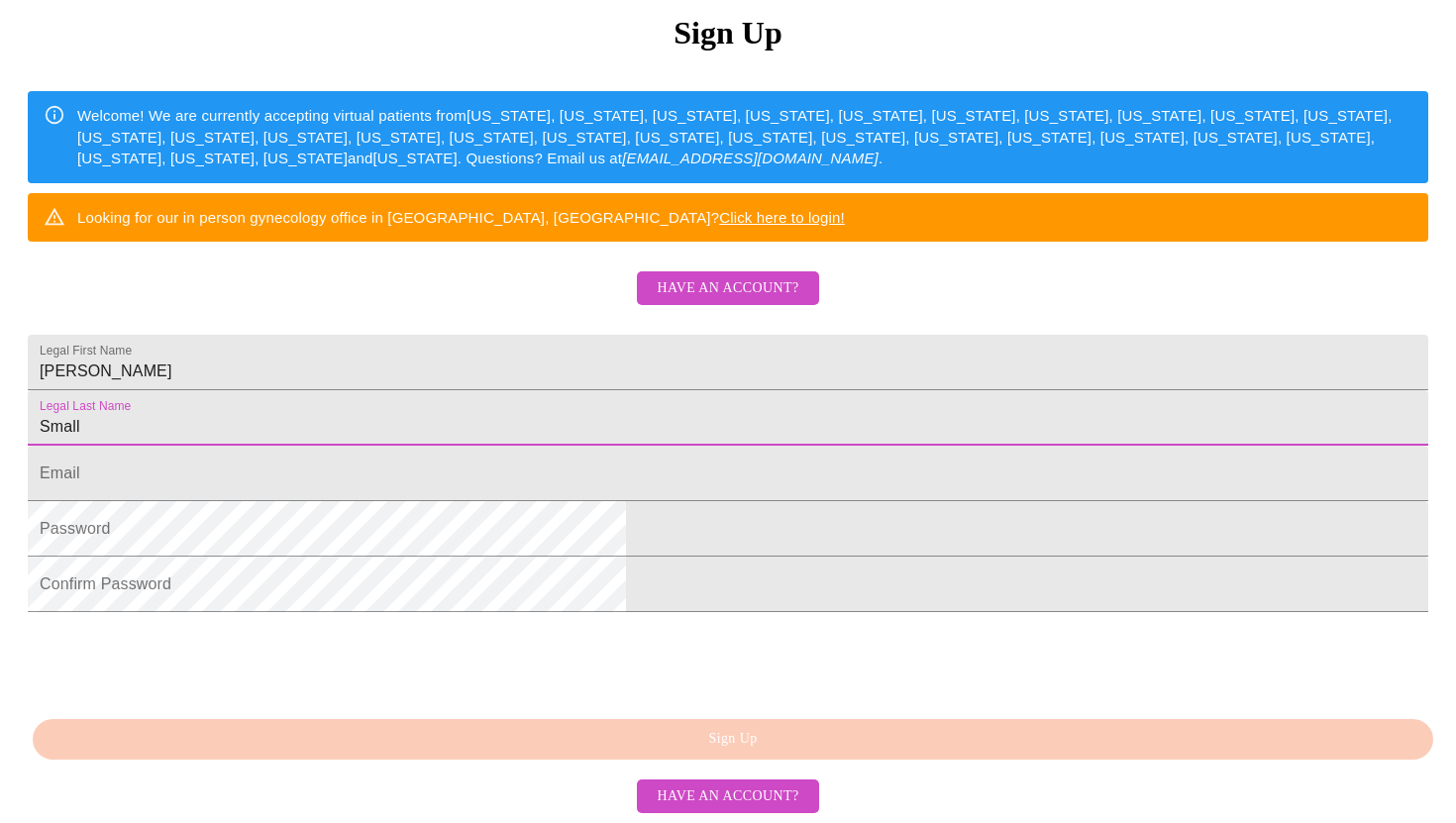 type on "Small" 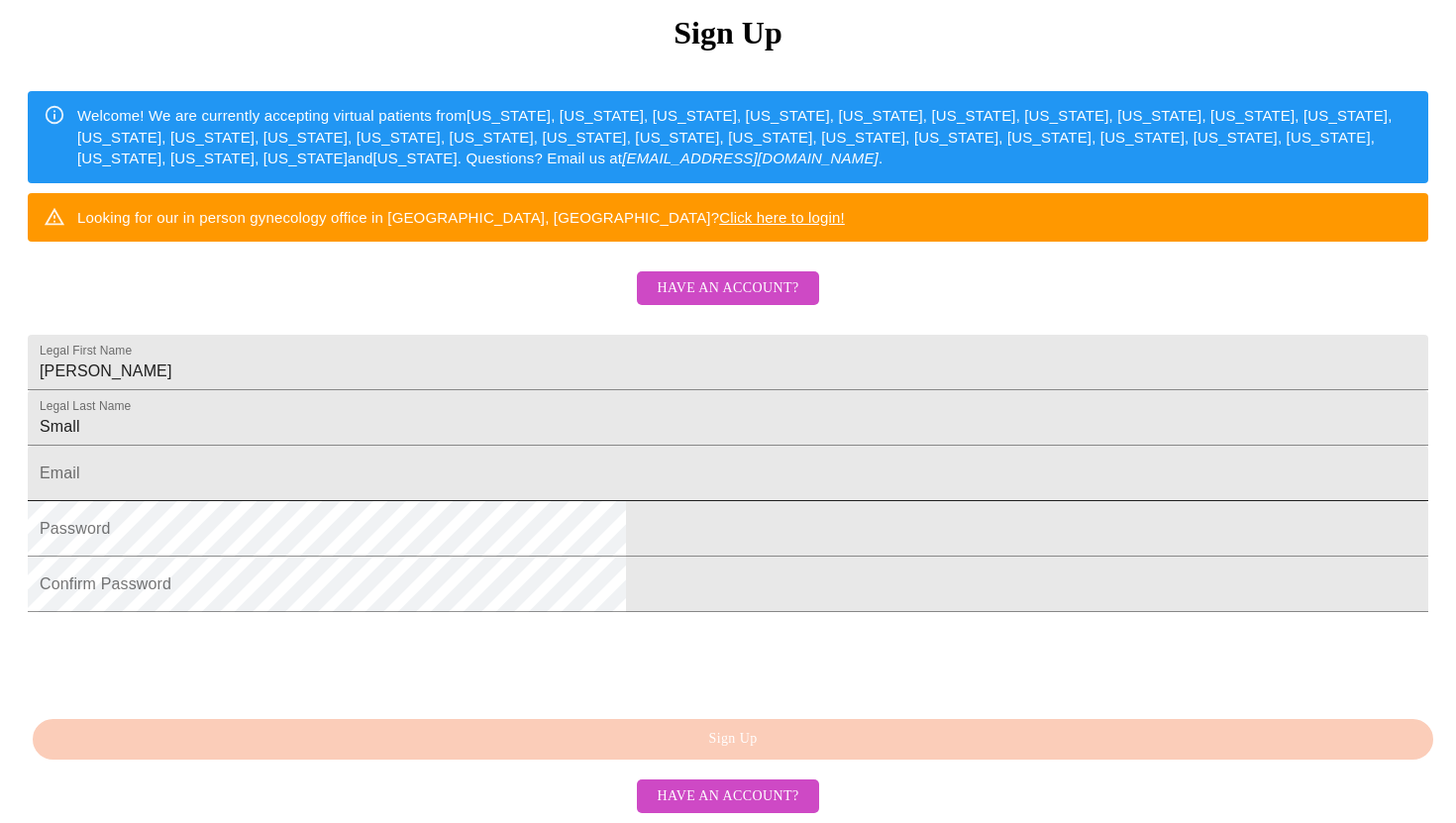 click on "Legal First Name" at bounding box center [728, 473] 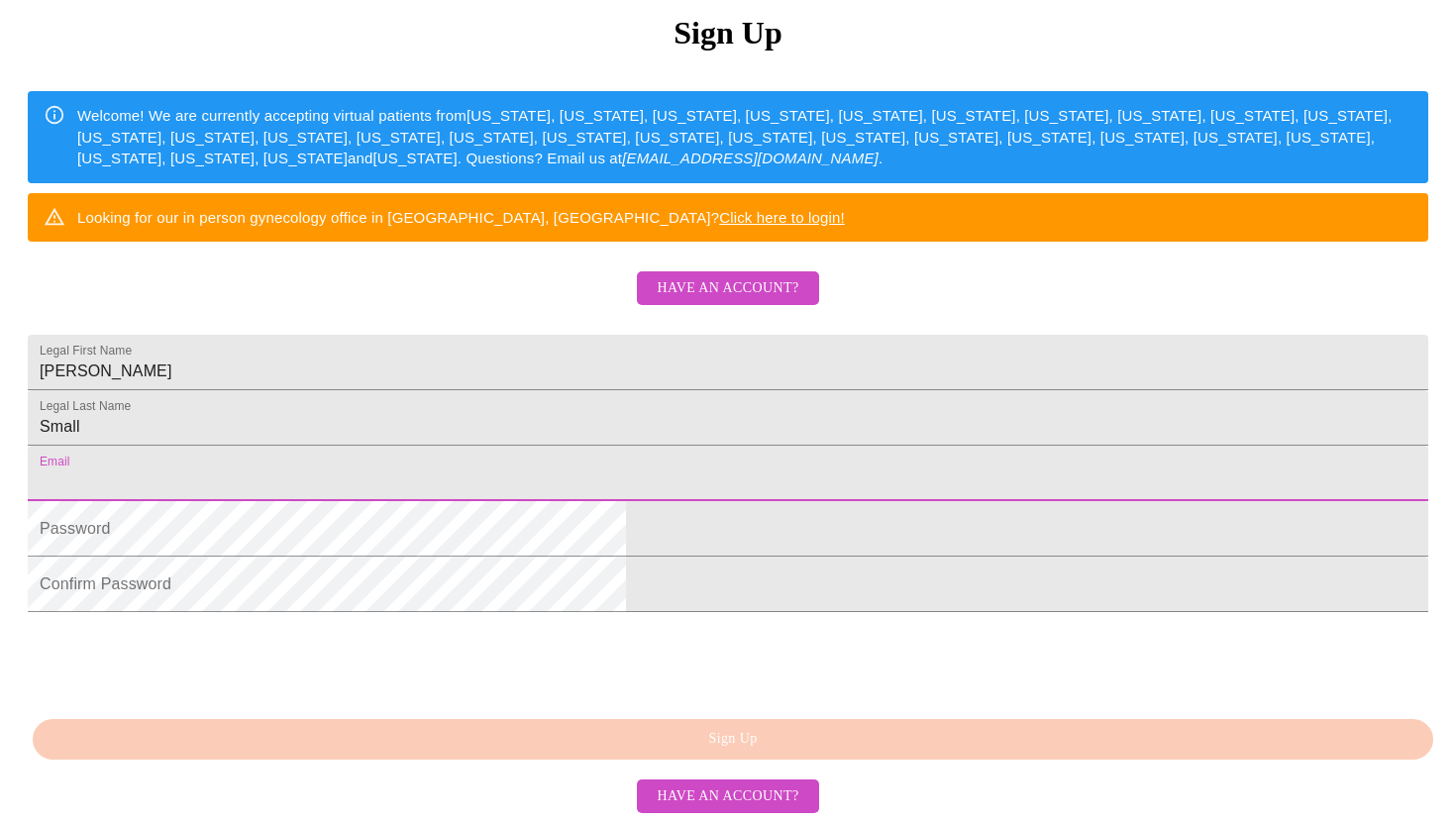 type on "[EMAIL_ADDRESS][DOMAIN_NAME]" 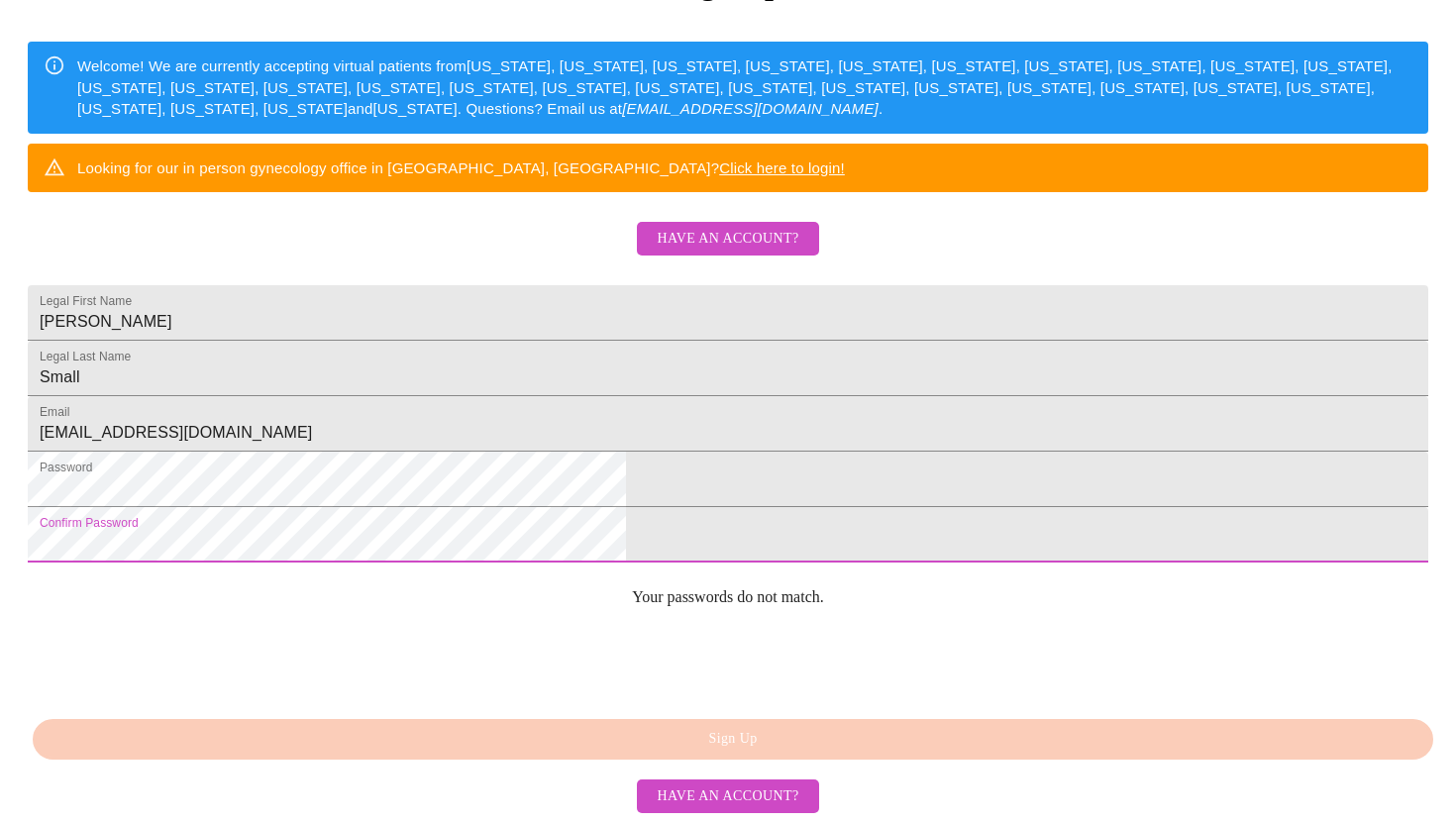 scroll, scrollTop: 452, scrollLeft: 0, axis: vertical 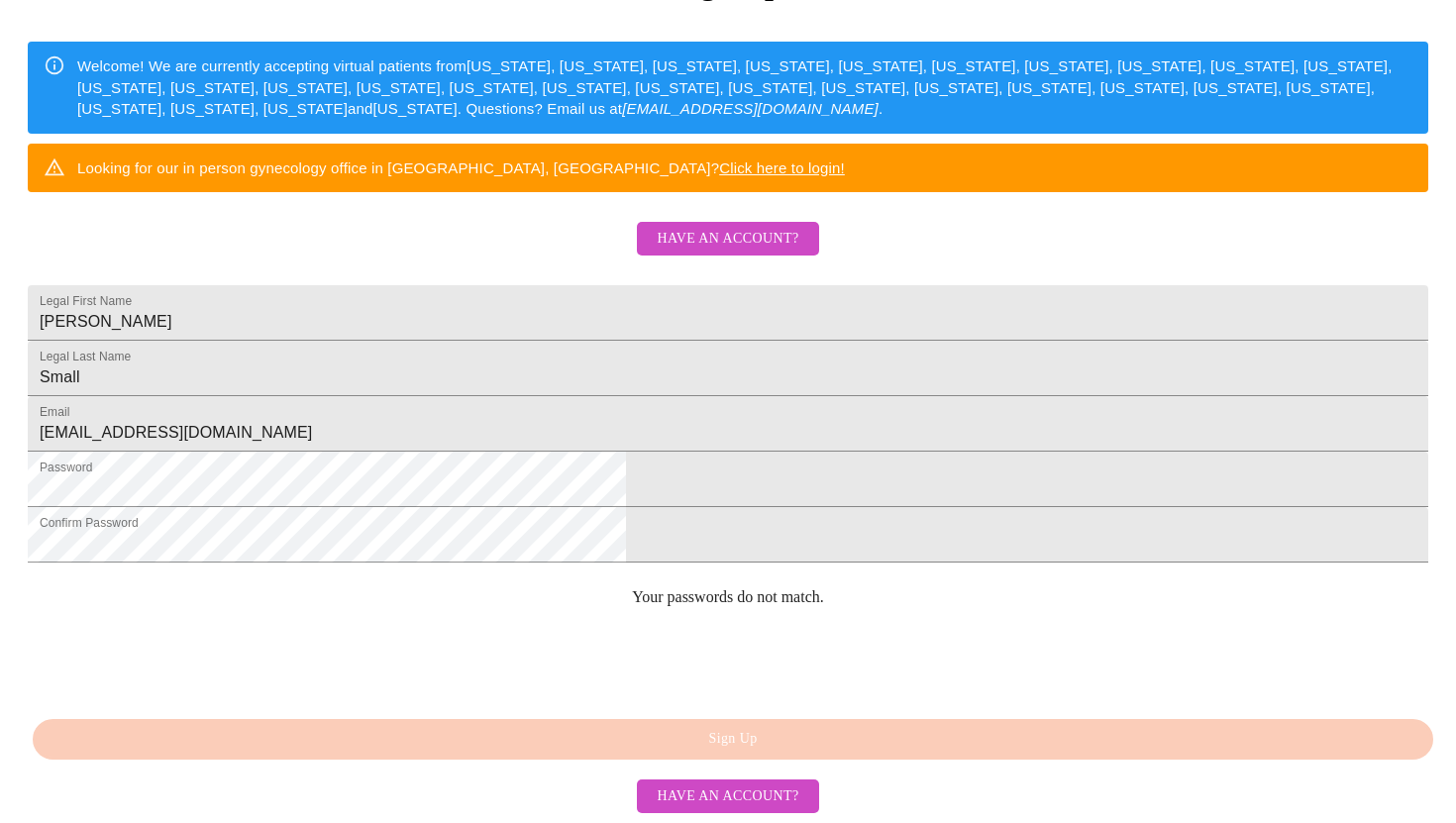 click on "MyMenopauseRx Sign Up Welcome! We are currently accepting virtual patients from  [US_STATE], [US_STATE], [US_STATE], [US_STATE], [US_STATE], [US_STATE], [US_STATE], [US_STATE], [US_STATE], [US_STATE], [US_STATE], [US_STATE], [US_STATE], [US_STATE], [US_STATE], [US_STATE], [US_STATE], [US_STATE], [US_STATE], [US_STATE], [US_STATE], [US_STATE], [US_STATE], [US_STATE], [US_STATE], [US_STATE], [US_STATE]  and  [US_STATE] . Questions? Email us at  [EMAIL_ADDRESS][DOMAIN_NAME] . Looking for our in person gynecology office in [GEOGRAPHIC_DATA], [GEOGRAPHIC_DATA]?  Click here to login! Have an account? Legal First Name [PERSON_NAME] Legal Last Name Small Email [EMAIL_ADDRESS][DOMAIN_NAME] Password Confirm Password Your passwords do not match. Sign Up Have an account?" at bounding box center (728, 276) 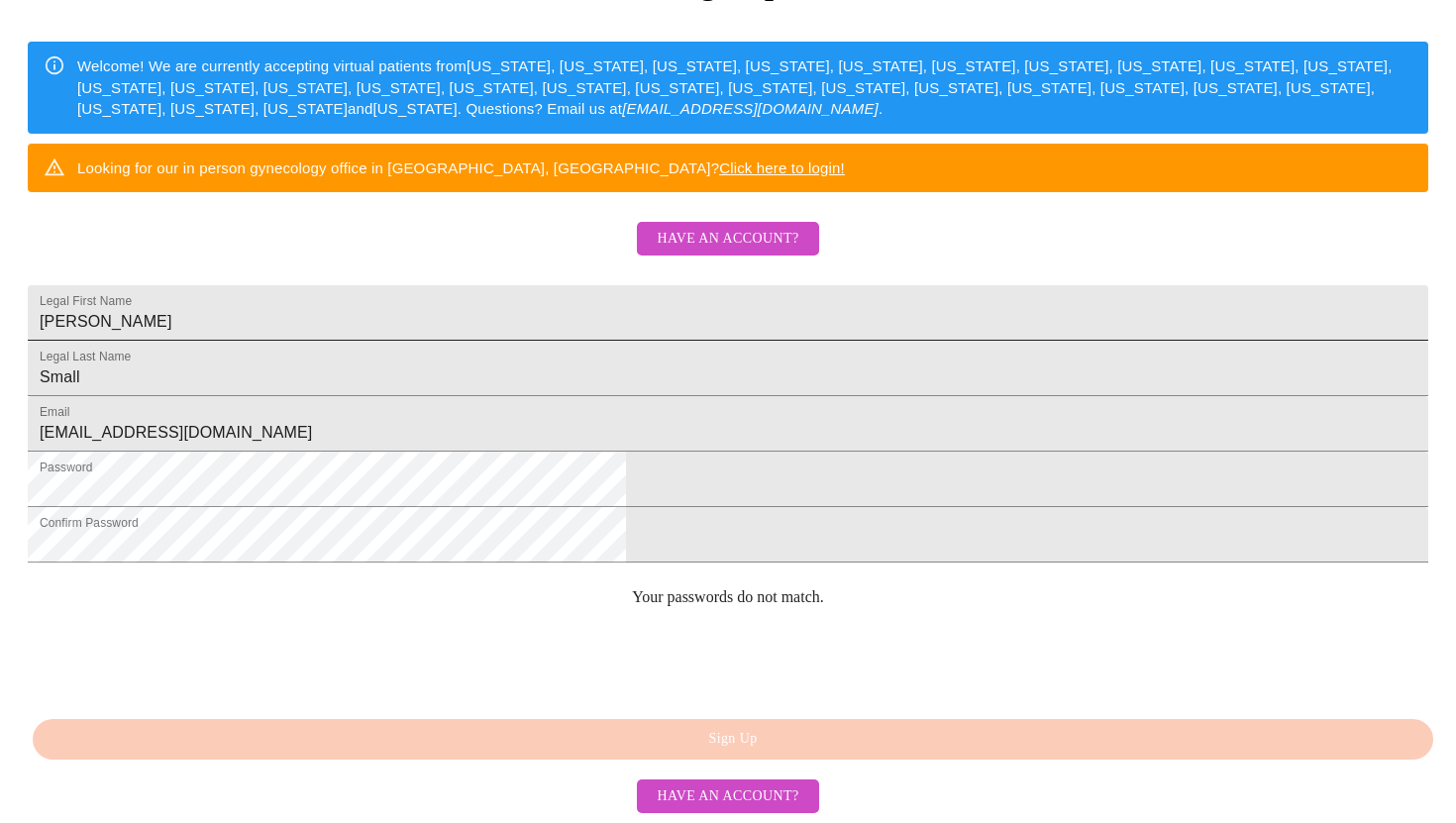 scroll, scrollTop: 452, scrollLeft: 0, axis: vertical 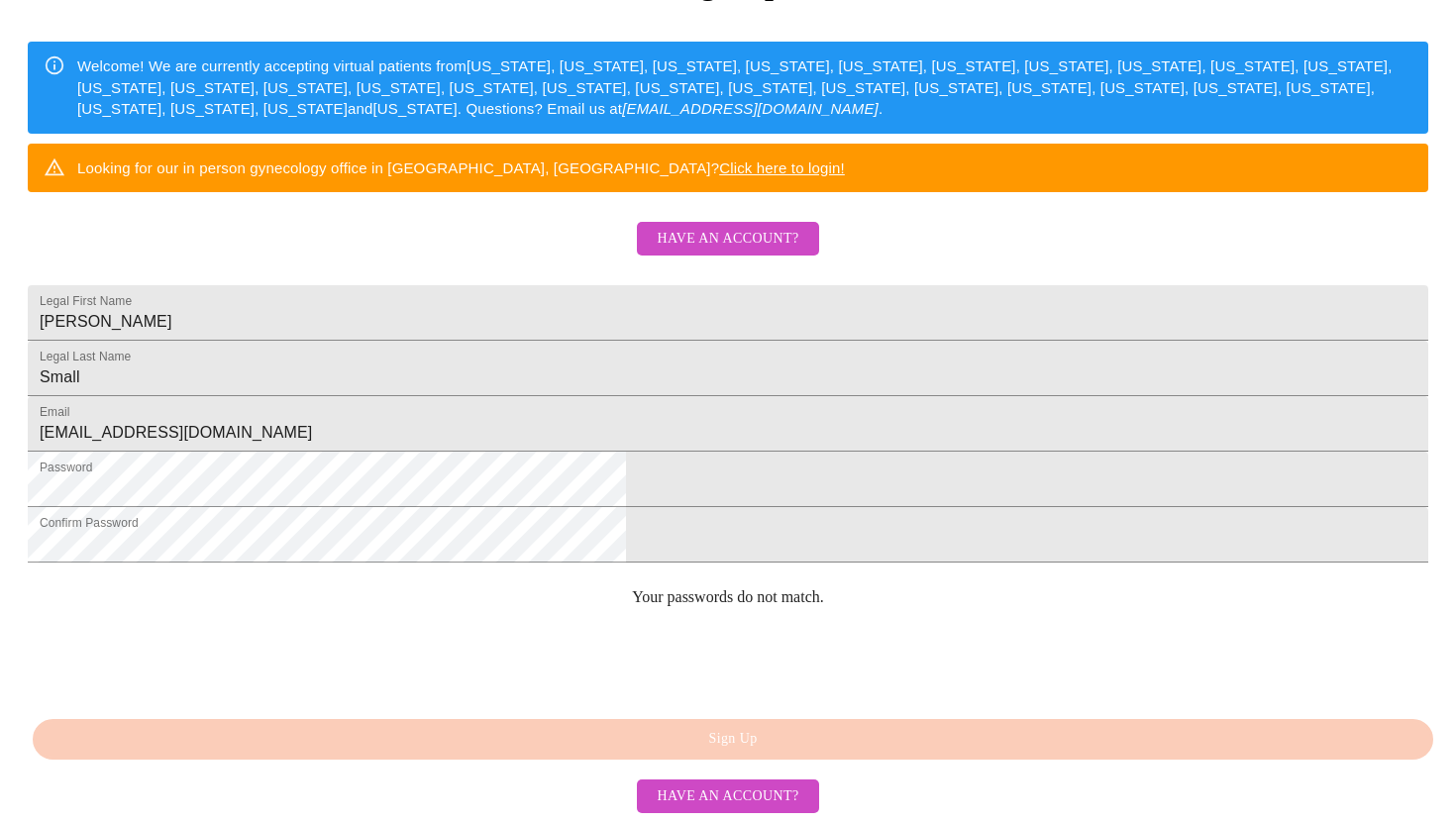 click on "MyMenopauseRx Sign Up Welcome! We are currently accepting virtual patients from  [US_STATE], [US_STATE], [US_STATE], [US_STATE], [US_STATE], [US_STATE], [US_STATE], [US_STATE], [US_STATE], [US_STATE], [US_STATE], [US_STATE], [US_STATE], [US_STATE], [US_STATE], [US_STATE], [US_STATE], [US_STATE], [US_STATE], [US_STATE], [US_STATE], [US_STATE], [US_STATE], [US_STATE], [US_STATE], [US_STATE], [US_STATE]  and  [US_STATE] . Questions? Email us at  [EMAIL_ADDRESS][DOMAIN_NAME] . Looking for our in person gynecology office in [GEOGRAPHIC_DATA], [GEOGRAPHIC_DATA]?  Click here to login! Have an account? Legal First Name [PERSON_NAME] Legal Last Name Small Email [EMAIL_ADDRESS][DOMAIN_NAME] Password Confirm Password Your passwords do not match. Sign Up Have an account?" at bounding box center (728, 276) 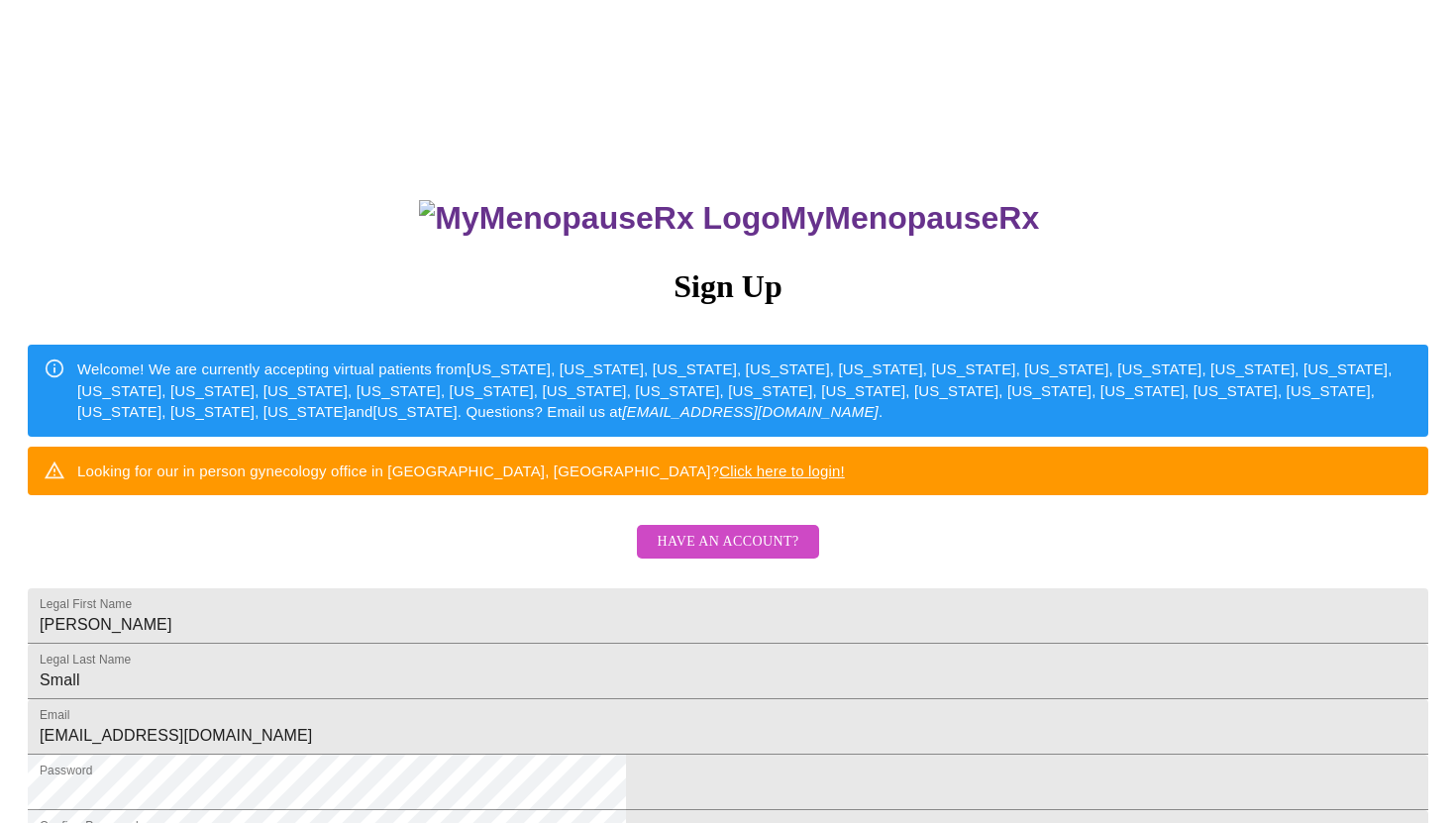 scroll, scrollTop: 0, scrollLeft: 0, axis: both 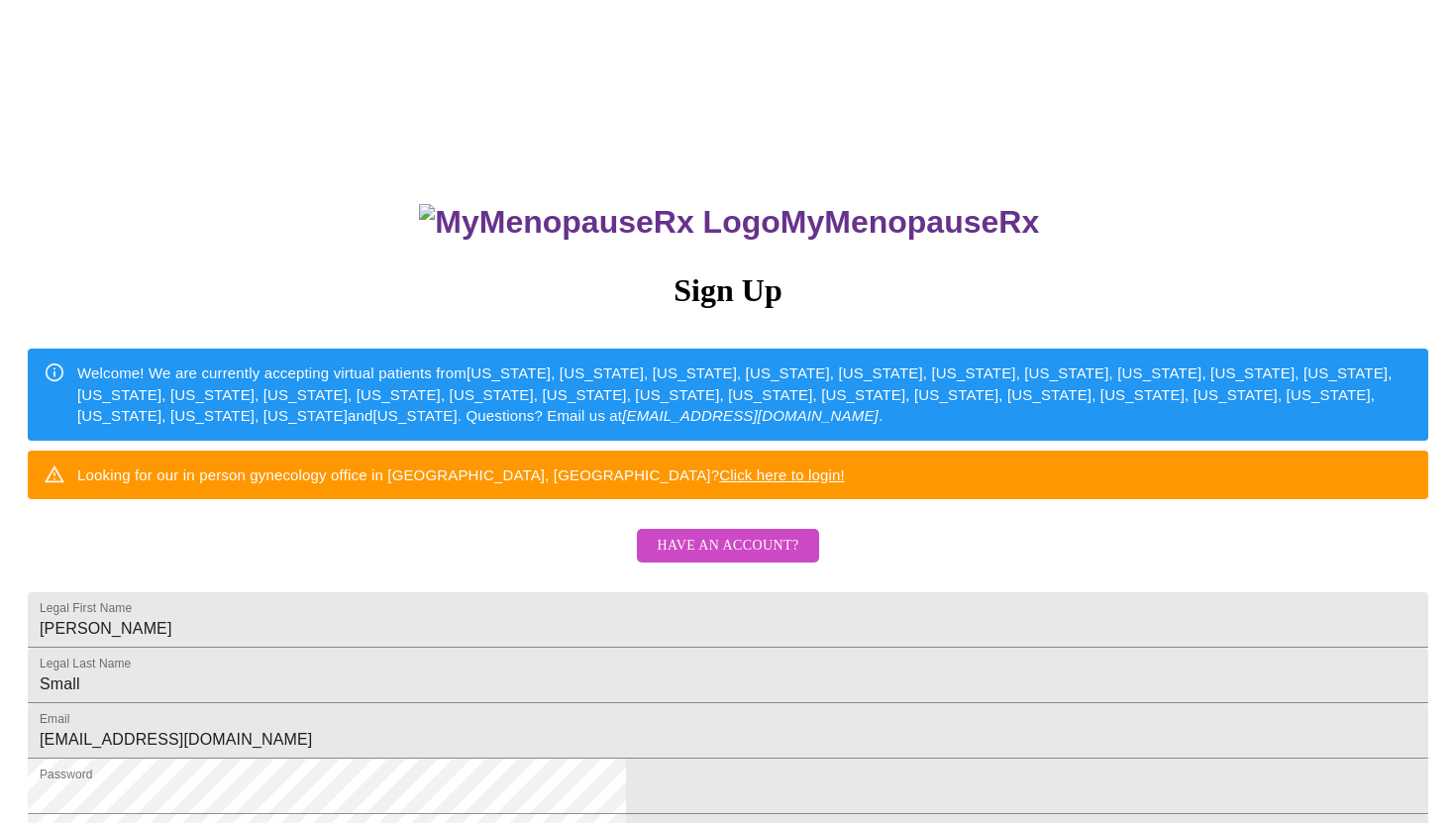 click on "Welcome! We are currently accepting virtual patients from  [US_STATE], [US_STATE], [US_STATE], [US_STATE], [US_STATE], [US_STATE], [US_STATE], [US_STATE], [US_STATE], [US_STATE], [US_STATE], [US_STATE], [US_STATE], [US_STATE], [US_STATE], [US_STATE], [US_STATE], [US_STATE], [US_STATE], [US_STATE], [US_STATE], [US_STATE], [US_STATE], [US_STATE], [US_STATE], [US_STATE], [US_STATE]  and  [US_STATE] . Questions? Email us at  [EMAIL_ADDRESS][DOMAIN_NAME] ." at bounding box center (745, 394) 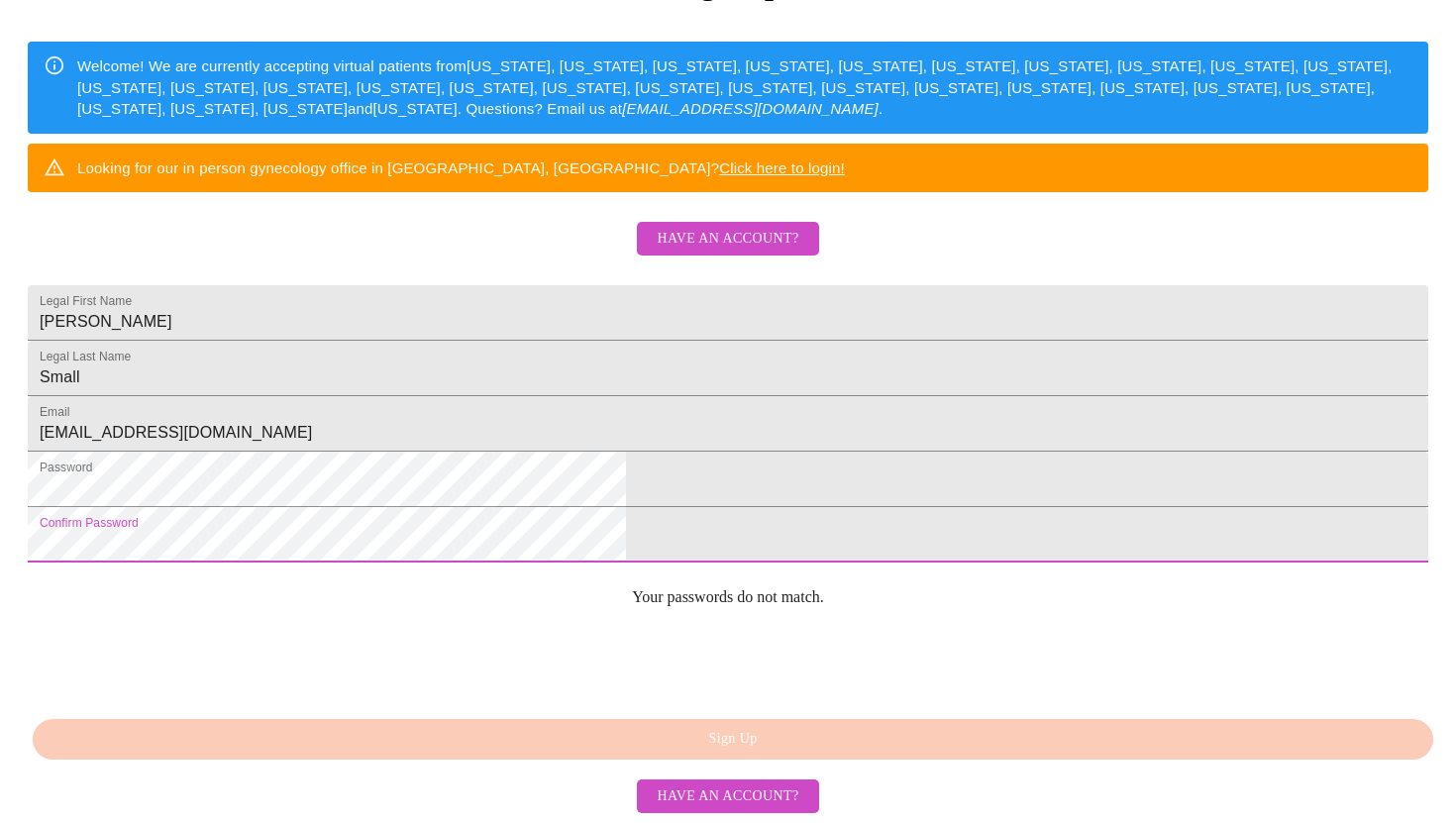 click on "MyMenopauseRx Sign Up Welcome! We are currently accepting virtual patients from  [US_STATE], [US_STATE], [US_STATE], [US_STATE], [US_STATE], [US_STATE], [US_STATE], [US_STATE], [US_STATE], [US_STATE], [US_STATE], [US_STATE], [US_STATE], [US_STATE], [US_STATE], [US_STATE], [US_STATE], [US_STATE], [US_STATE], [US_STATE], [US_STATE], [US_STATE], [US_STATE], [US_STATE], [US_STATE], [US_STATE], [US_STATE]  and  [US_STATE] . Questions? Email us at  [EMAIL_ADDRESS][DOMAIN_NAME] . Looking for our in person gynecology office in [GEOGRAPHIC_DATA], [GEOGRAPHIC_DATA]?  Click here to login! Have an account? Legal First Name [PERSON_NAME] Legal Last Name Small Email [EMAIL_ADDRESS][DOMAIN_NAME] Password Confirm Password Your passwords do not match. Sign Up Have an account?" at bounding box center [728, 194] 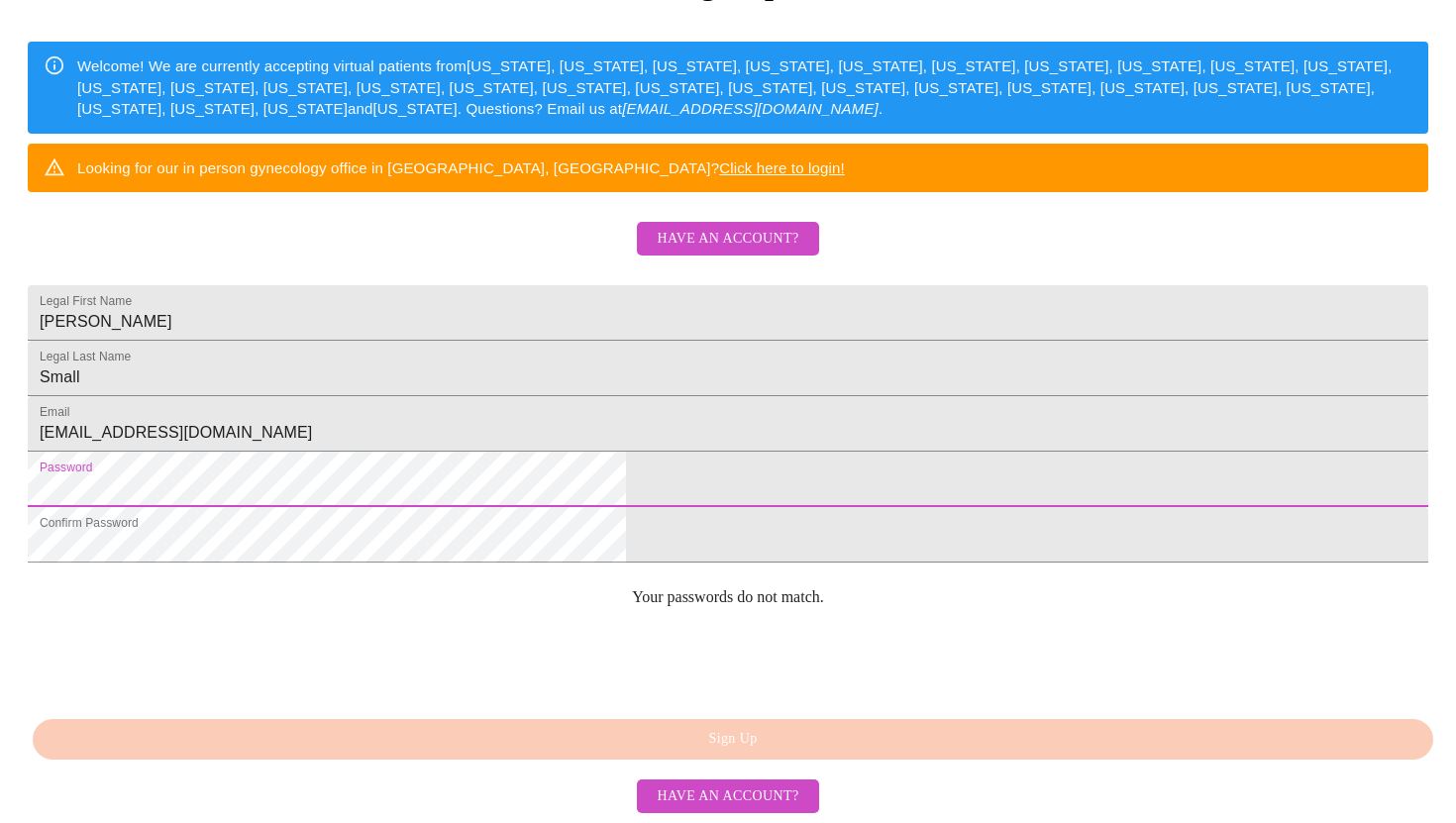 click on "MyMenopauseRx Sign Up Welcome! We are currently accepting virtual patients from  [US_STATE], [US_STATE], [US_STATE], [US_STATE], [US_STATE], [US_STATE], [US_STATE], [US_STATE], [US_STATE], [US_STATE], [US_STATE], [US_STATE], [US_STATE], [US_STATE], [US_STATE], [US_STATE], [US_STATE], [US_STATE], [US_STATE], [US_STATE], [US_STATE], [US_STATE], [US_STATE], [US_STATE], [US_STATE], [US_STATE], [US_STATE]  and  [US_STATE] . Questions? Email us at  [EMAIL_ADDRESS][DOMAIN_NAME] . Looking for our in person gynecology office in [GEOGRAPHIC_DATA], [GEOGRAPHIC_DATA]?  Click here to login! Have an account? Legal First Name [PERSON_NAME] Legal Last Name Small Email [EMAIL_ADDRESS][DOMAIN_NAME] Password Confirm Password Your passwords do not match. Sign Up Have an account?" at bounding box center (728, 194) 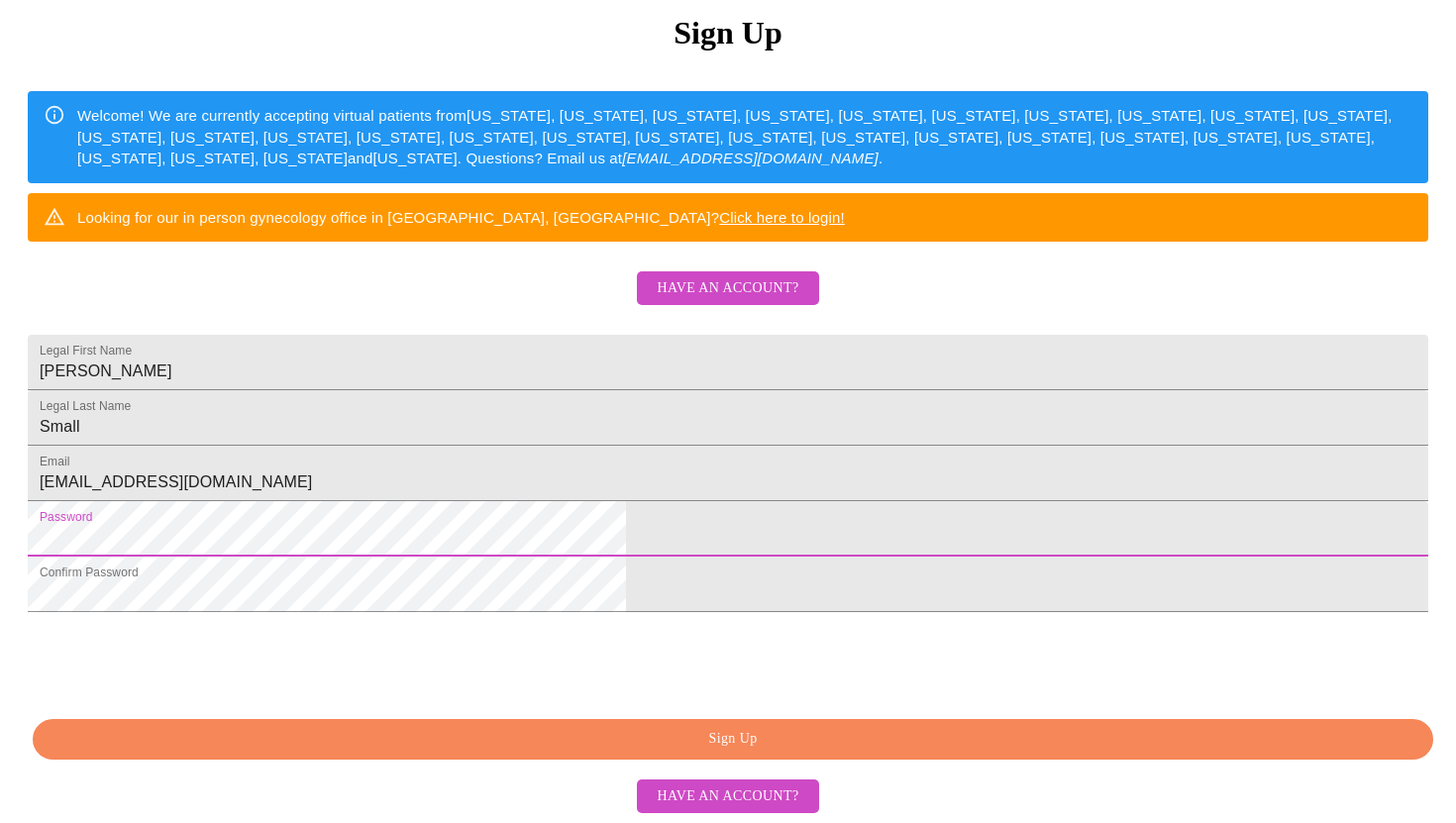 scroll, scrollTop: 408, scrollLeft: 0, axis: vertical 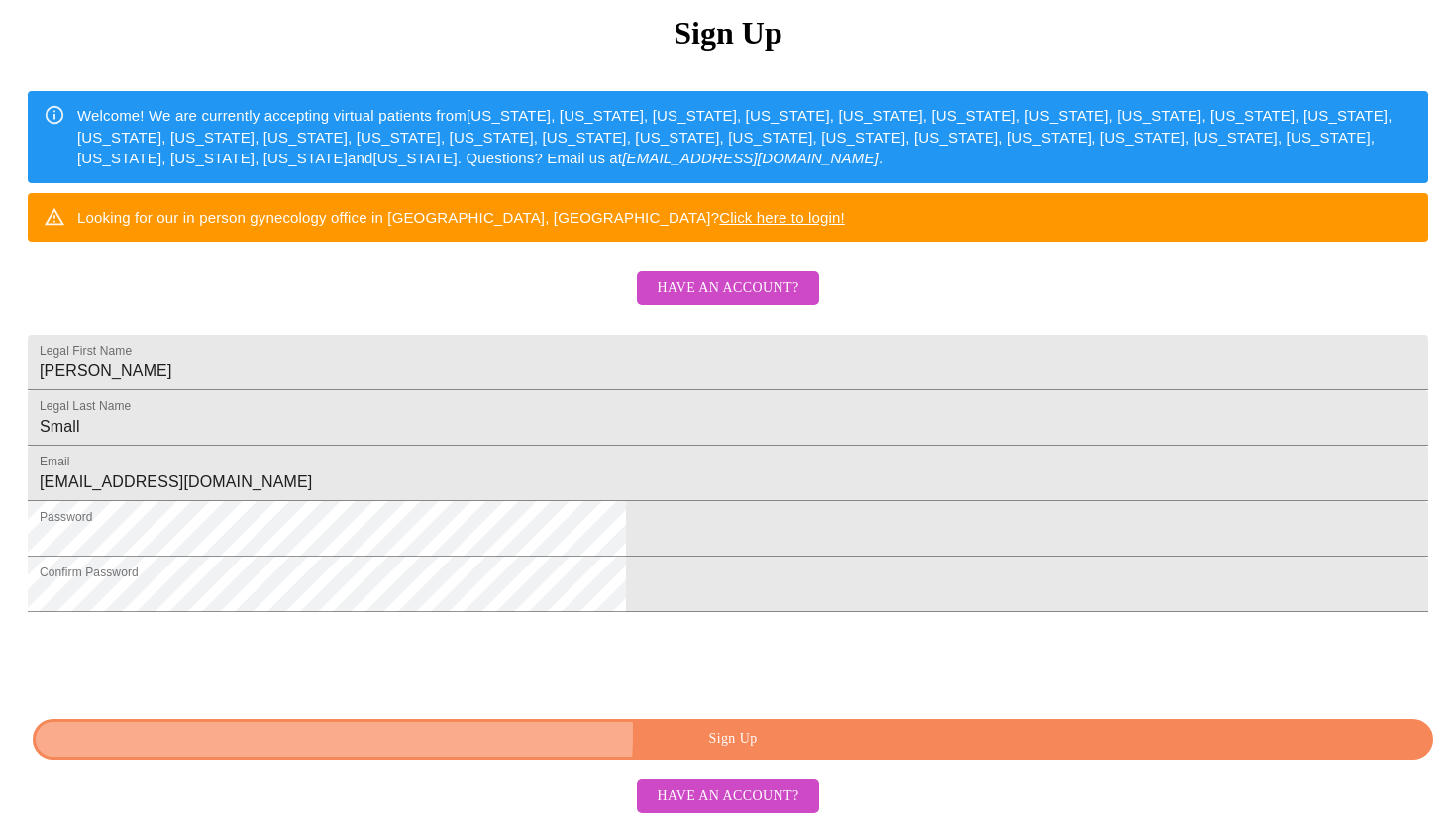 click on "Sign Up" at bounding box center (733, 739) 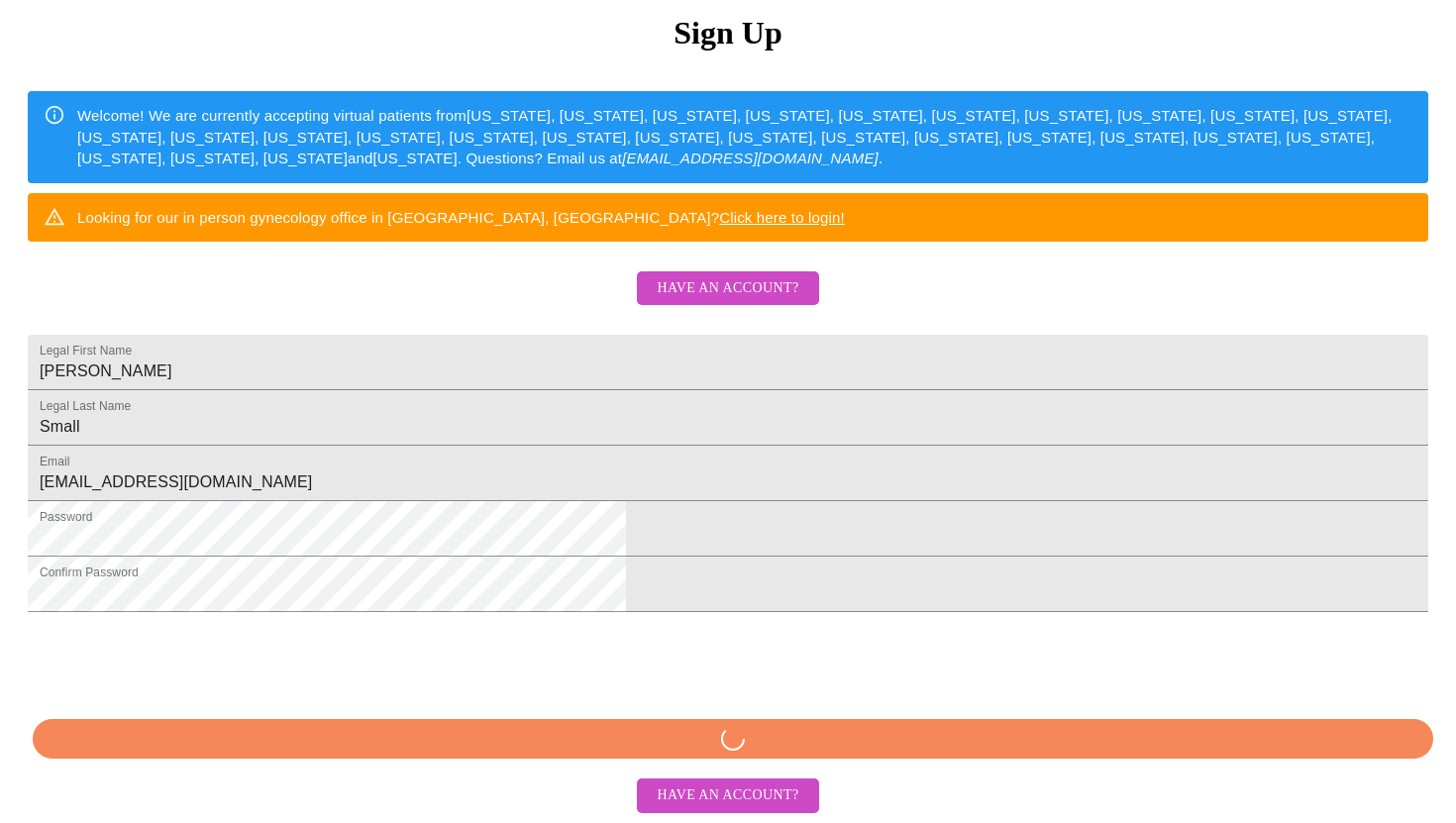 scroll, scrollTop: 407, scrollLeft: 0, axis: vertical 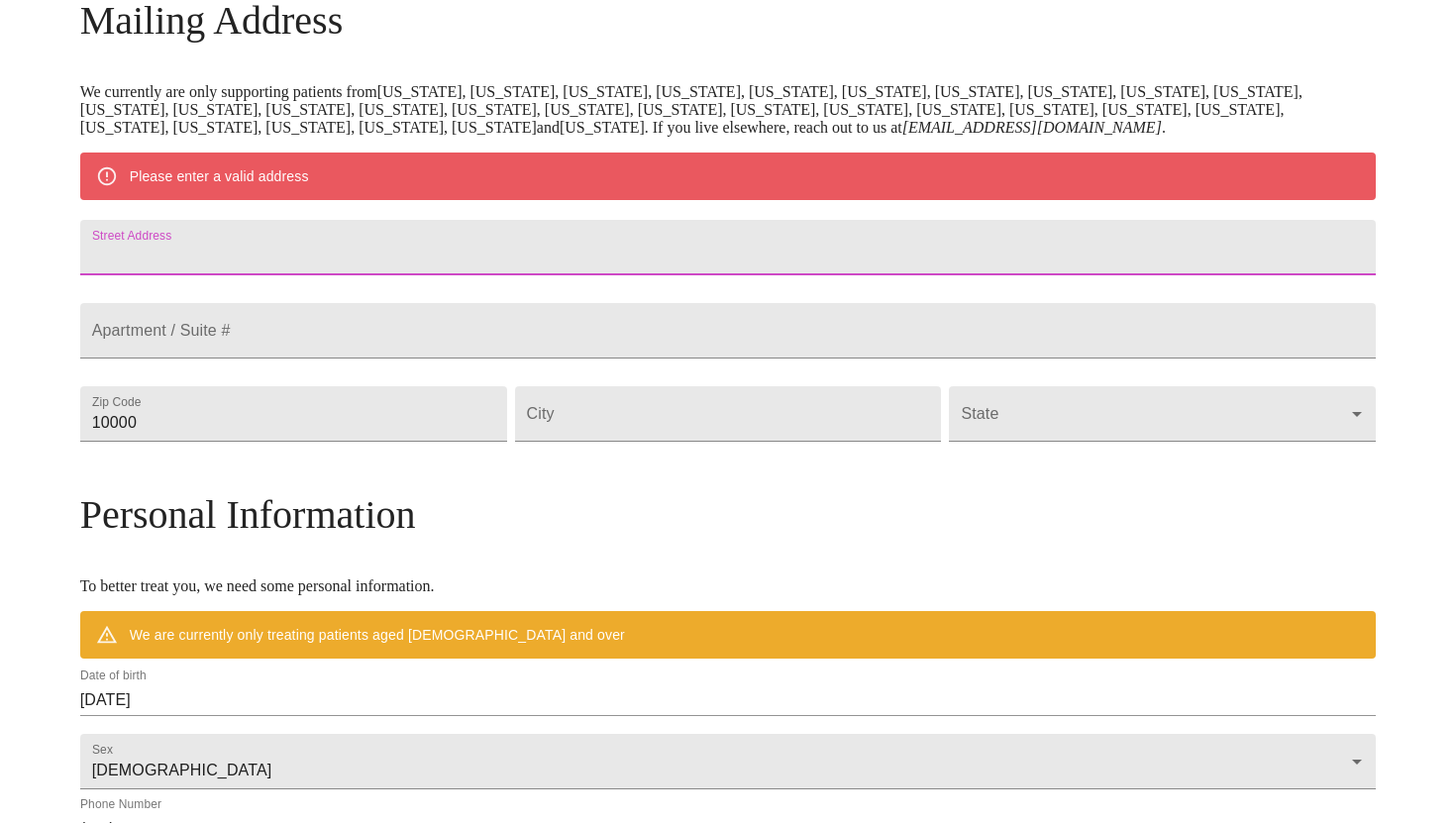 click on "Street Address" at bounding box center [728, 248] 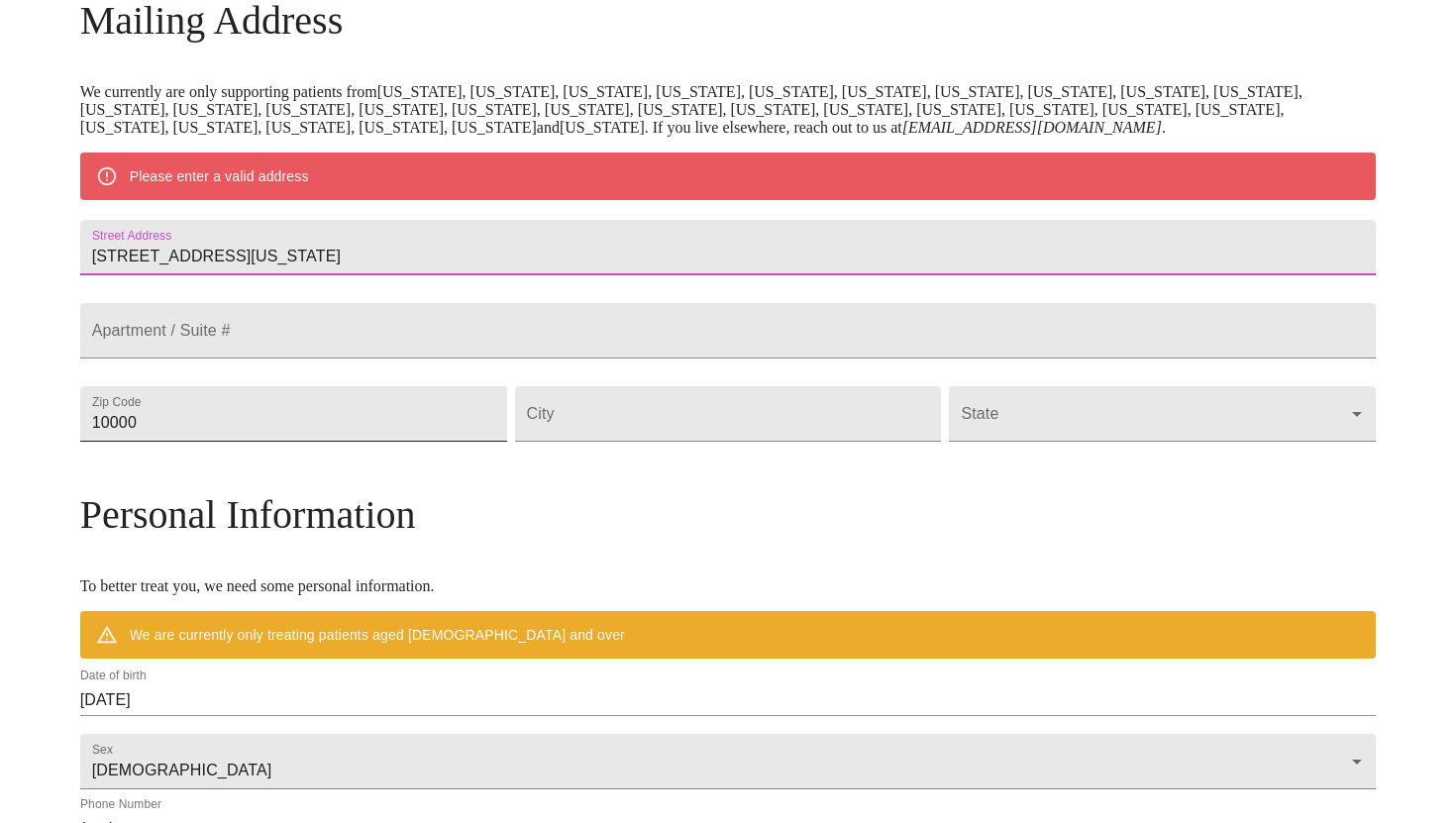 type on "[STREET_ADDRESS][US_STATE]" 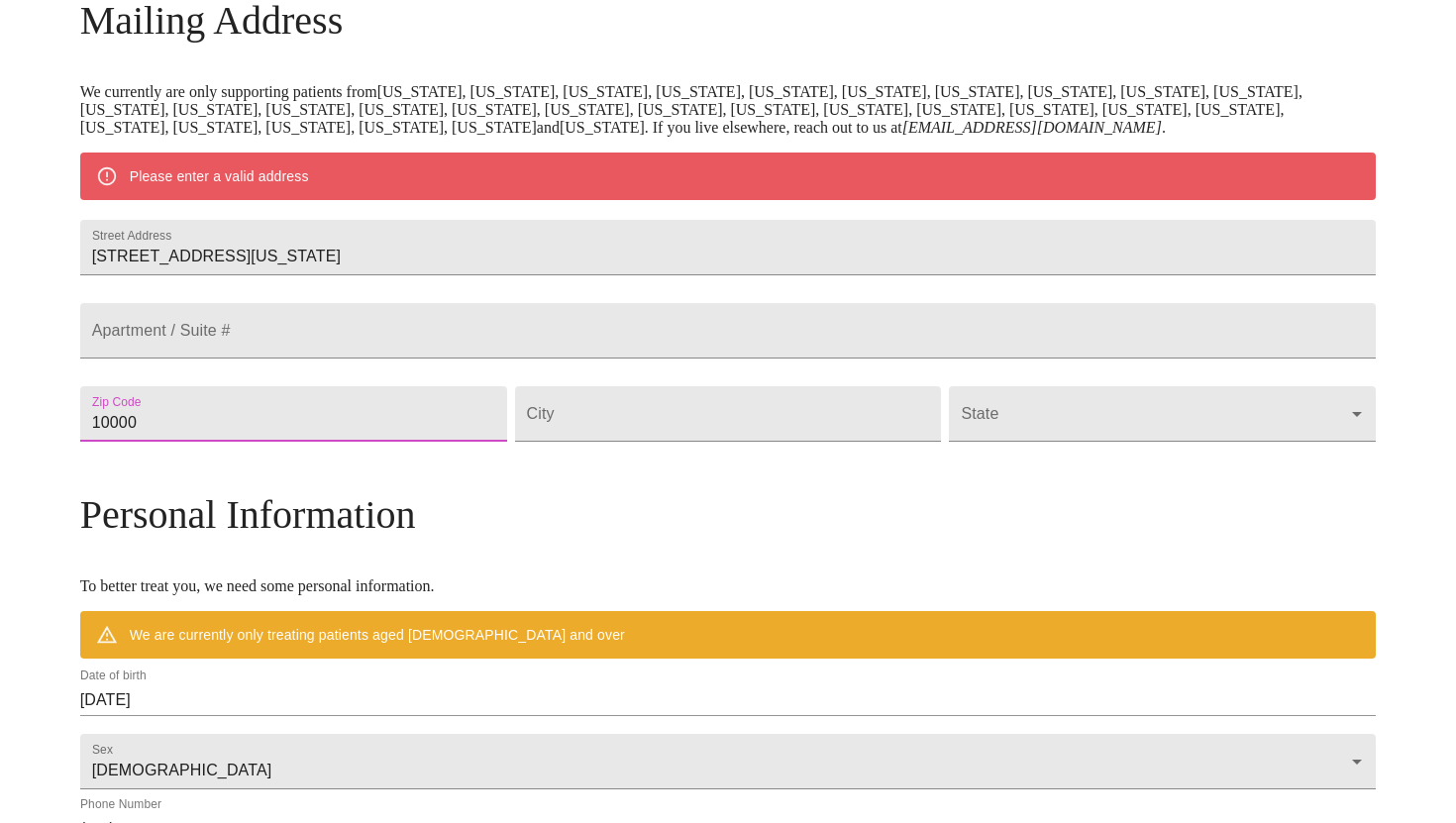click on "10000" at bounding box center (293, 414) 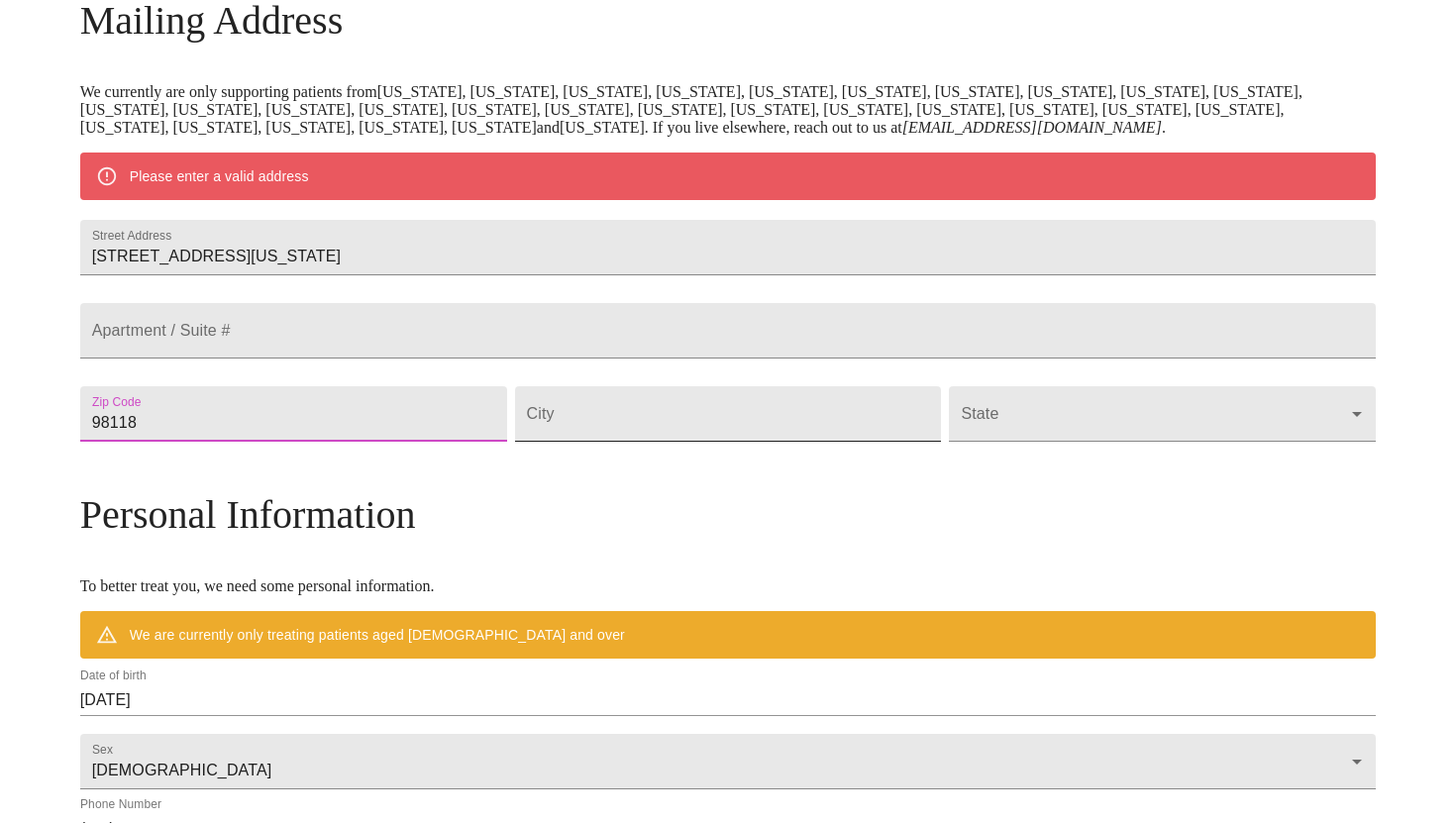 type on "98118" 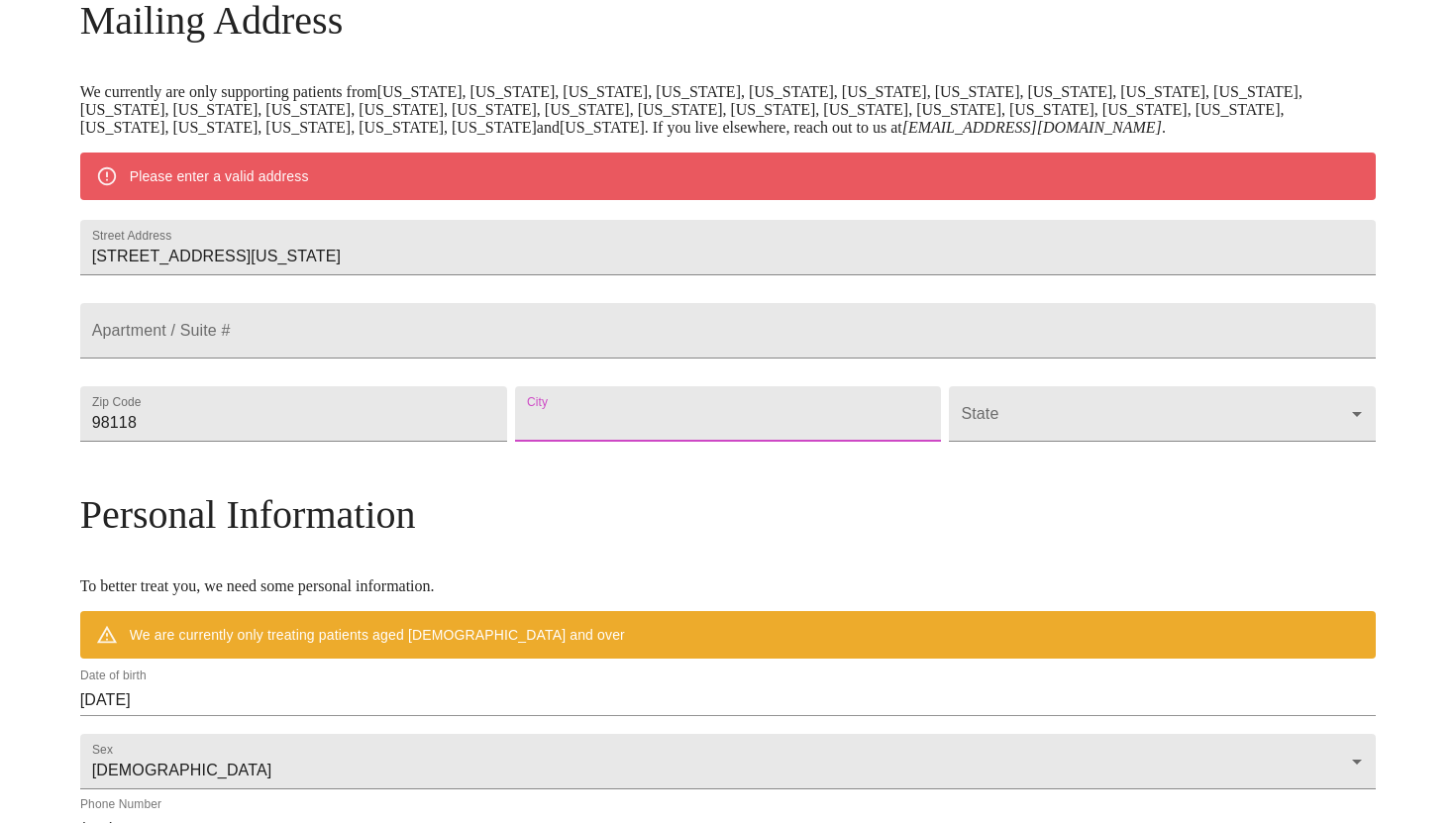 click on "Street Address" at bounding box center (728, 414) 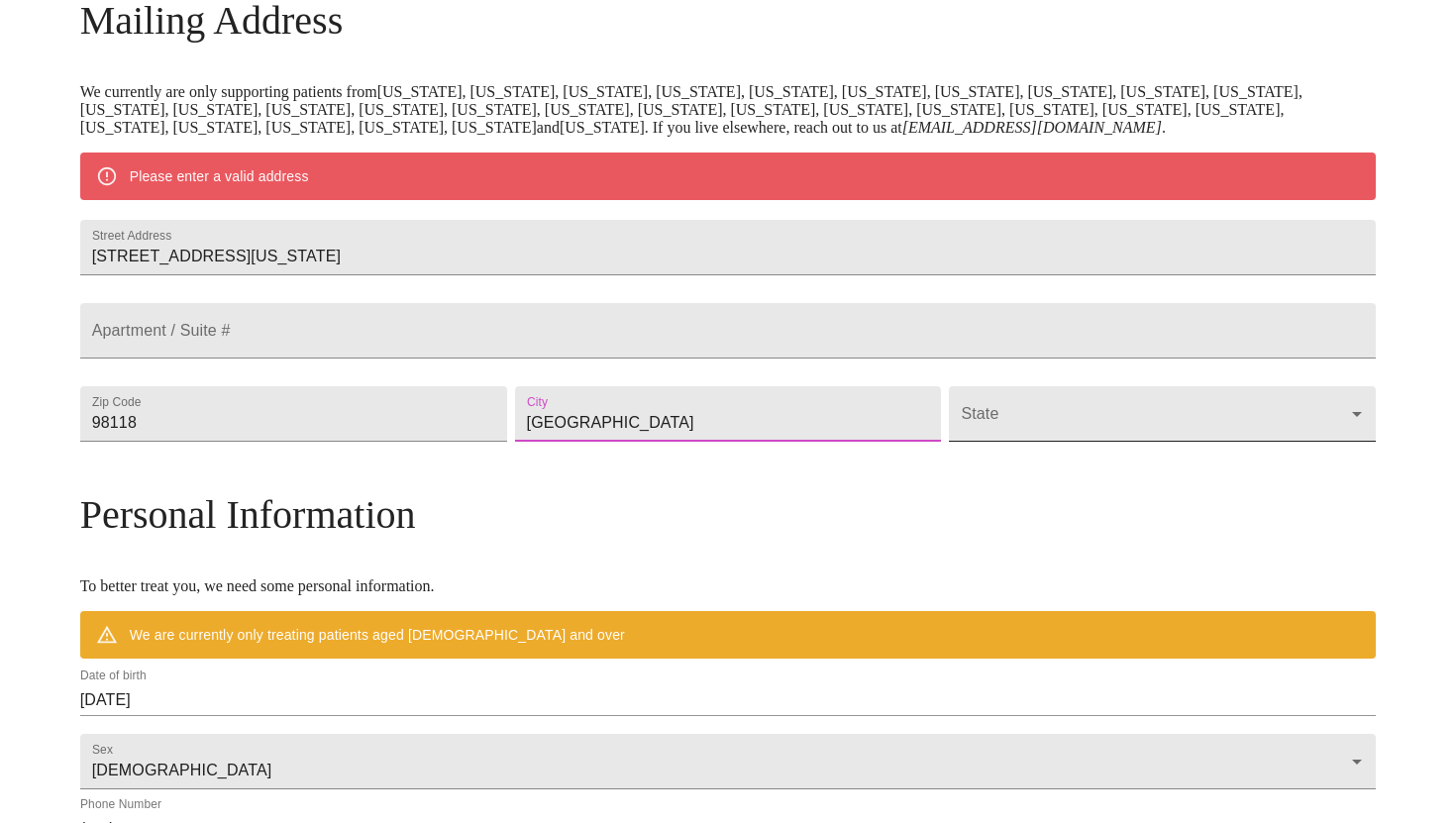 type on "[GEOGRAPHIC_DATA]" 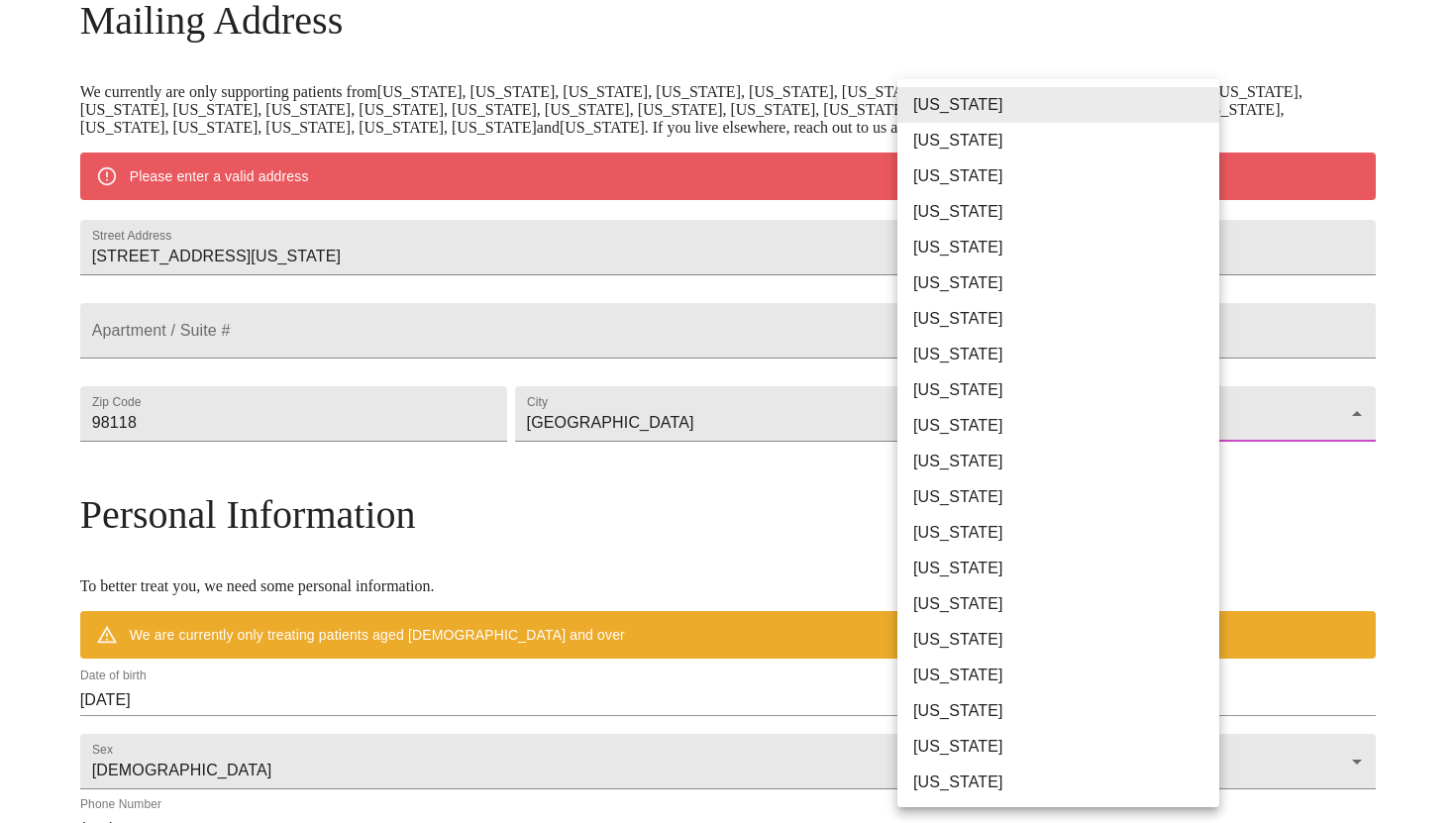 click on "MyMenopauseRx Welcome to MyMenopauseRx Since it's your first time here, you'll need to enter some medical and social information.  We'll guide you through it! Mailing Address We currently are only supporting patients from  [US_STATE], [US_STATE], [US_STATE], [US_STATE], [US_STATE], [US_STATE], [US_STATE], [US_STATE], [US_STATE], [US_STATE], [US_STATE], [US_STATE], [US_STATE], [US_STATE], [US_STATE], [US_STATE], [US_STATE], [US_STATE], [US_STATE], [US_STATE], [US_STATE], [US_STATE], [US_STATE], [US_STATE], [US_STATE], [US_STATE], [US_STATE], [US_STATE]  and  [US_STATE] . If you live elsewhere, reach out to us at  [EMAIL_ADDRESS][DOMAIN_NAME] . Please enter a valid address Street Address [STREET_ADDRESS][GEOGRAPHIC_DATA][US_STATE] / Suite # Zip Code 98118 City [GEOGRAPHIC_DATA] State ​ Personal Information To better treat you, we need some personal information. We are currently only treating patients aged [DEMOGRAPHIC_DATA] and over Date of birth [DEMOGRAPHIC_DATA] Sex [DEMOGRAPHIC_DATA] [DEMOGRAPHIC_DATA] Phone Number (   )    - Receive Text Message Notifications Terms of Service & Privacy Policy By  Continuing Terms of Service ." at bounding box center [728, 450] 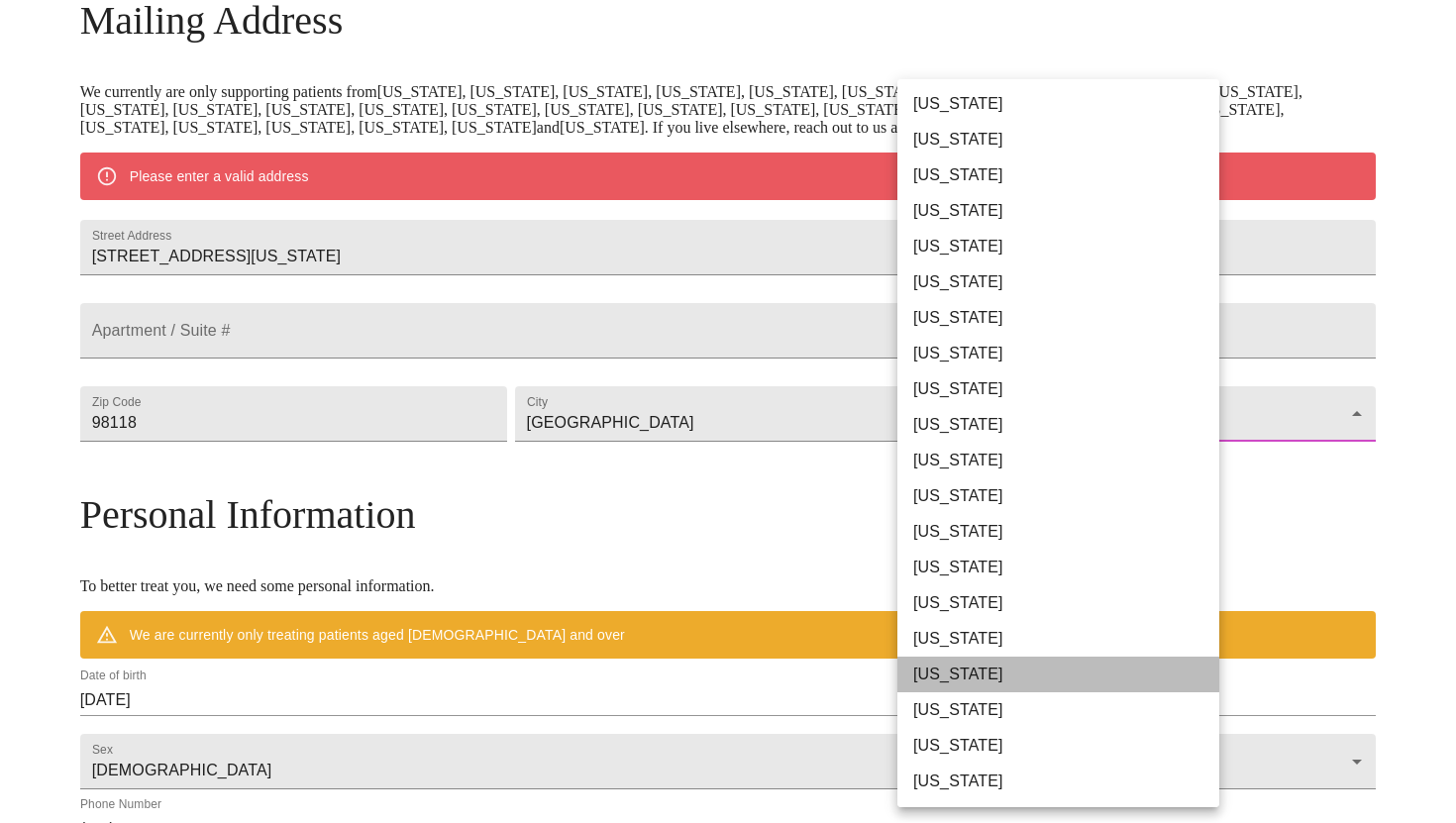 click on "[US_STATE]" at bounding box center (1058, 674) 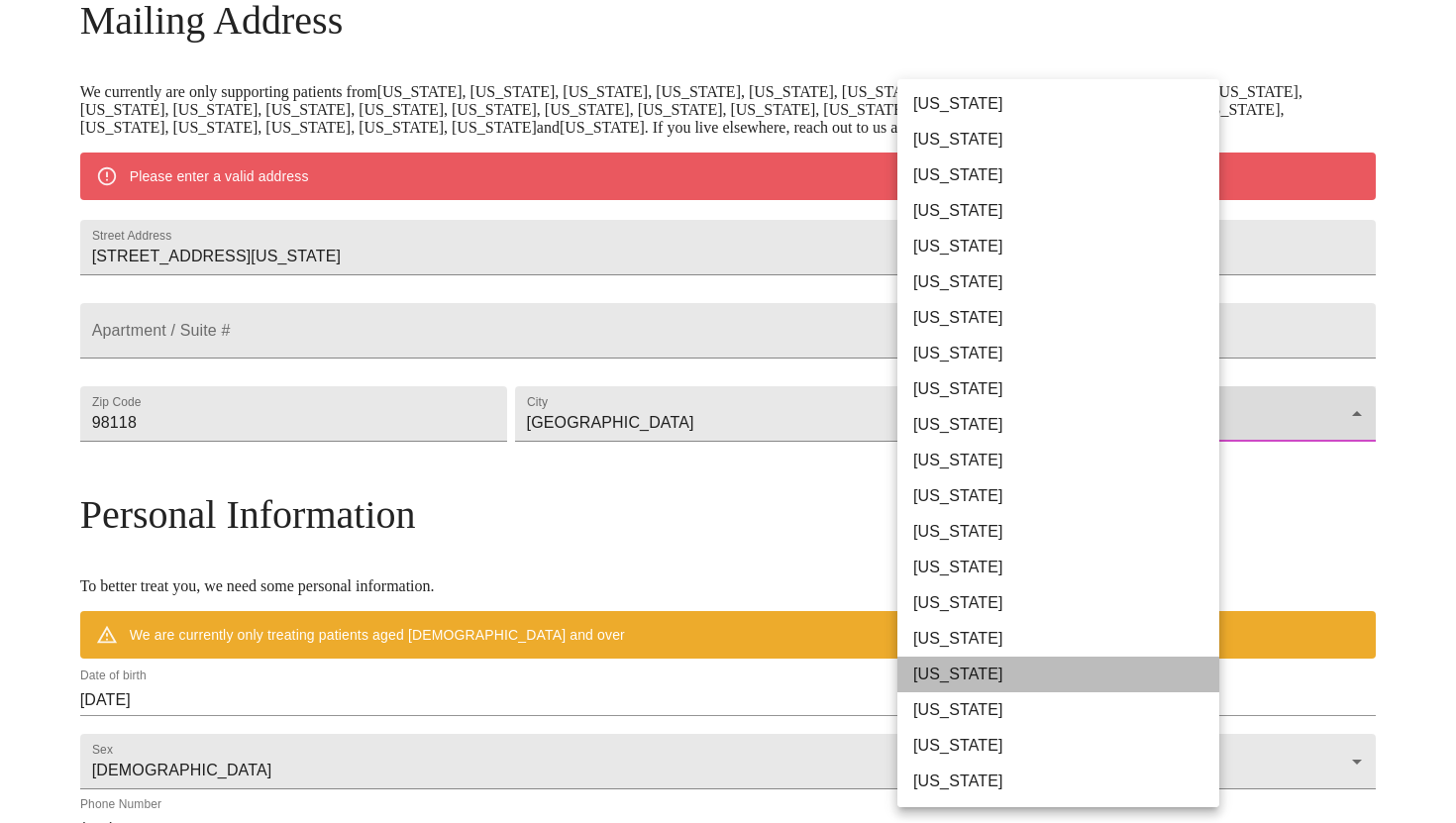 type on "[US_STATE]" 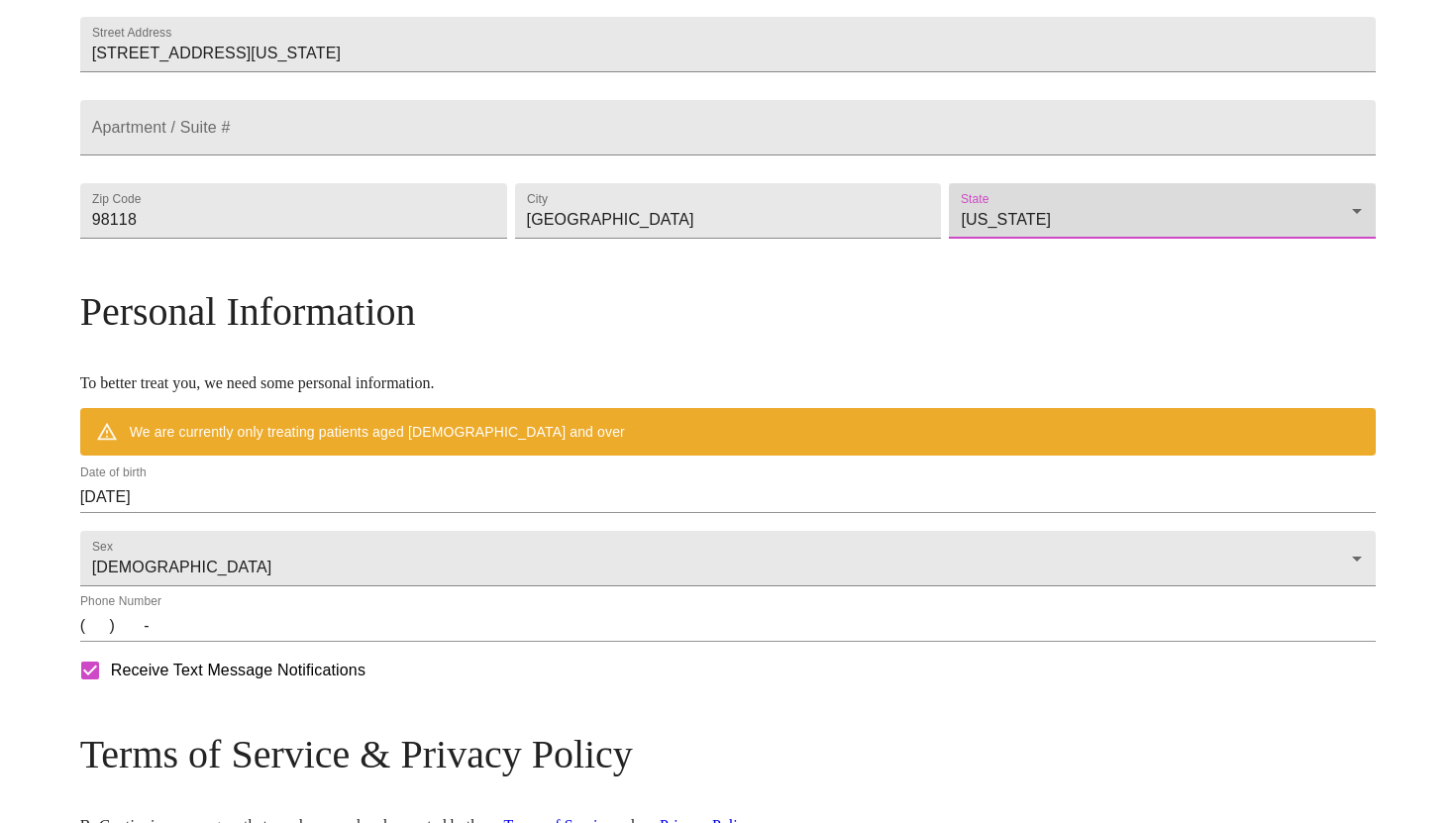 scroll, scrollTop: 495, scrollLeft: 0, axis: vertical 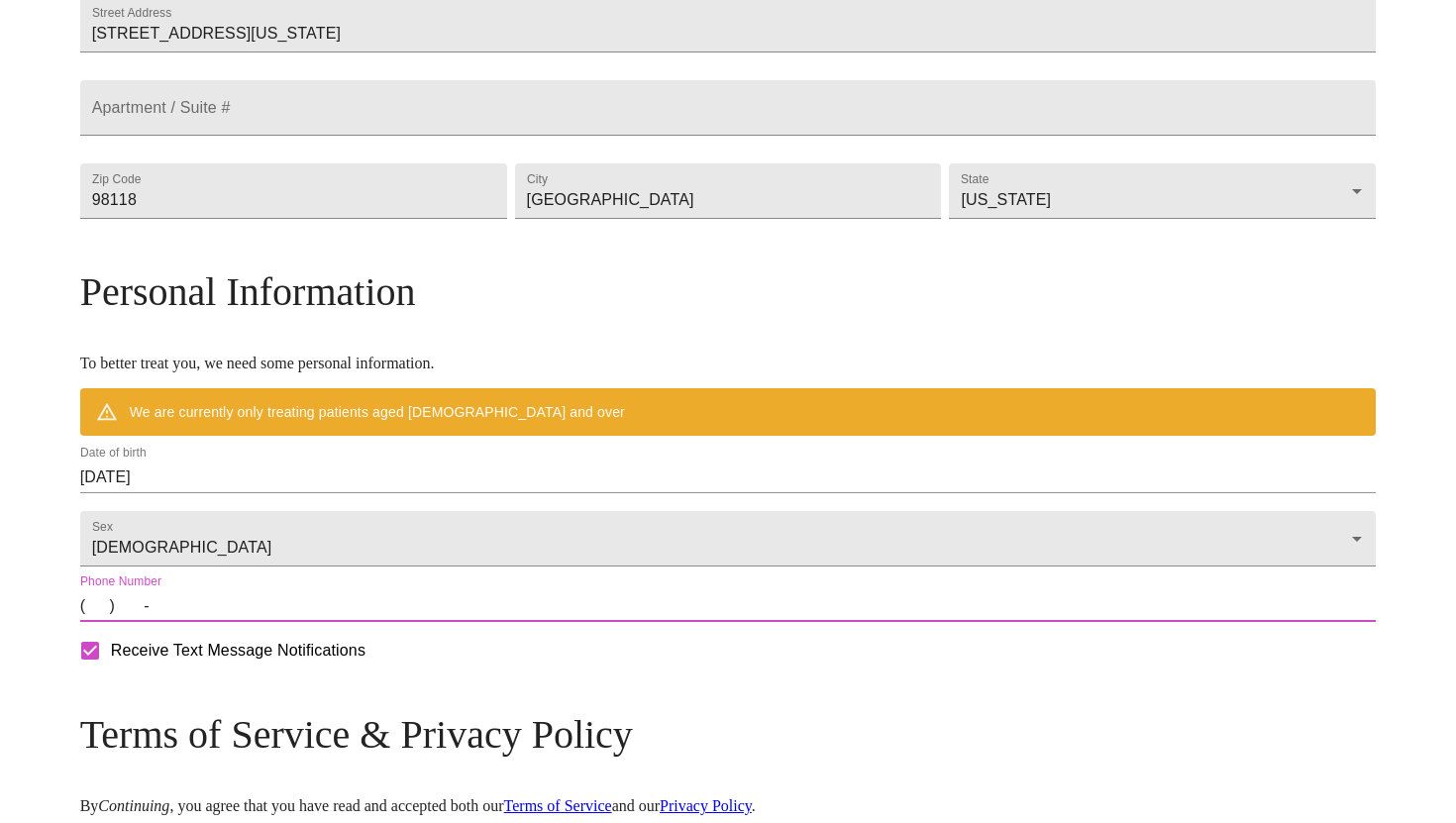 click on "(   )    -" at bounding box center (728, 606) 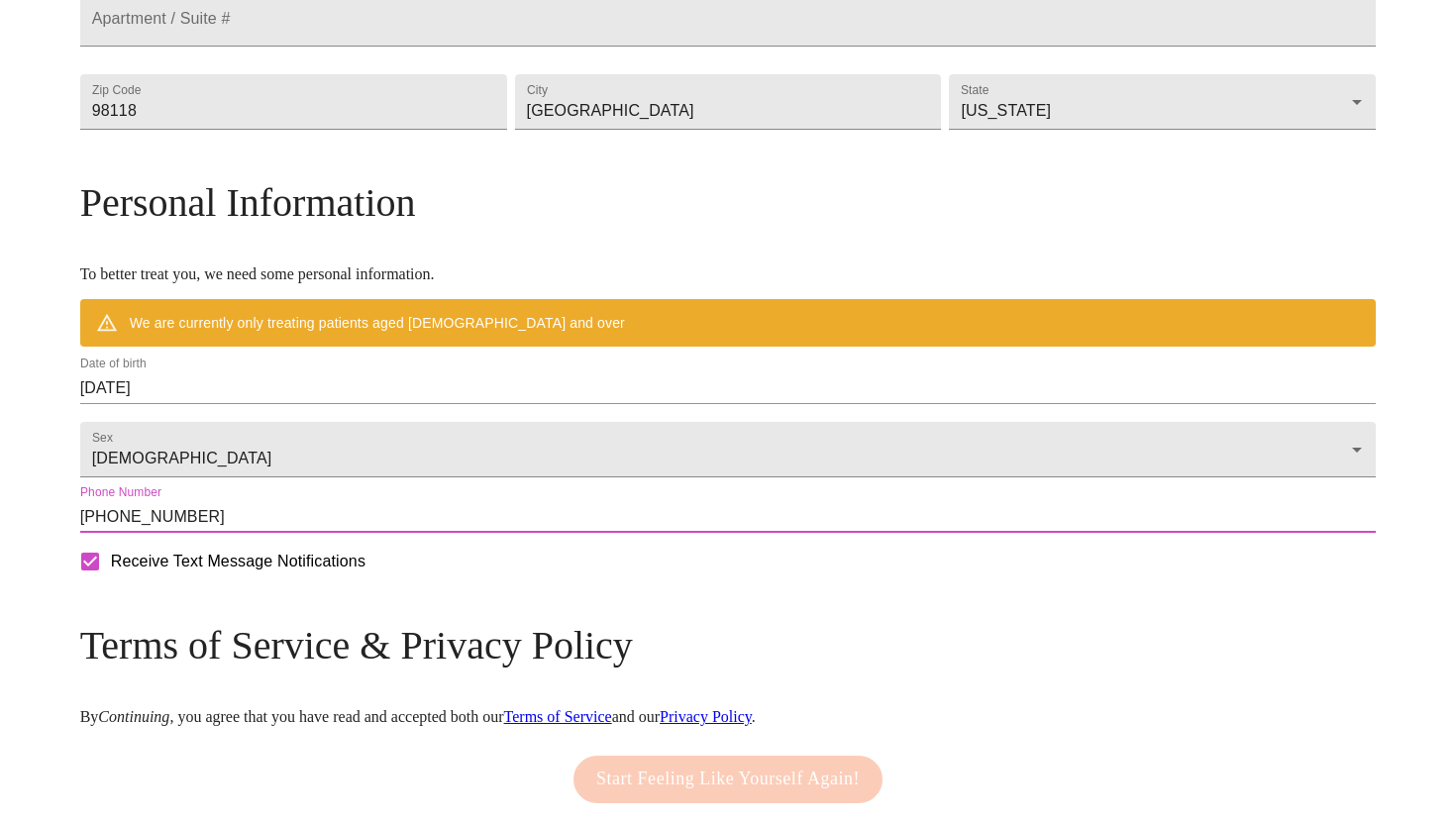 scroll, scrollTop: 588, scrollLeft: 0, axis: vertical 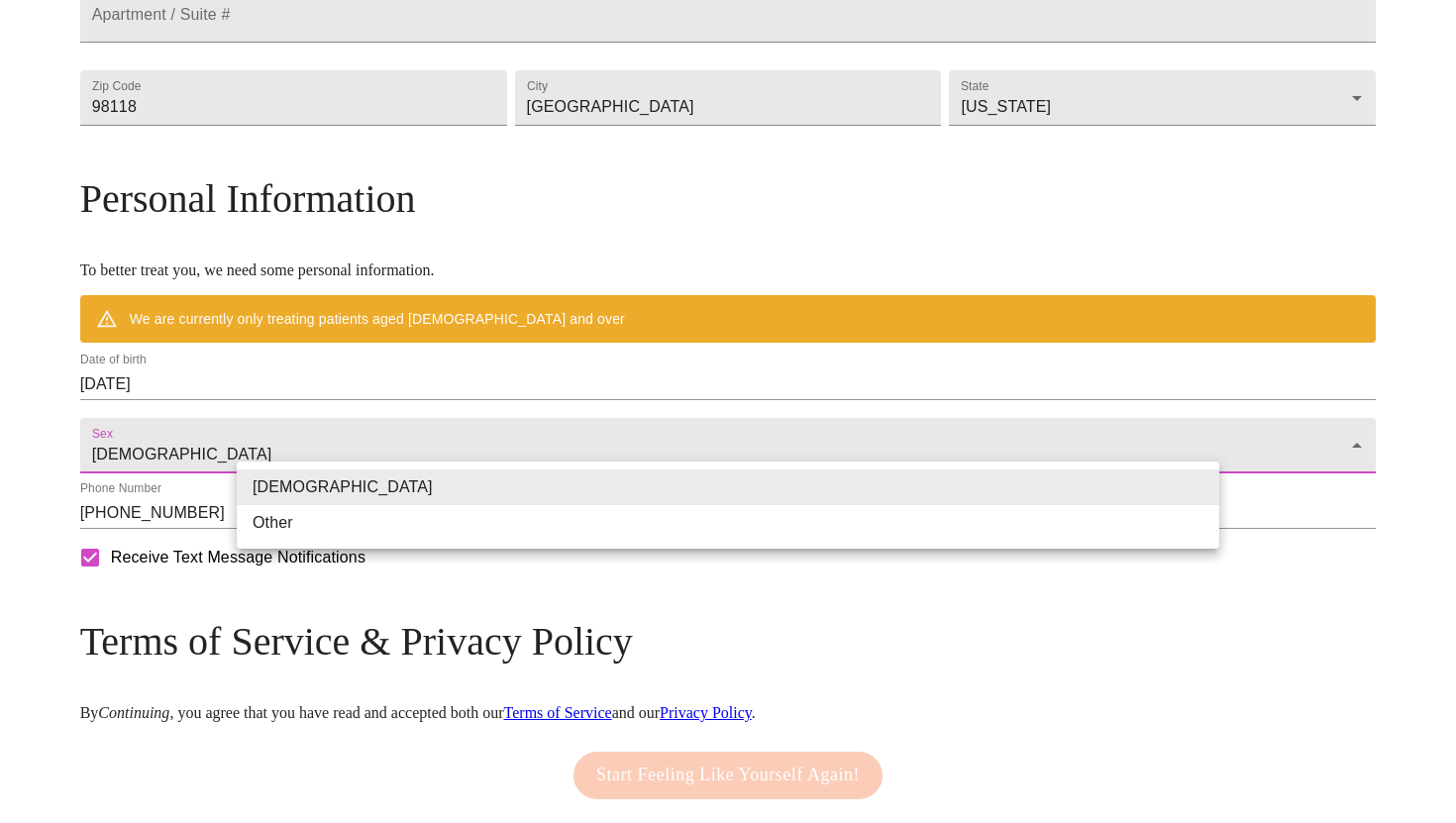 click on "MyMenopauseRx Welcome to MyMenopauseRx Since it's your first time here, you'll need to enter some medical and social information.  We'll guide you through it! Mailing Address We currently are only supporting patients from  [US_STATE], [US_STATE], [US_STATE], [US_STATE], [US_STATE], [US_STATE], [US_STATE], [US_STATE], [US_STATE], [US_STATE], [US_STATE], [US_STATE], [US_STATE], [US_STATE], [US_STATE], [US_STATE], [US_STATE], [US_STATE], [US_STATE], [US_STATE], [US_STATE], [US_STATE], [US_STATE], [US_STATE], [US_STATE], [US_STATE], [US_STATE], [US_STATE]  and  [US_STATE] . If you live elsewhere, reach out to us at  [EMAIL_ADDRESS][DOMAIN_NAME] . Street Address [STREET_ADDRESS][GEOGRAPHIC_DATA][US_STATE] / Suite # Zip Code [GEOGRAPHIC_DATA] [US_STATE] [US_STATE] Personal Information To better treat you, we need some personal information. We are currently only treating patients aged [DEMOGRAPHIC_DATA] and over Date of birth [DEMOGRAPHIC_DATA] Sex [DEMOGRAPHIC_DATA] [DEMOGRAPHIC_DATA] Phone Number [PHONE_NUMBER] Receive Text Message Notifications Terms of Service & Privacy Policy By  Continuing Terms of Service  and our  . Logout" at bounding box center (728, 162) 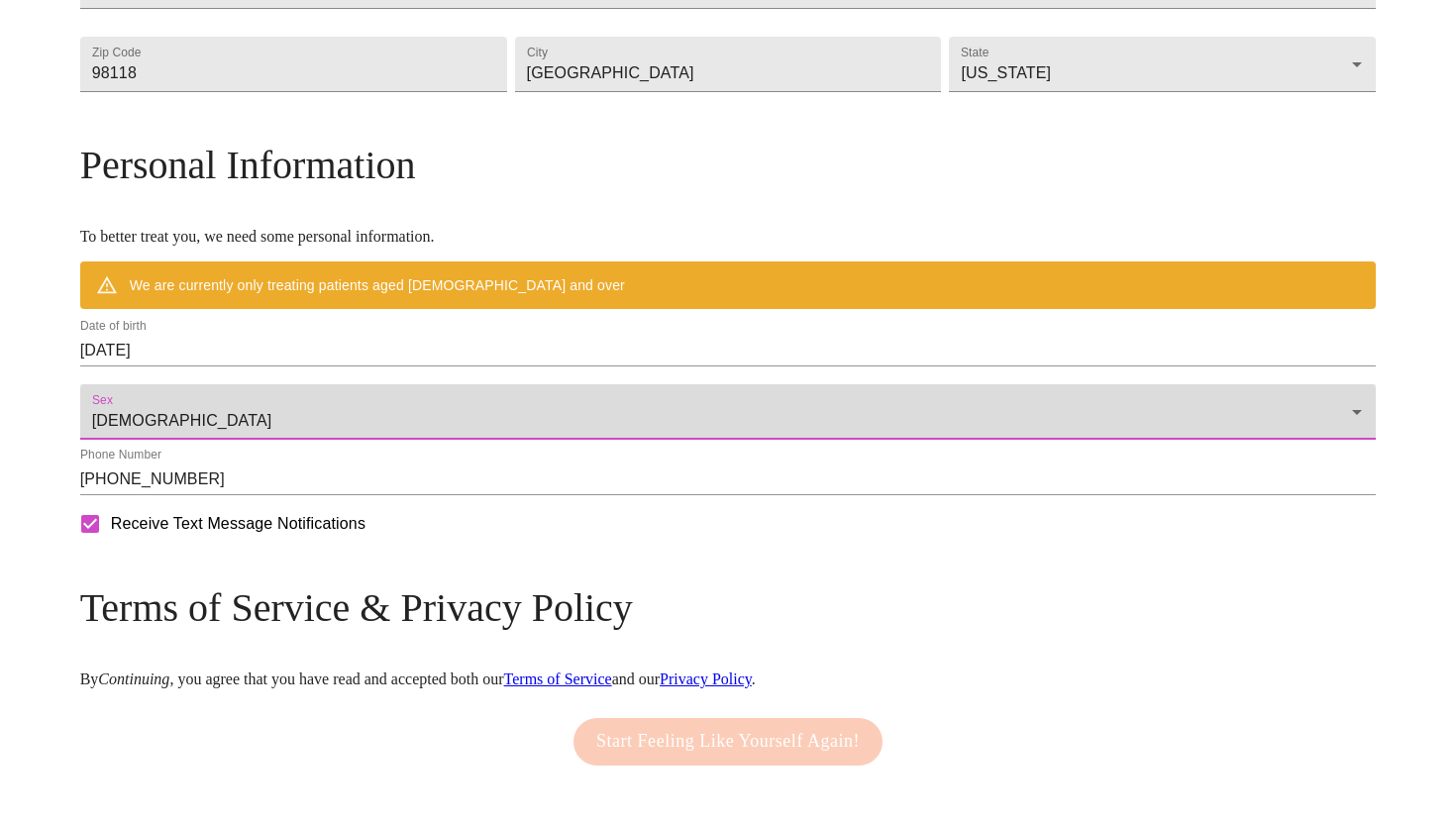 scroll, scrollTop: 621, scrollLeft: 0, axis: vertical 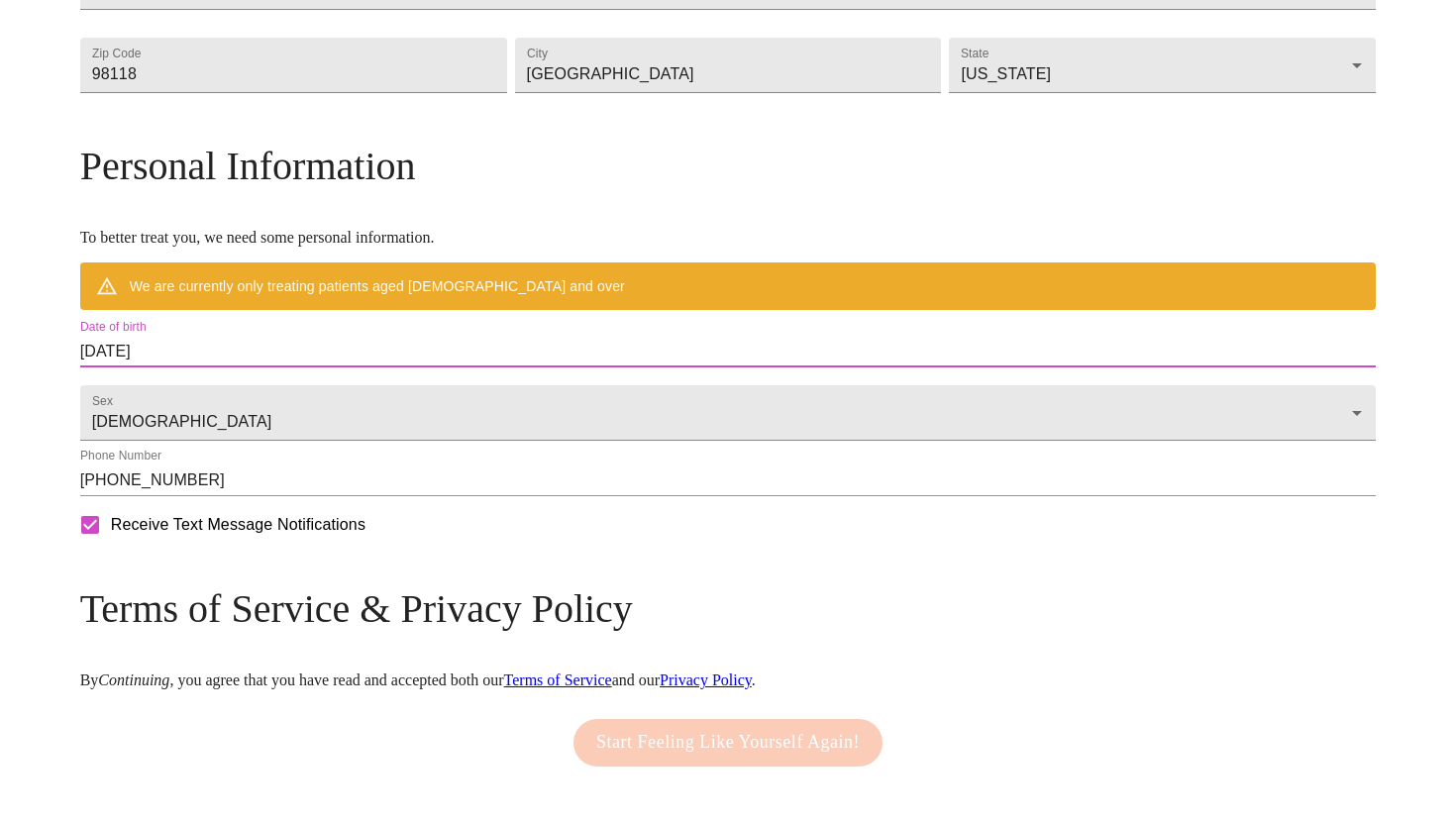 click on "[DATE]" at bounding box center [728, 352] 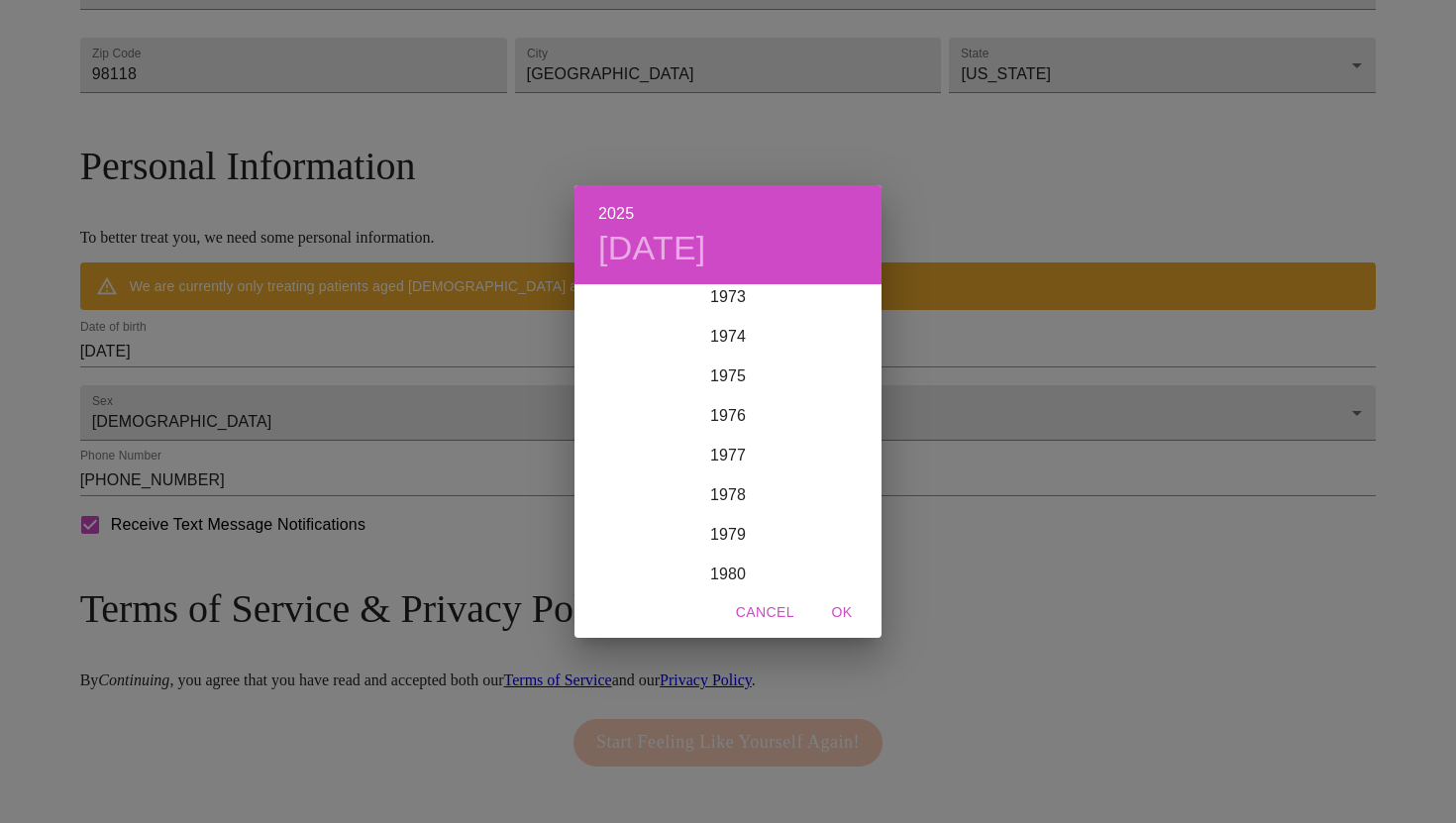 scroll, scrollTop: 2934, scrollLeft: 0, axis: vertical 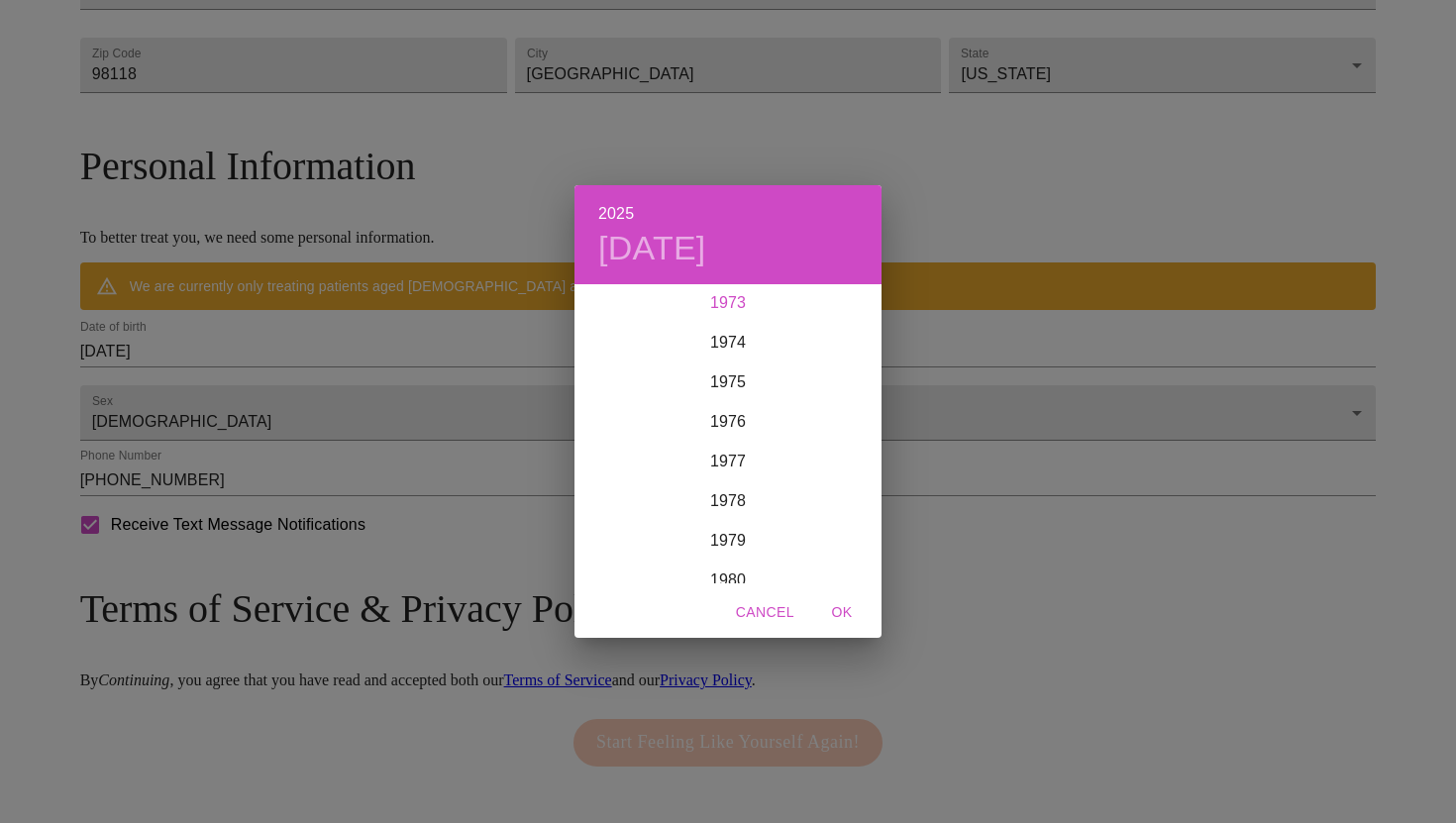 click on "1973" at bounding box center [728, 303] 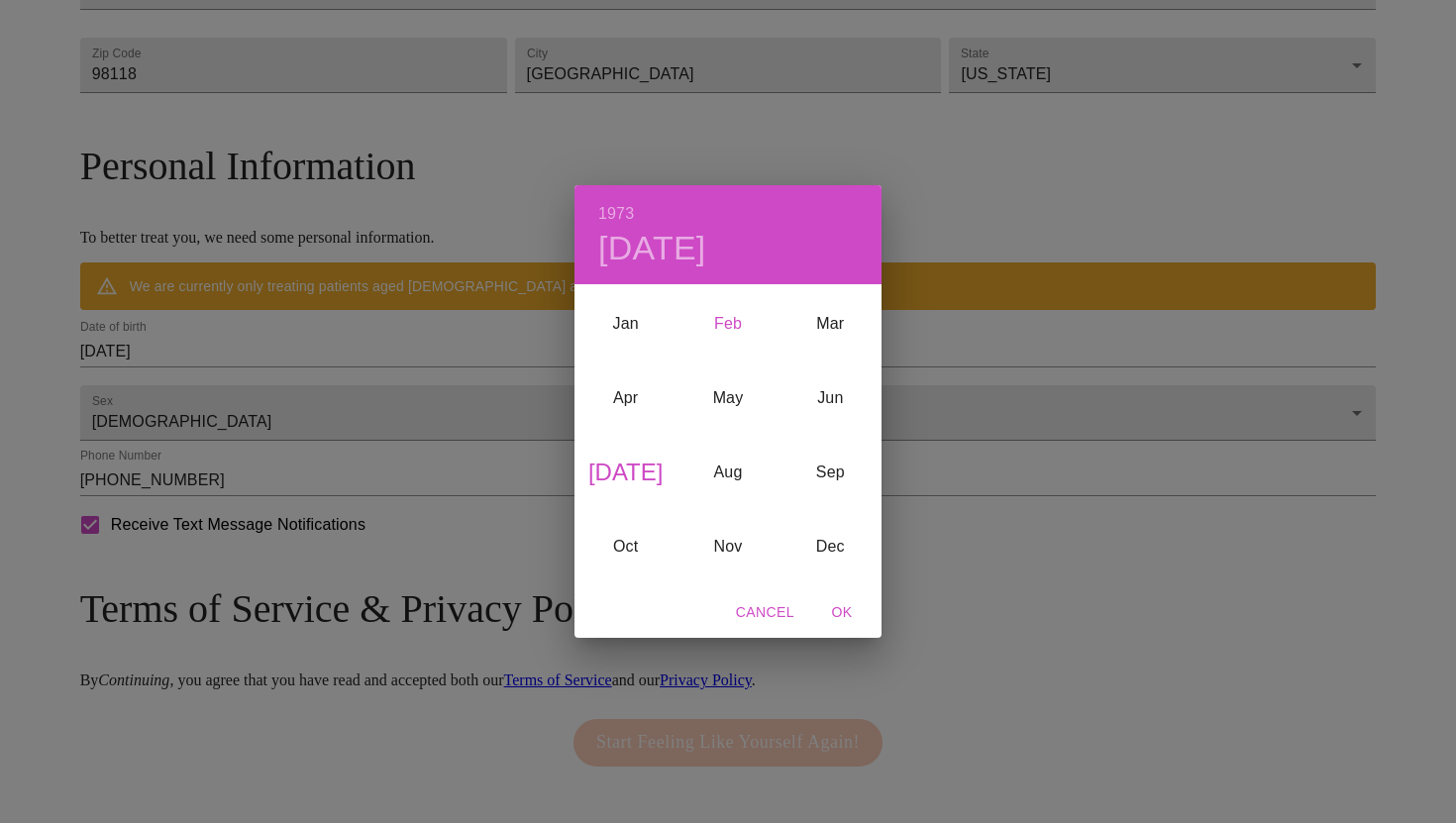click on "Feb" at bounding box center (727, 323) 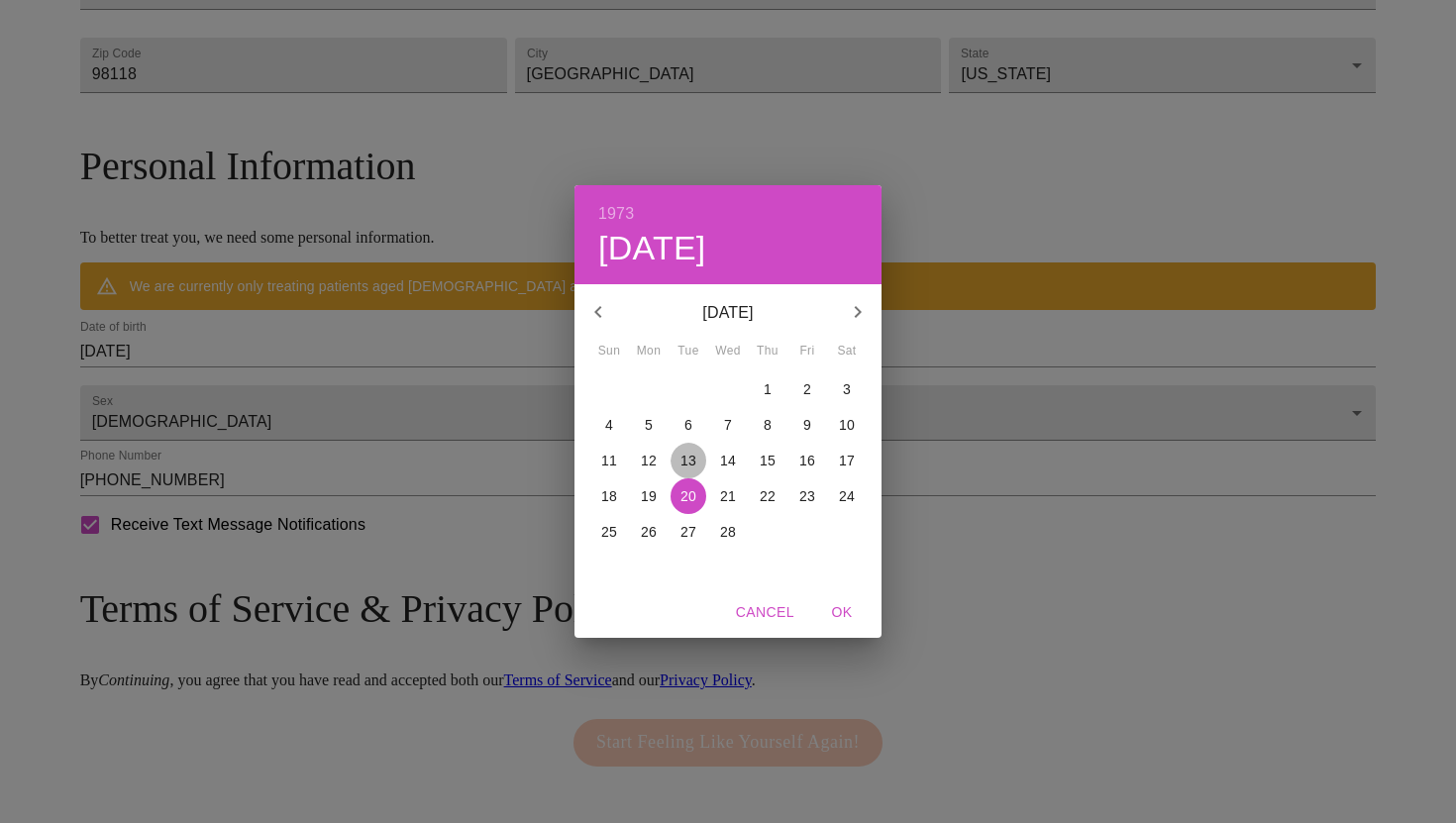 click on "13" at bounding box center (688, 461) 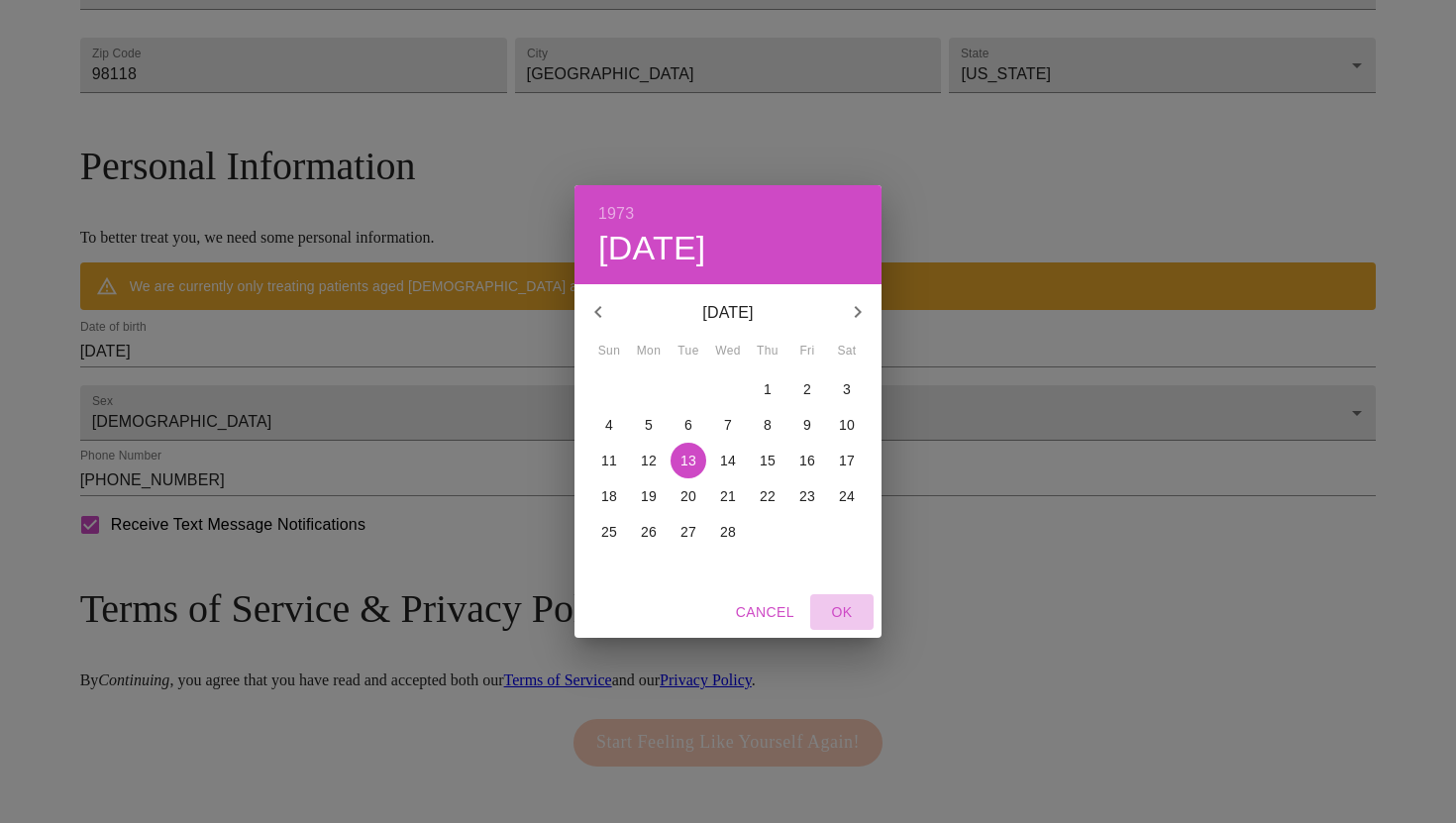 click on "OK" at bounding box center [842, 612] 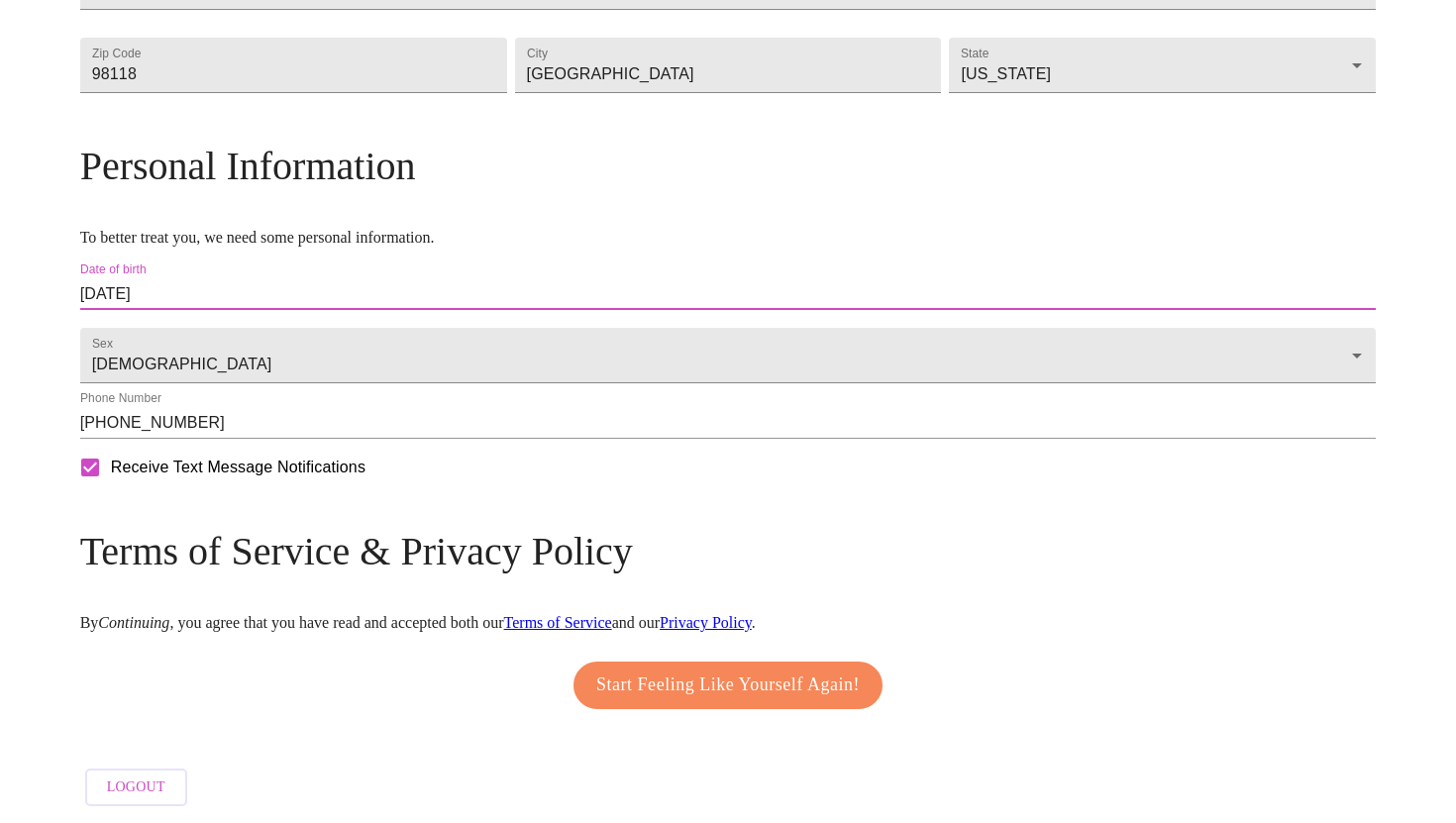 click on "Start Feeling Like Yourself Again!" at bounding box center (728, 685) 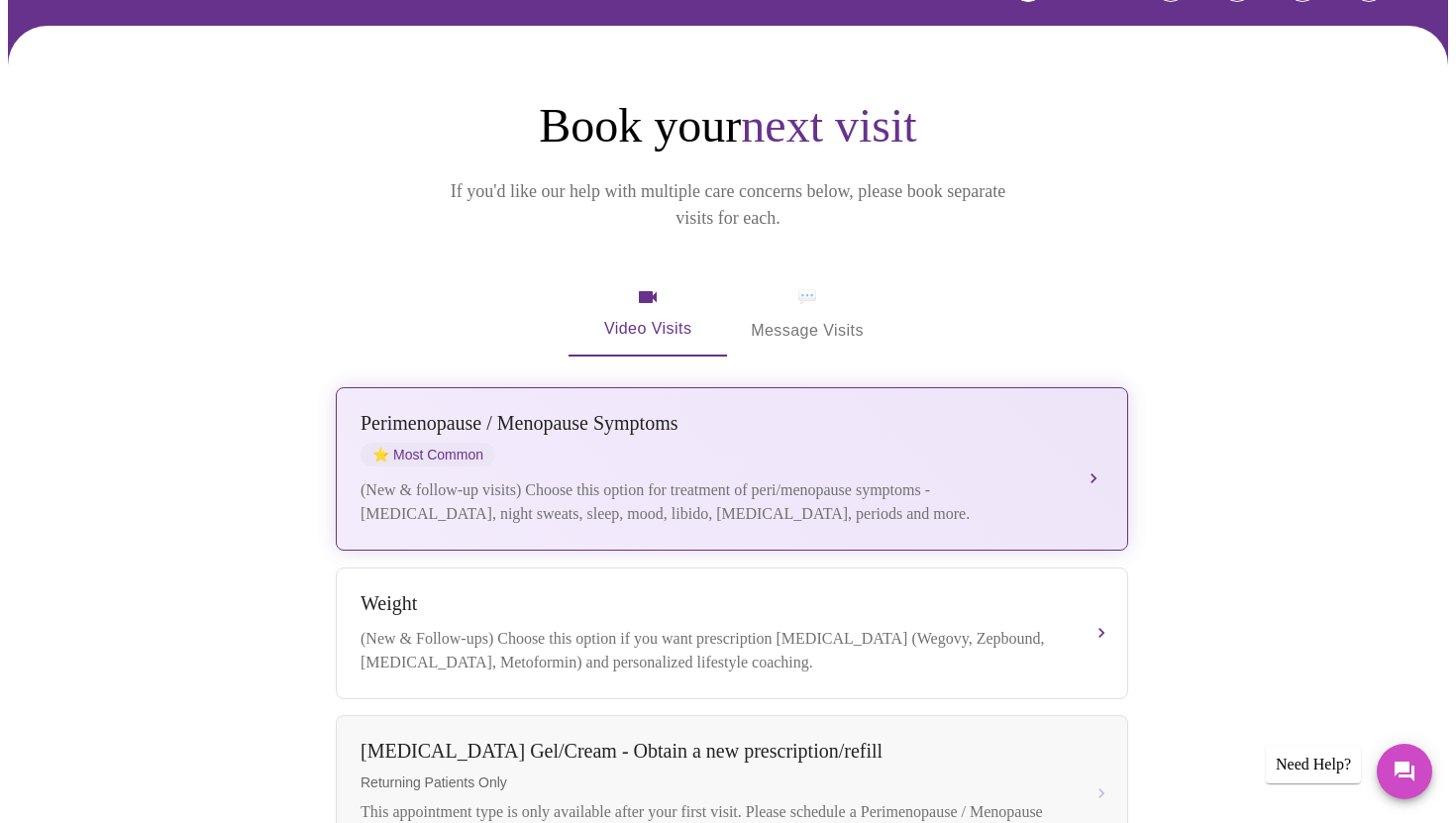 scroll, scrollTop: 141, scrollLeft: 0, axis: vertical 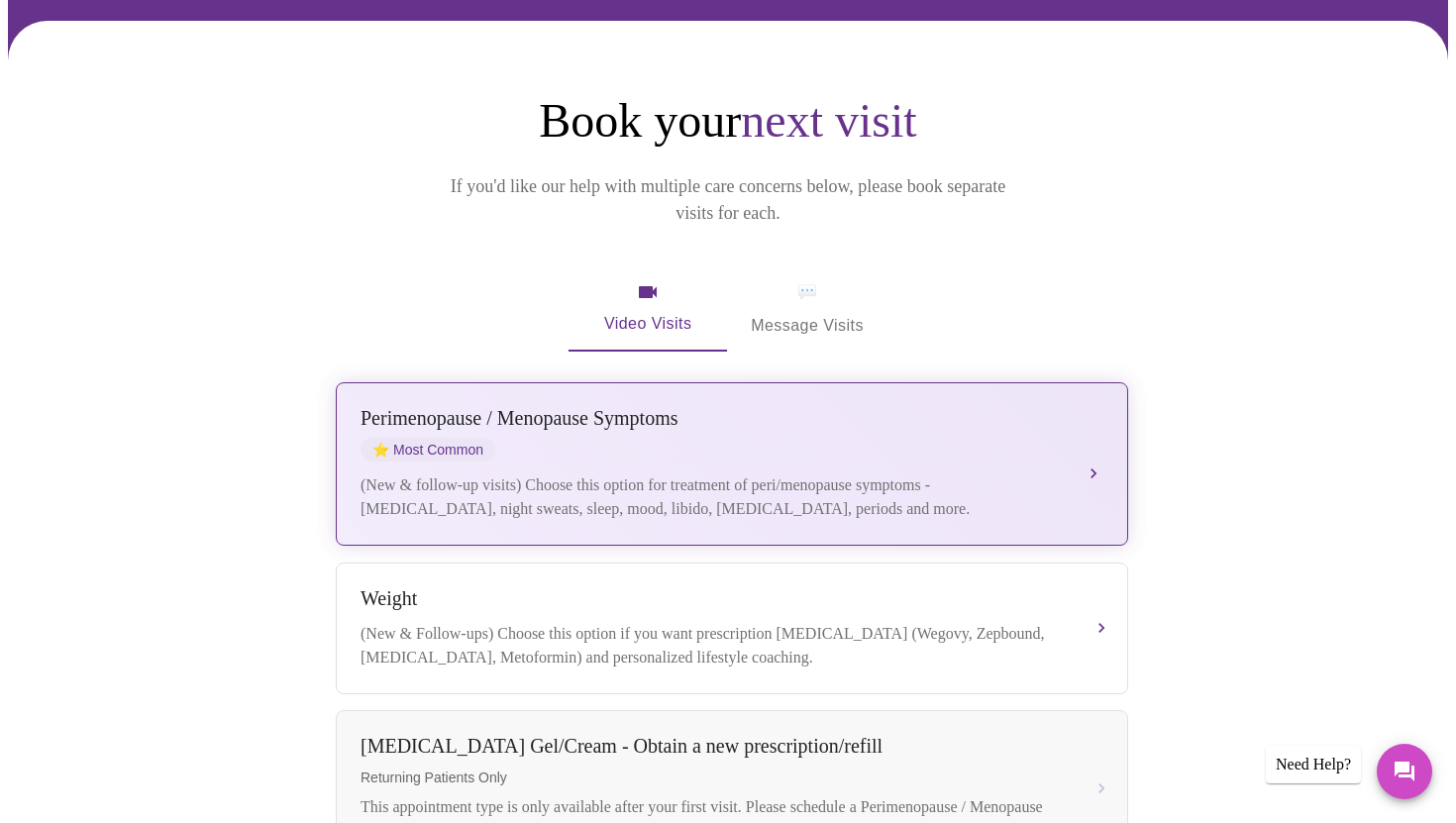 click on "[MEDICAL_DATA] / Menopause Symptoms  ⭐  Most Common" at bounding box center (712, 434) 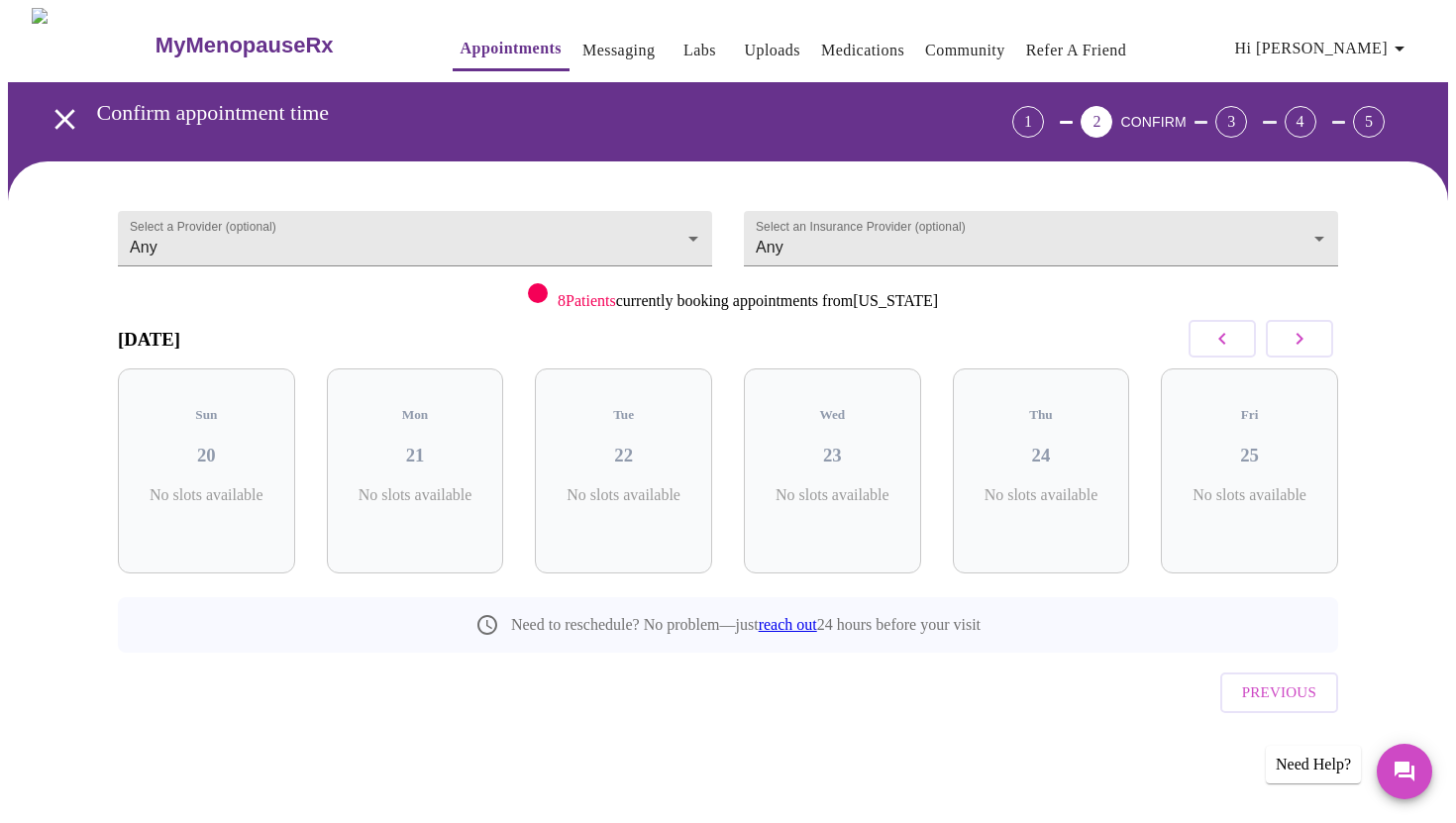 scroll, scrollTop: 0, scrollLeft: 0, axis: both 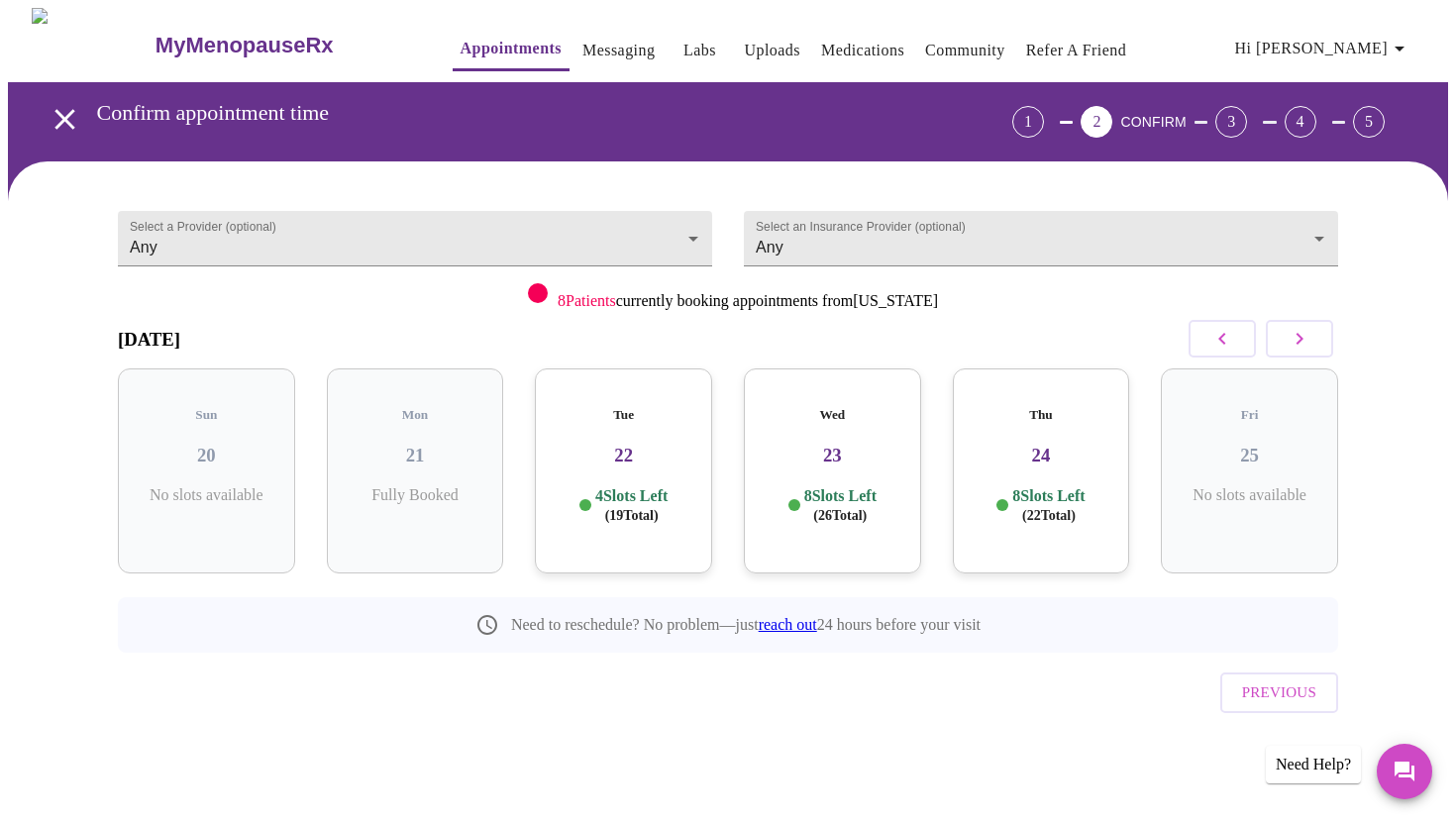 click on "22" at bounding box center [623, 456] 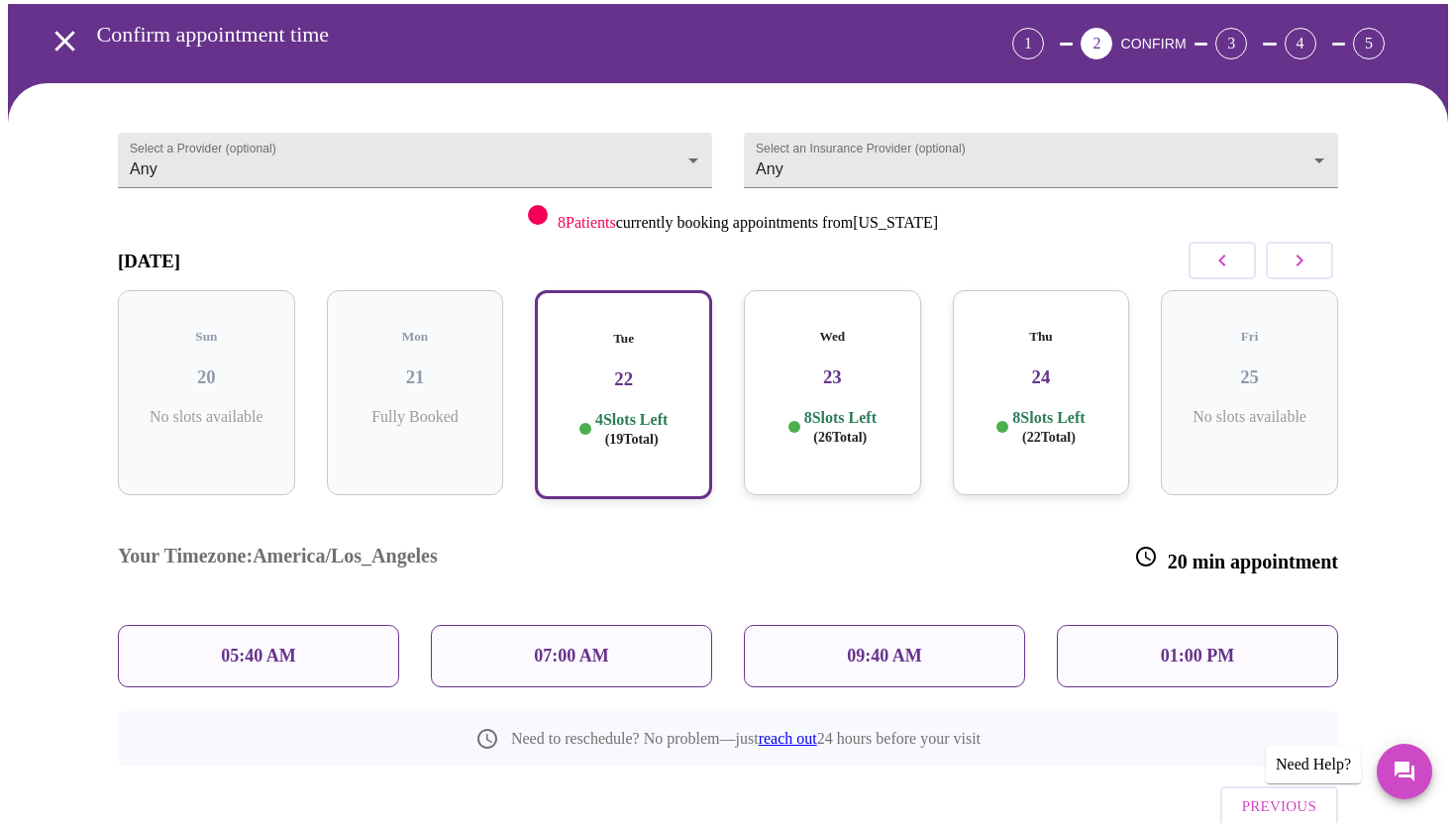 scroll, scrollTop: 84, scrollLeft: 0, axis: vertical 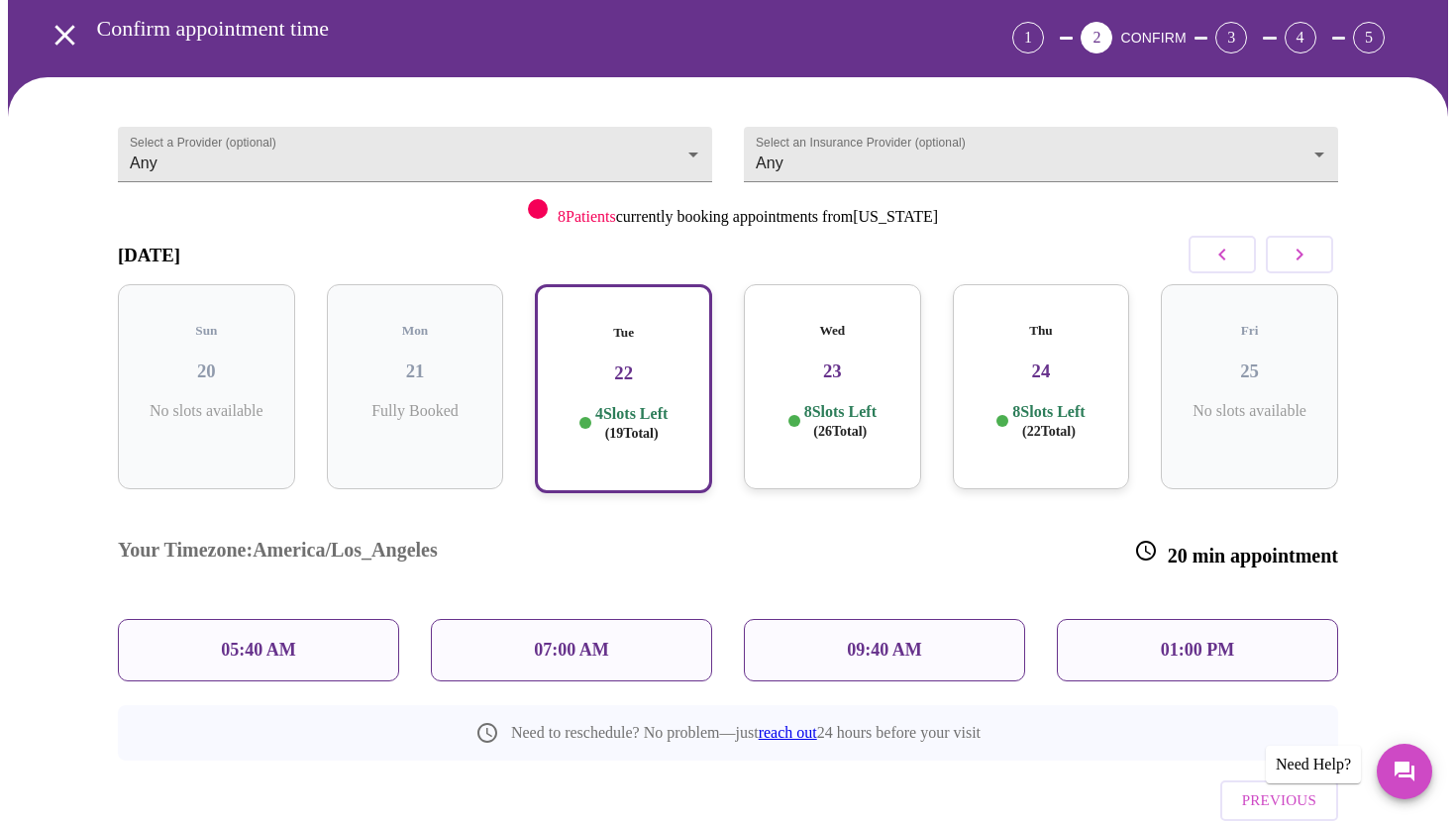 click on "09:40 AM" at bounding box center [884, 650] 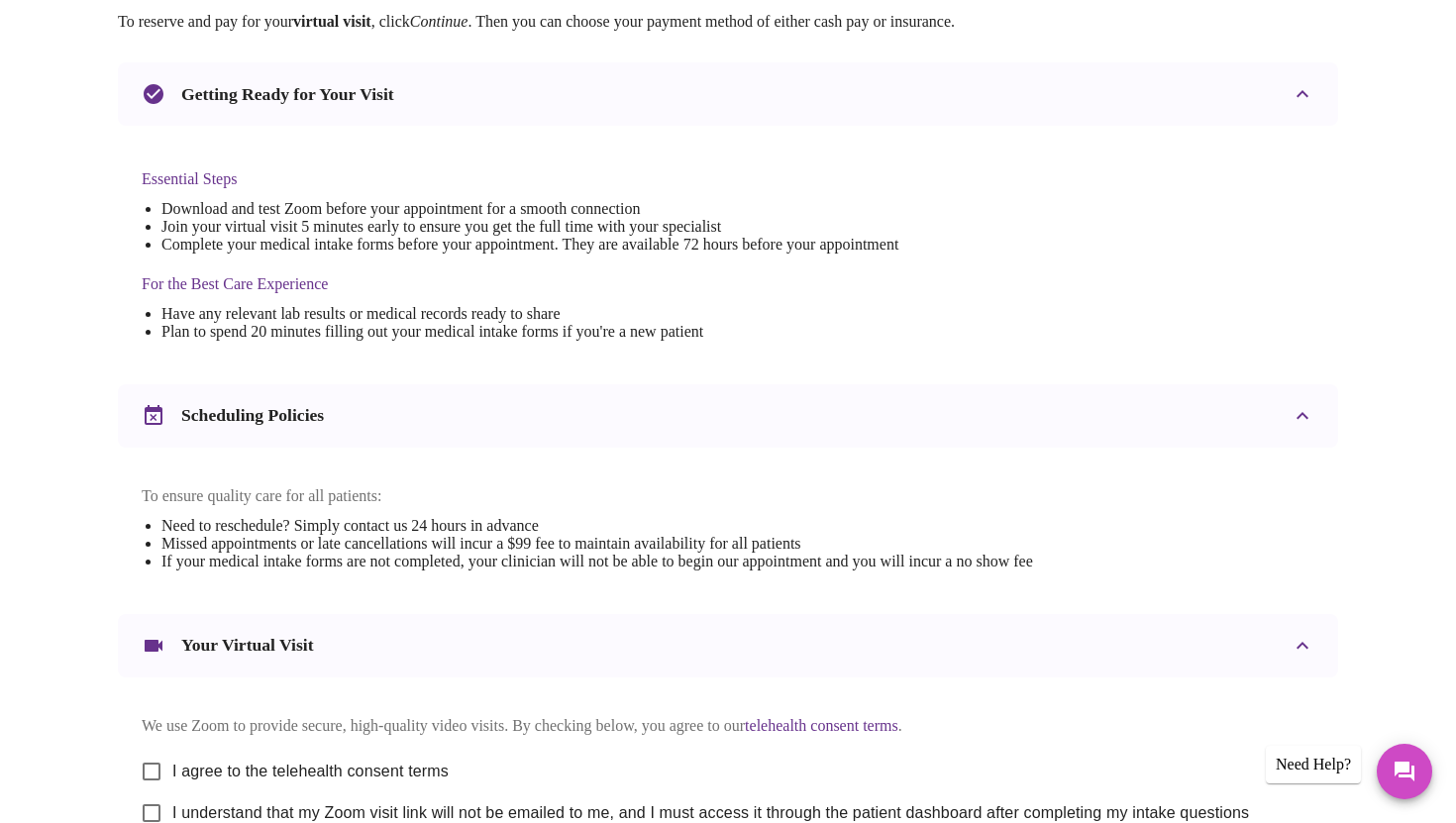 scroll, scrollTop: 588, scrollLeft: 0, axis: vertical 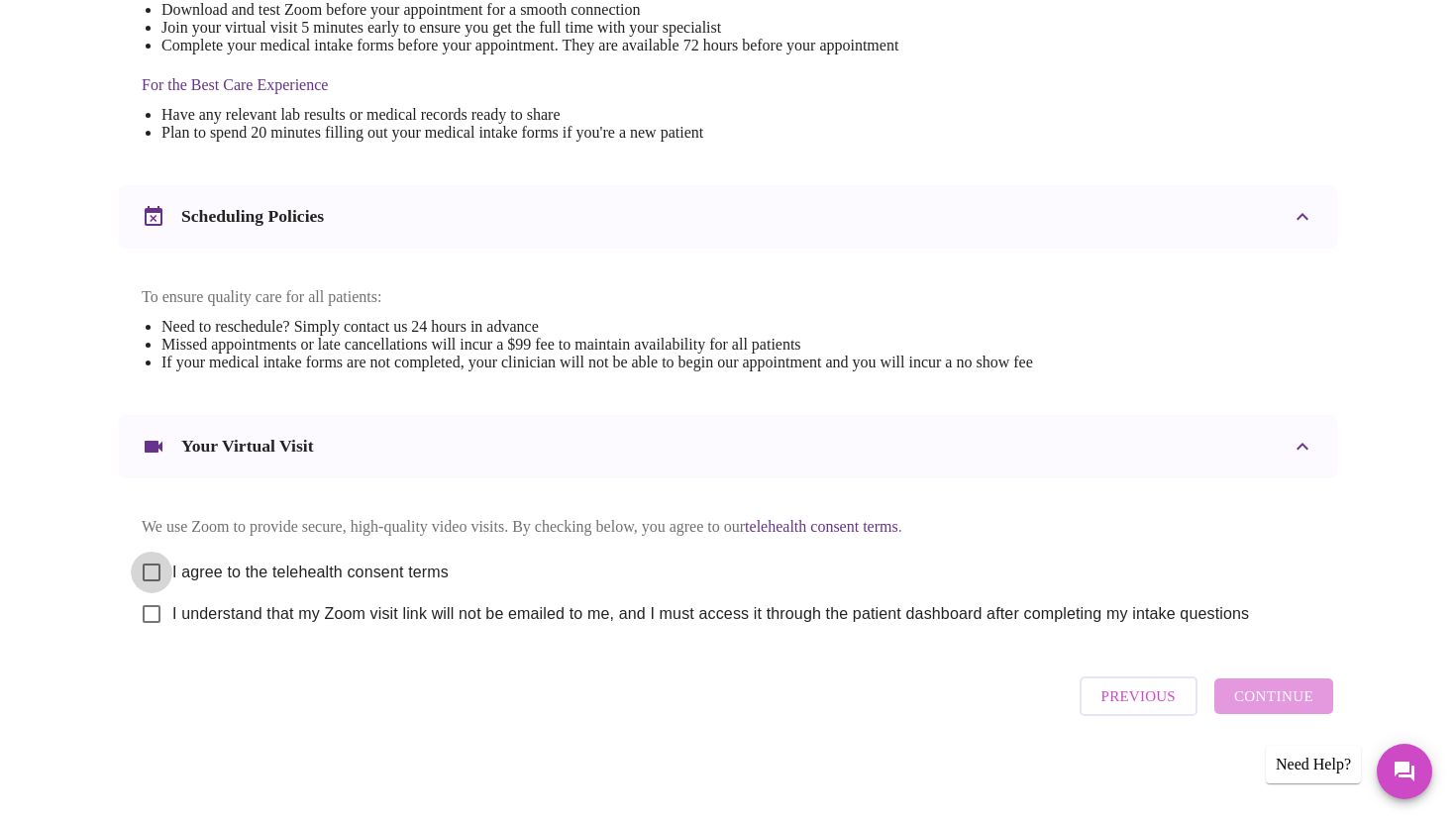click on "I agree to the telehealth consent terms" at bounding box center (152, 572) 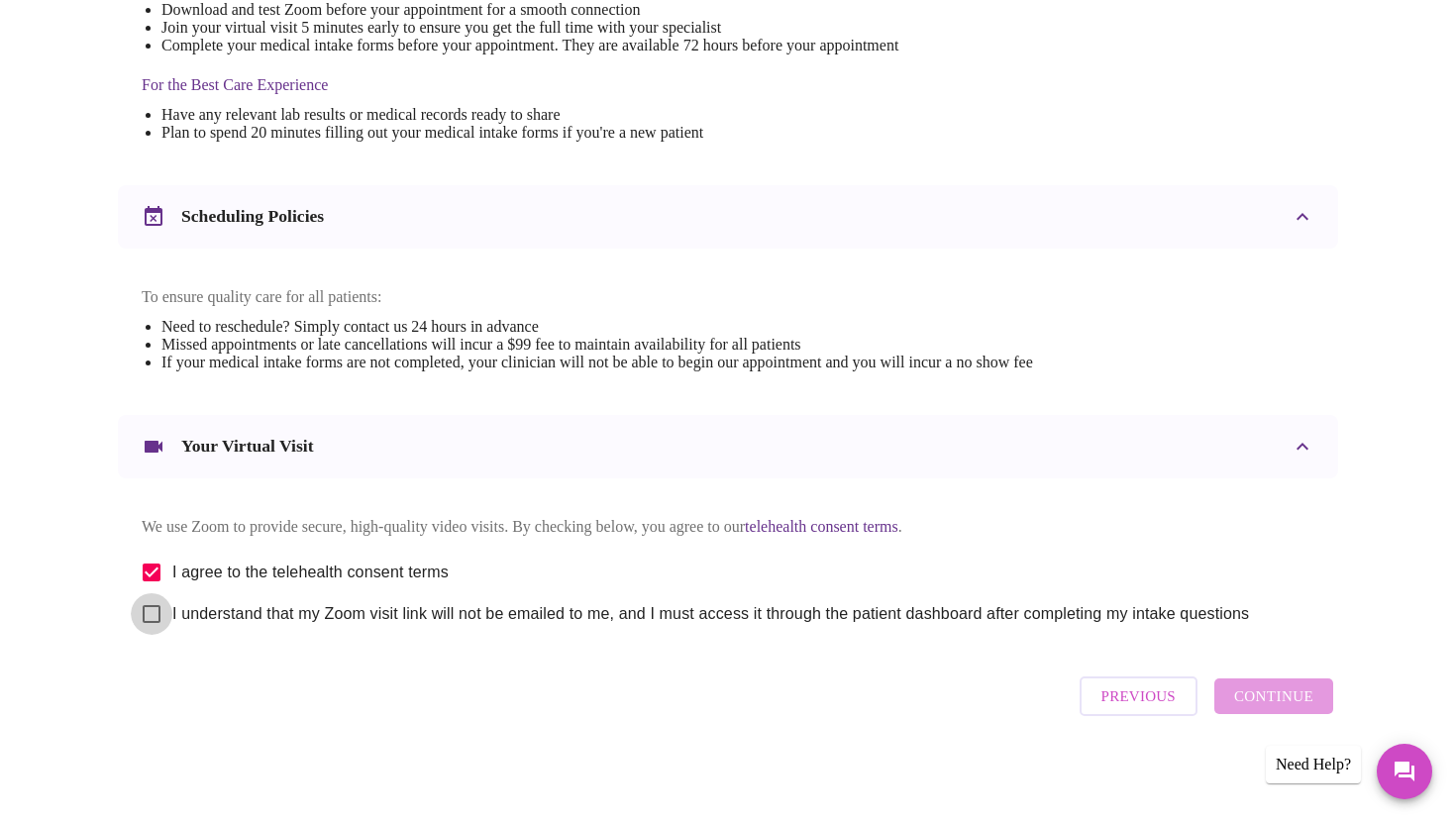 click on "I understand that my Zoom visit link will not be emailed to me, and I must access it through the patient dashboard after completing my intake questions" at bounding box center (152, 614) 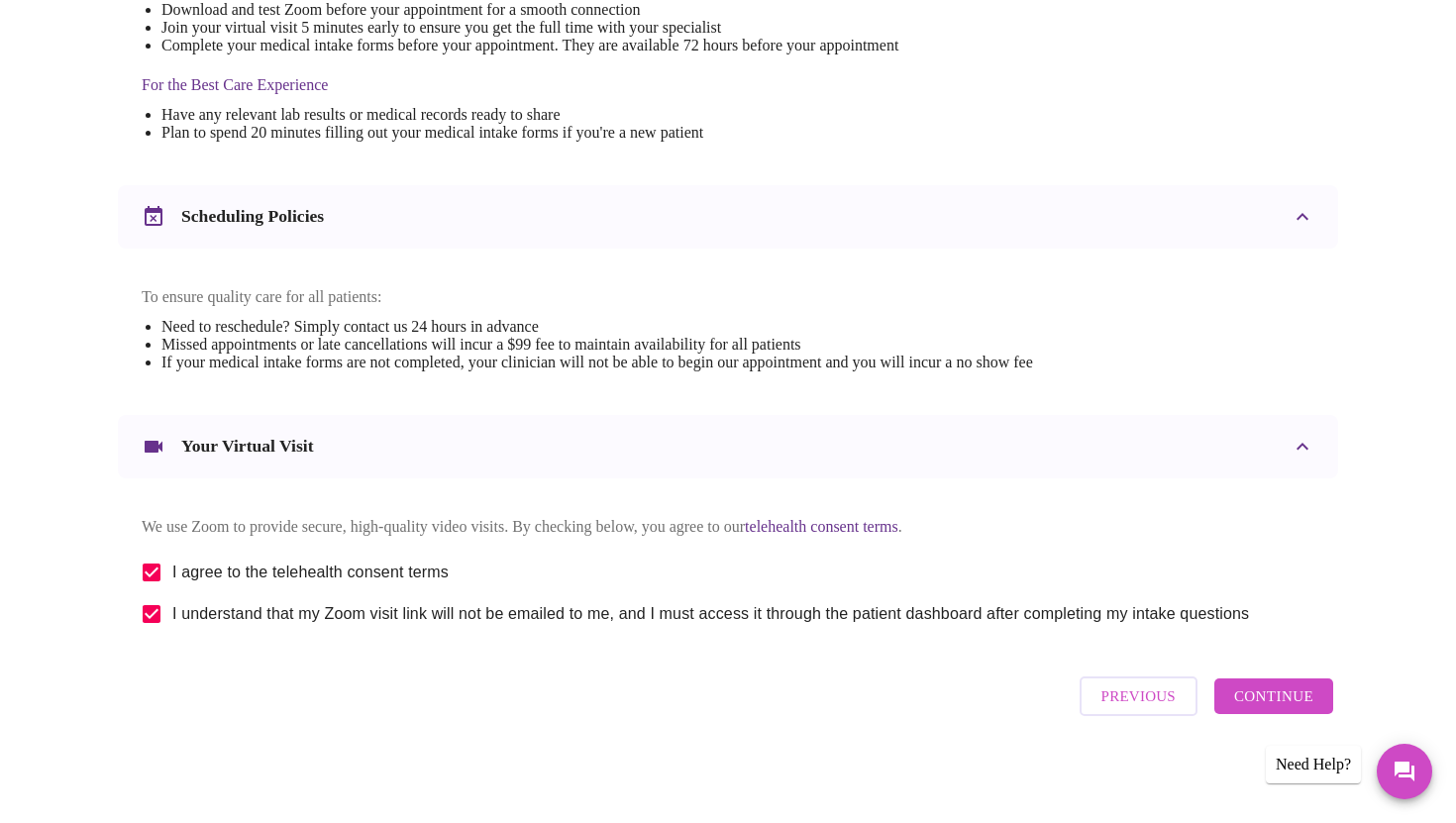 click on "Continue" at bounding box center (1274, 696) 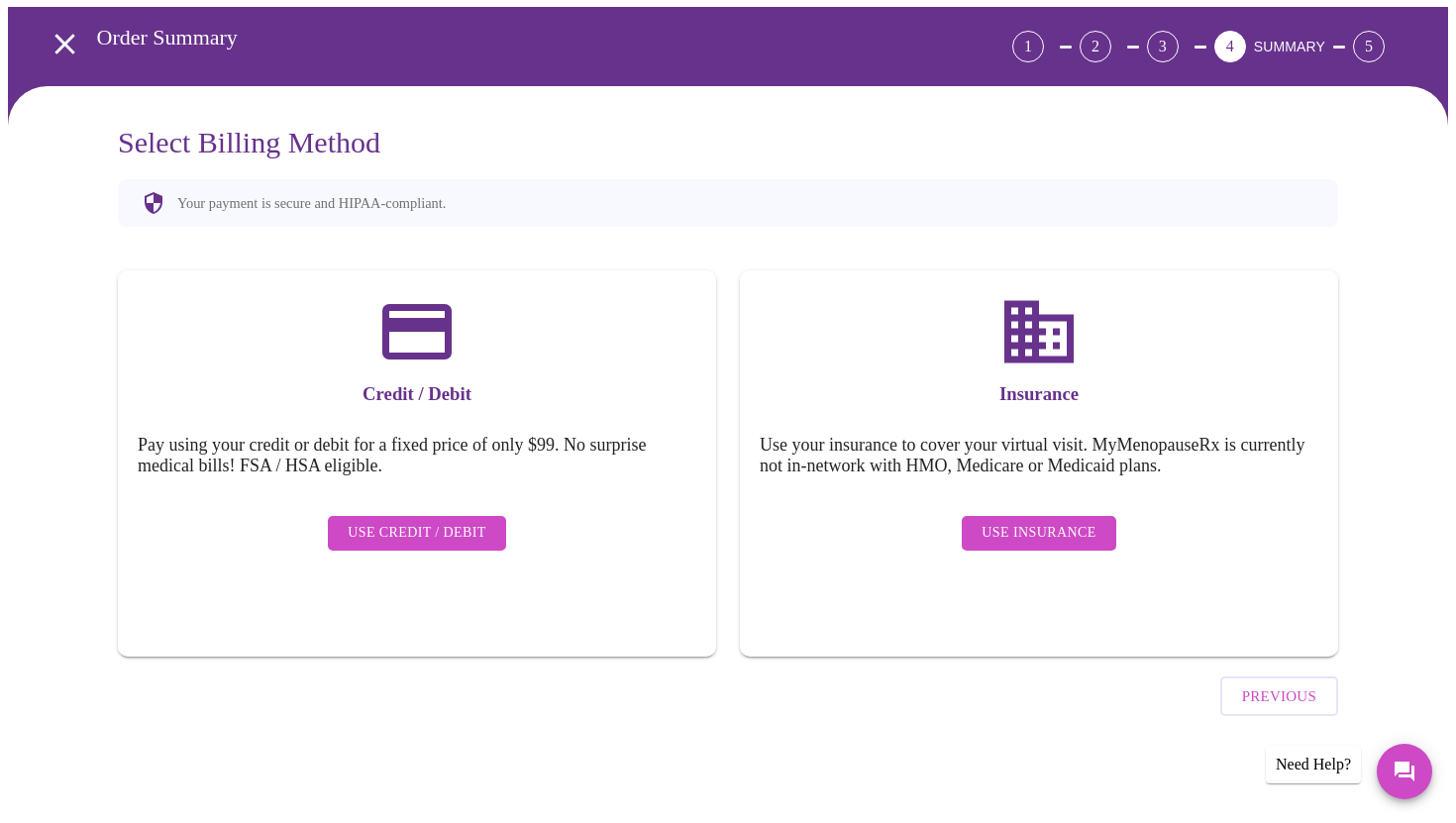scroll, scrollTop: 20, scrollLeft: 0, axis: vertical 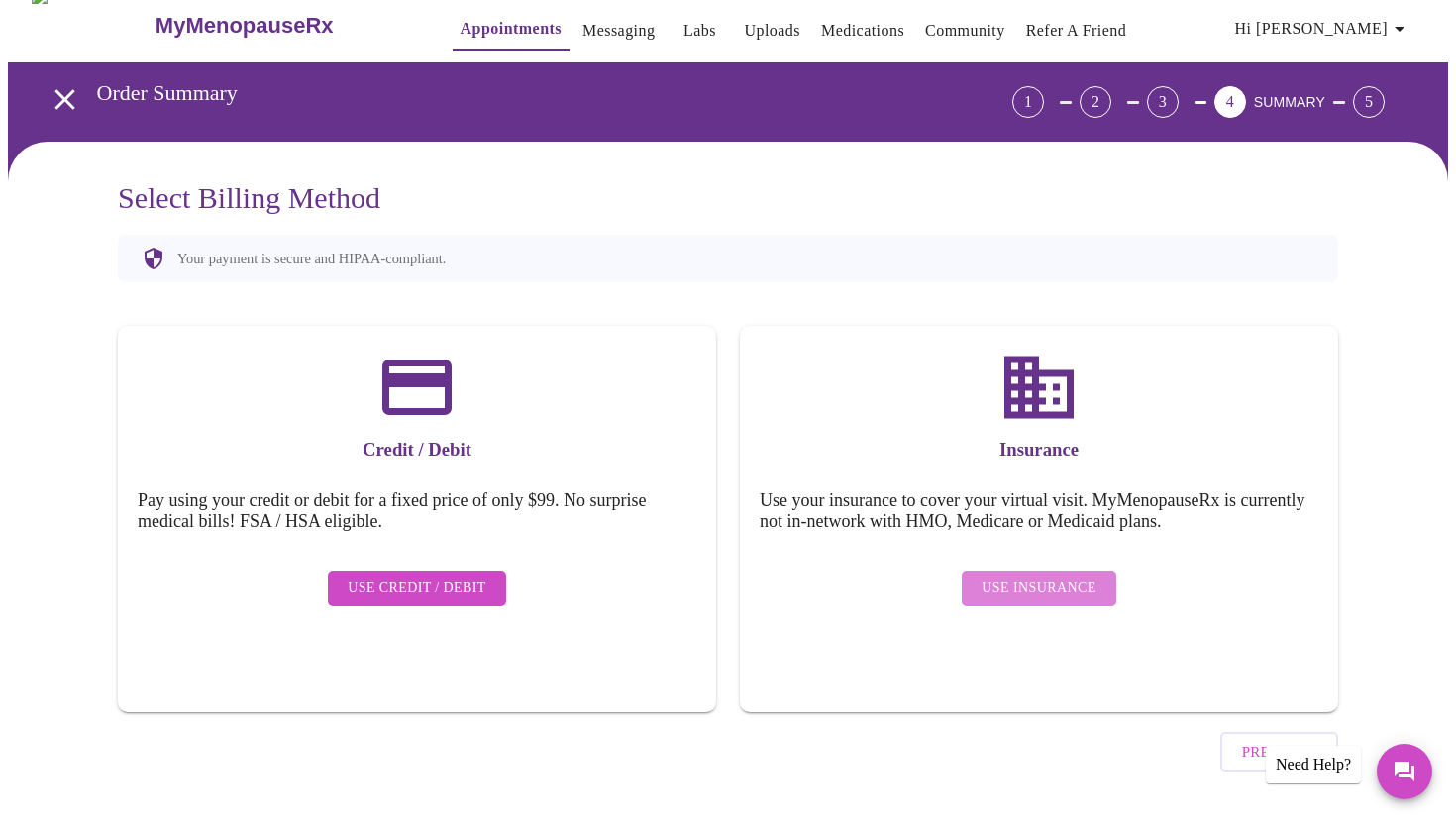 click on "Use Insurance" at bounding box center [1038, 588] 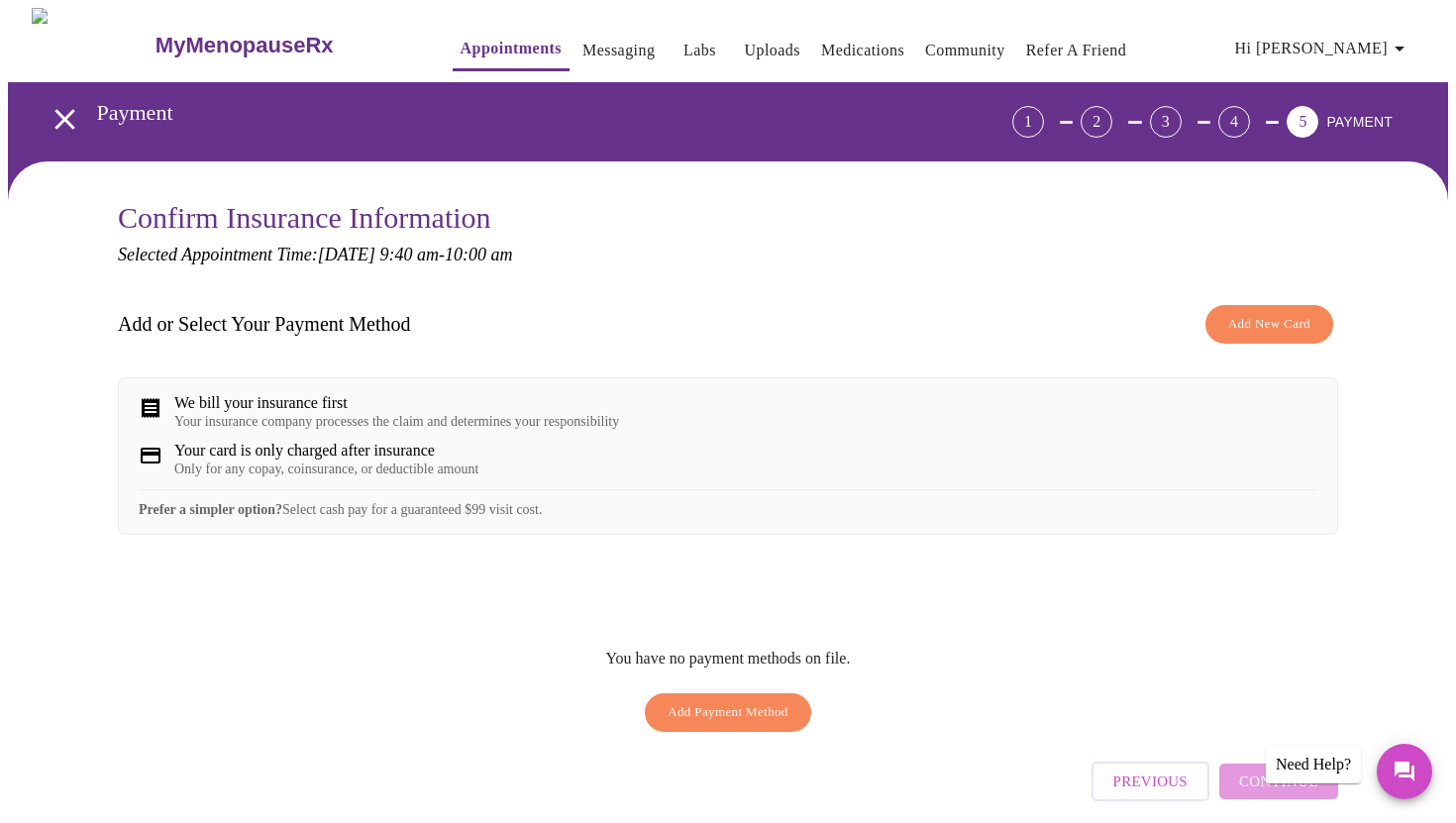 click on "Add Payment Method" at bounding box center (728, 712) 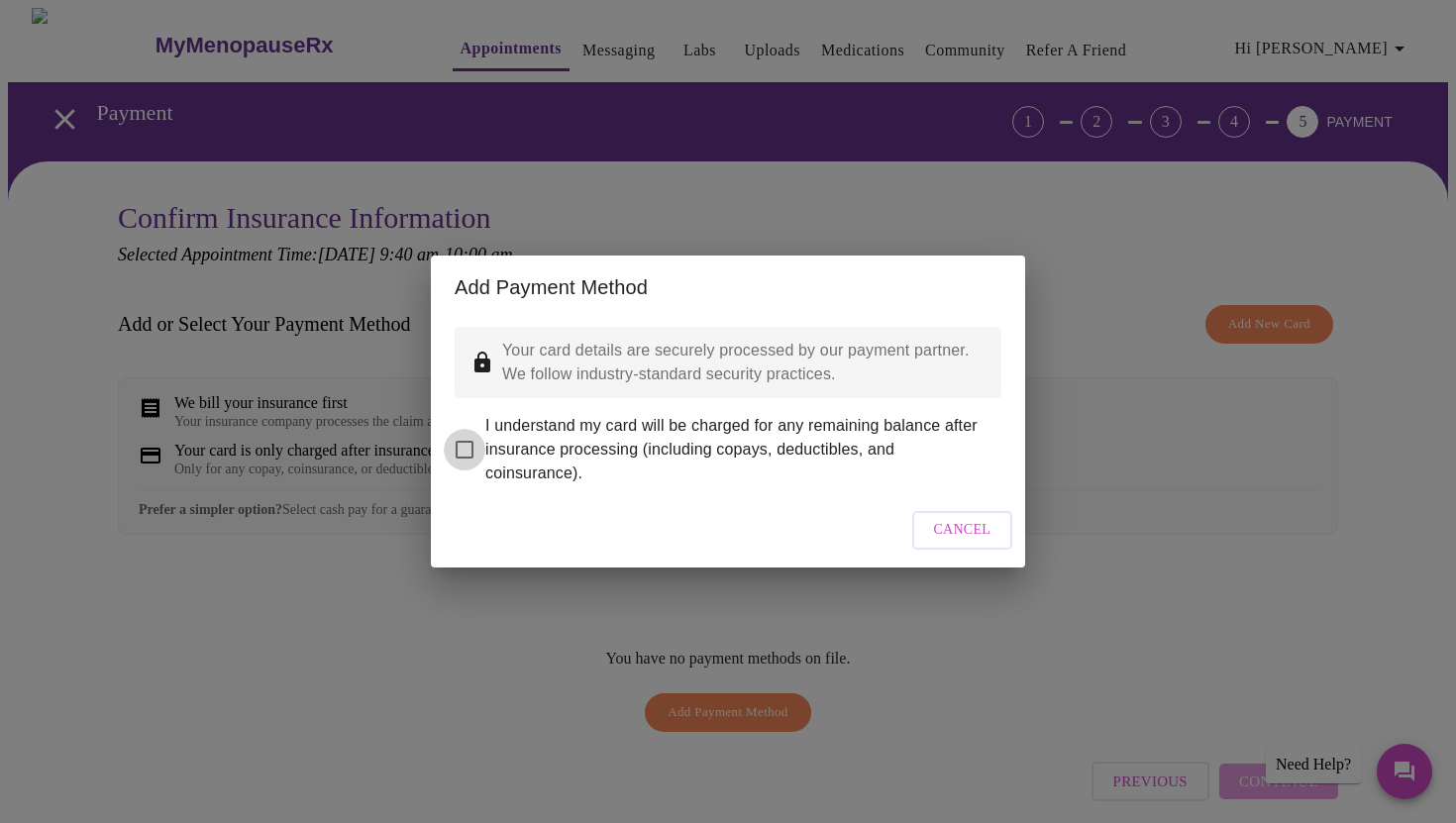 click on "I understand my card will be charged for any remaining balance after insurance processing (including copays, deductibles, and coinsurance)." at bounding box center (465, 450) 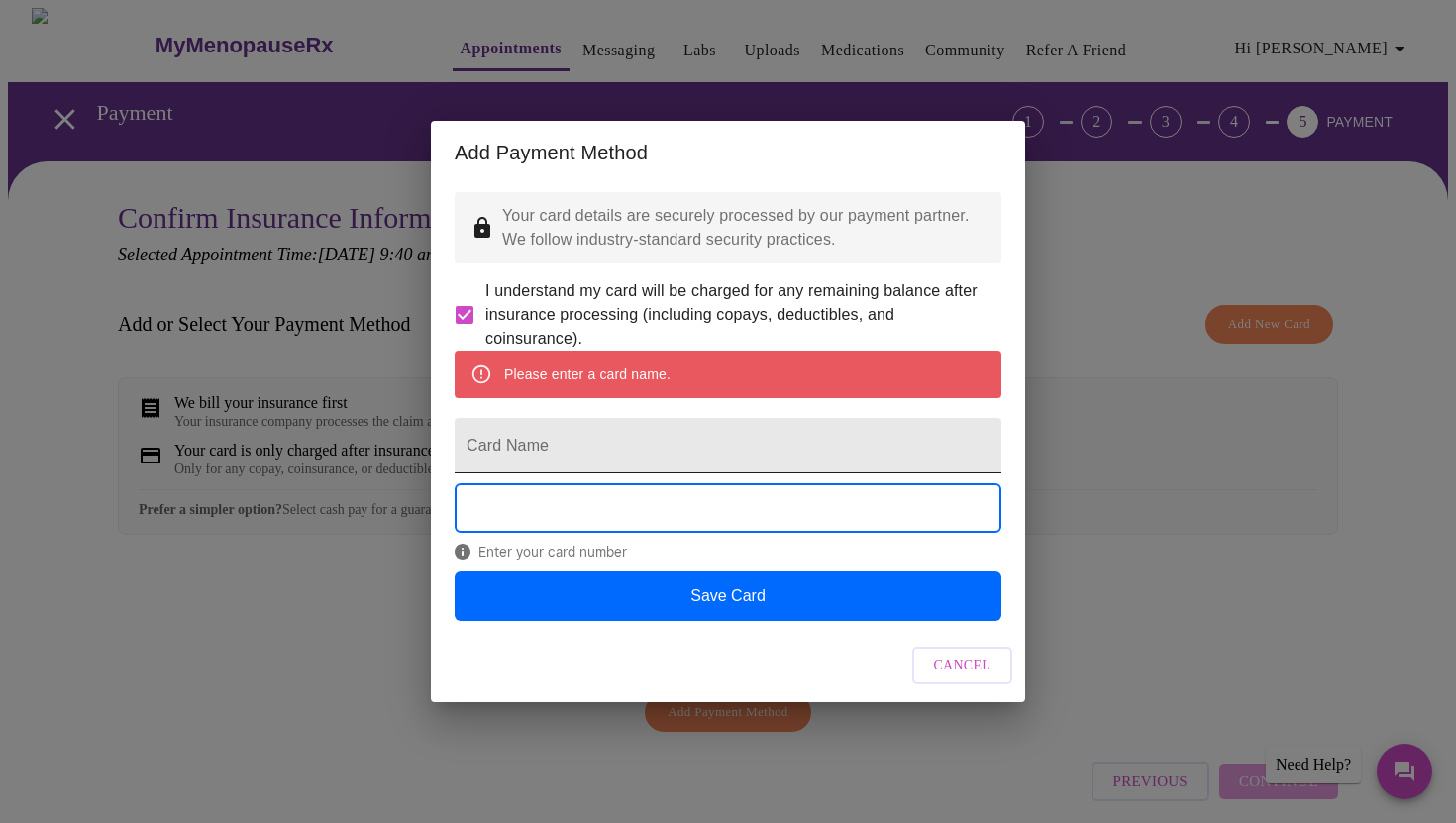 click on "Card Name" at bounding box center (728, 446) 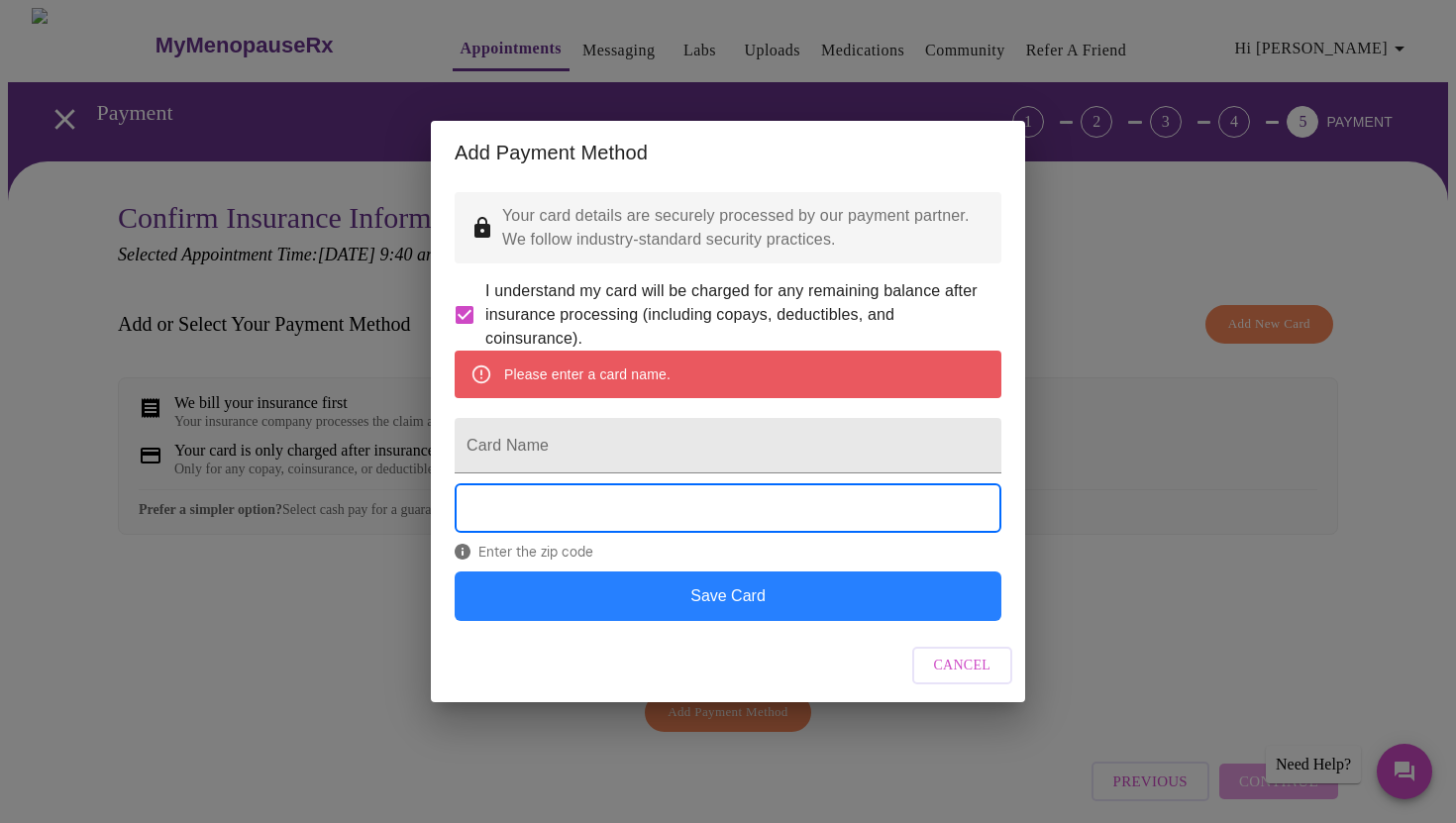 click on "Save Card" at bounding box center (728, 596) 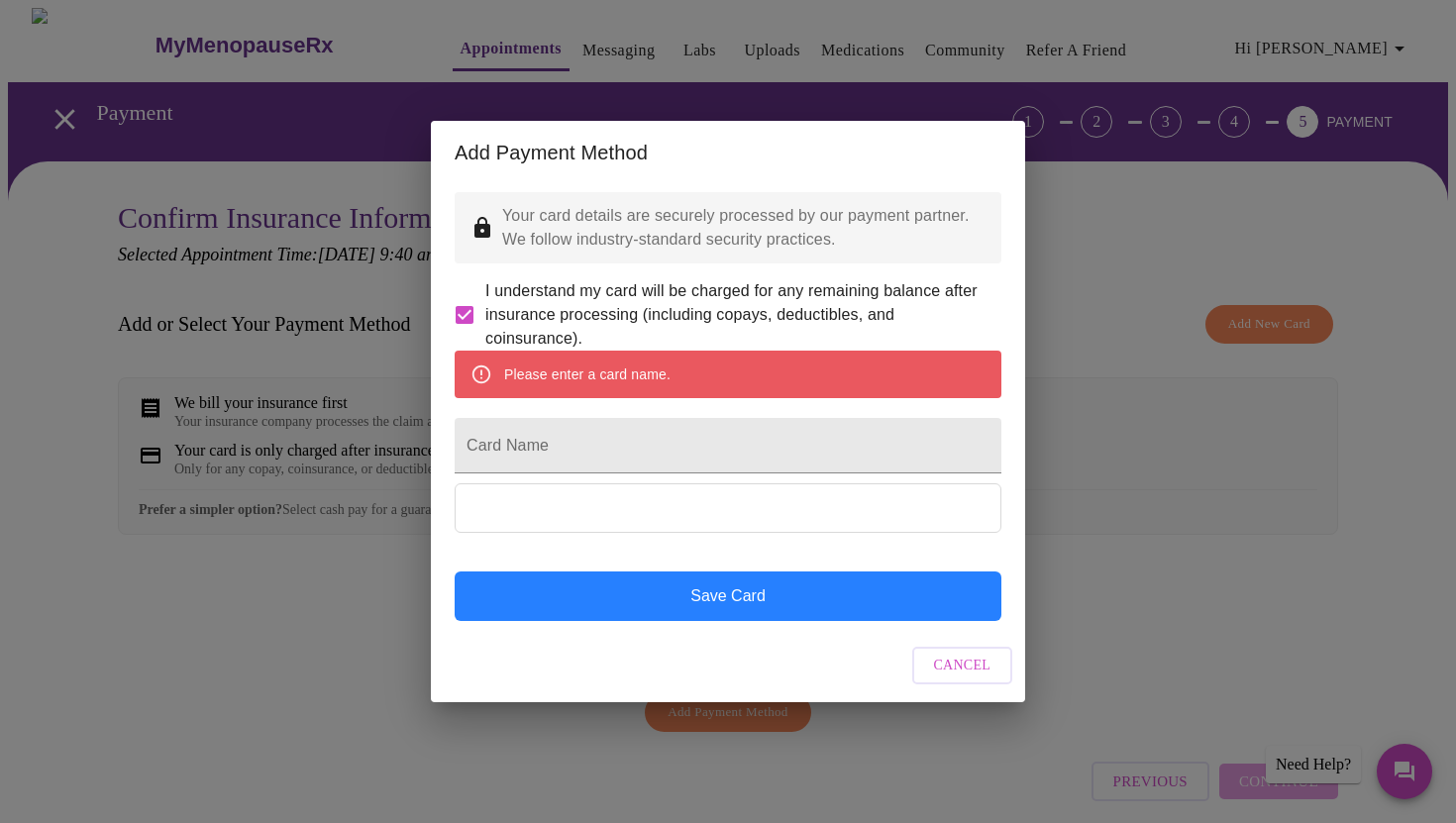 click on "Save Card" at bounding box center [728, 596] 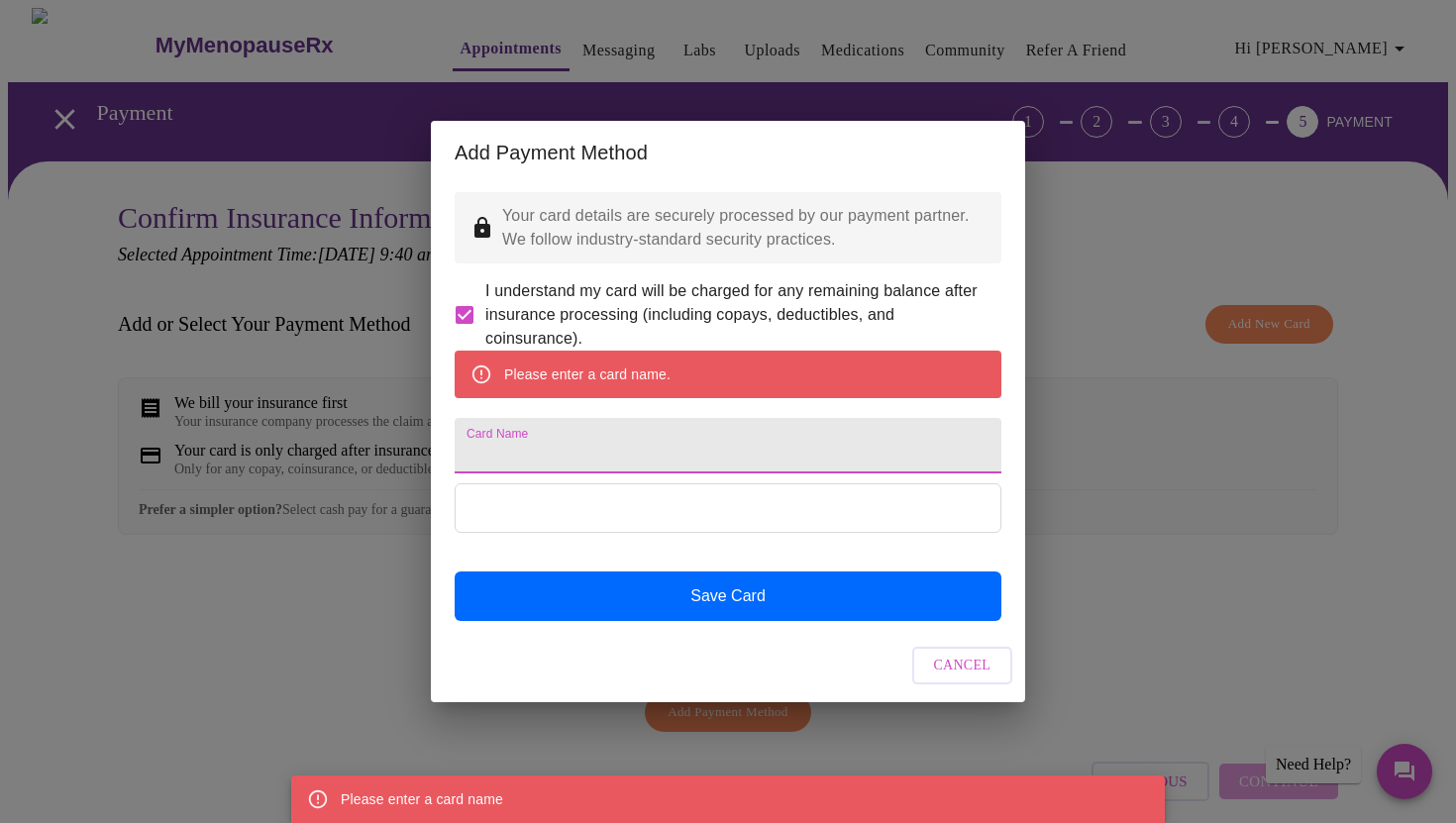 click on "Card Name" at bounding box center [728, 446] 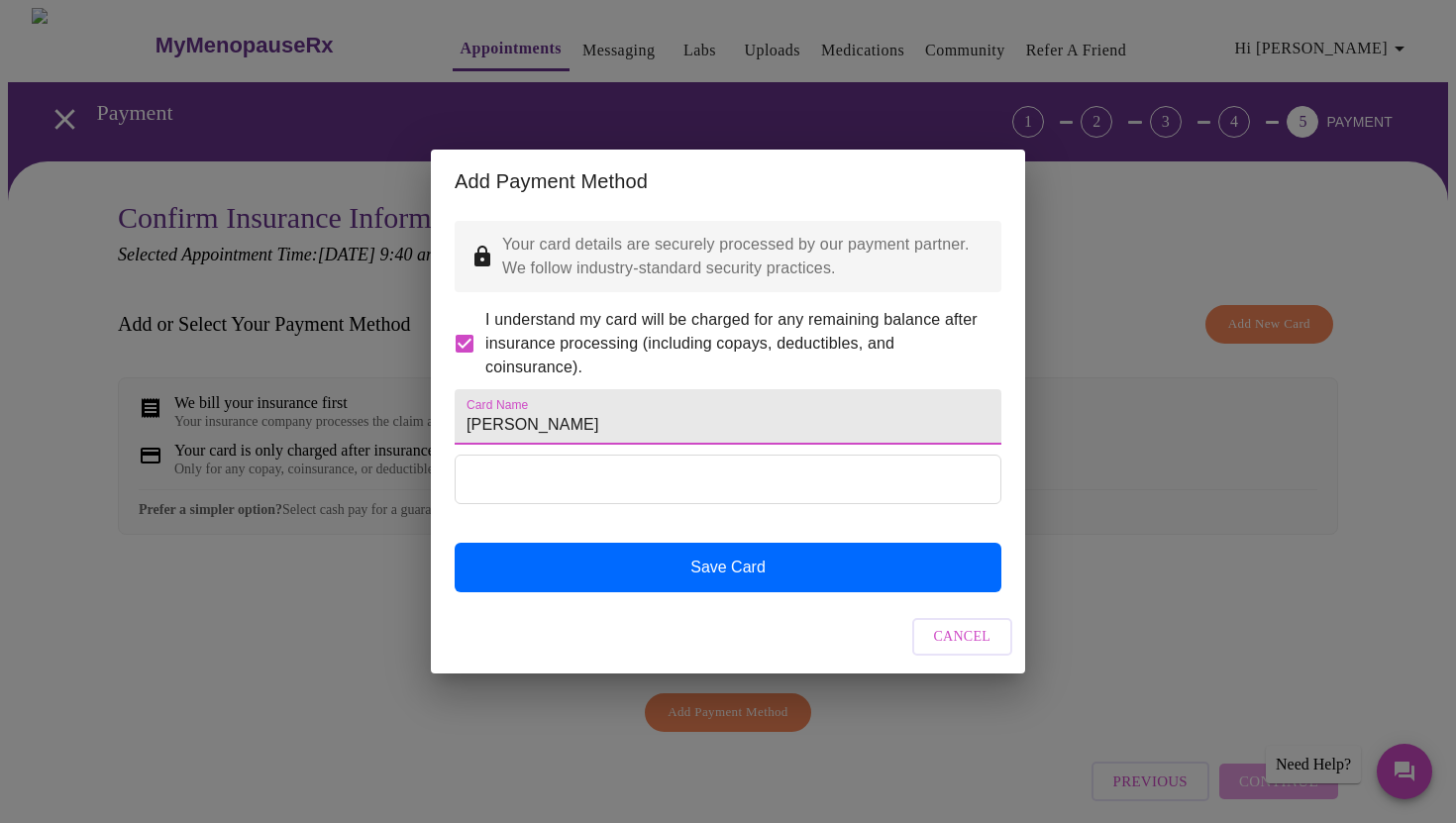 type on "[PERSON_NAME]" 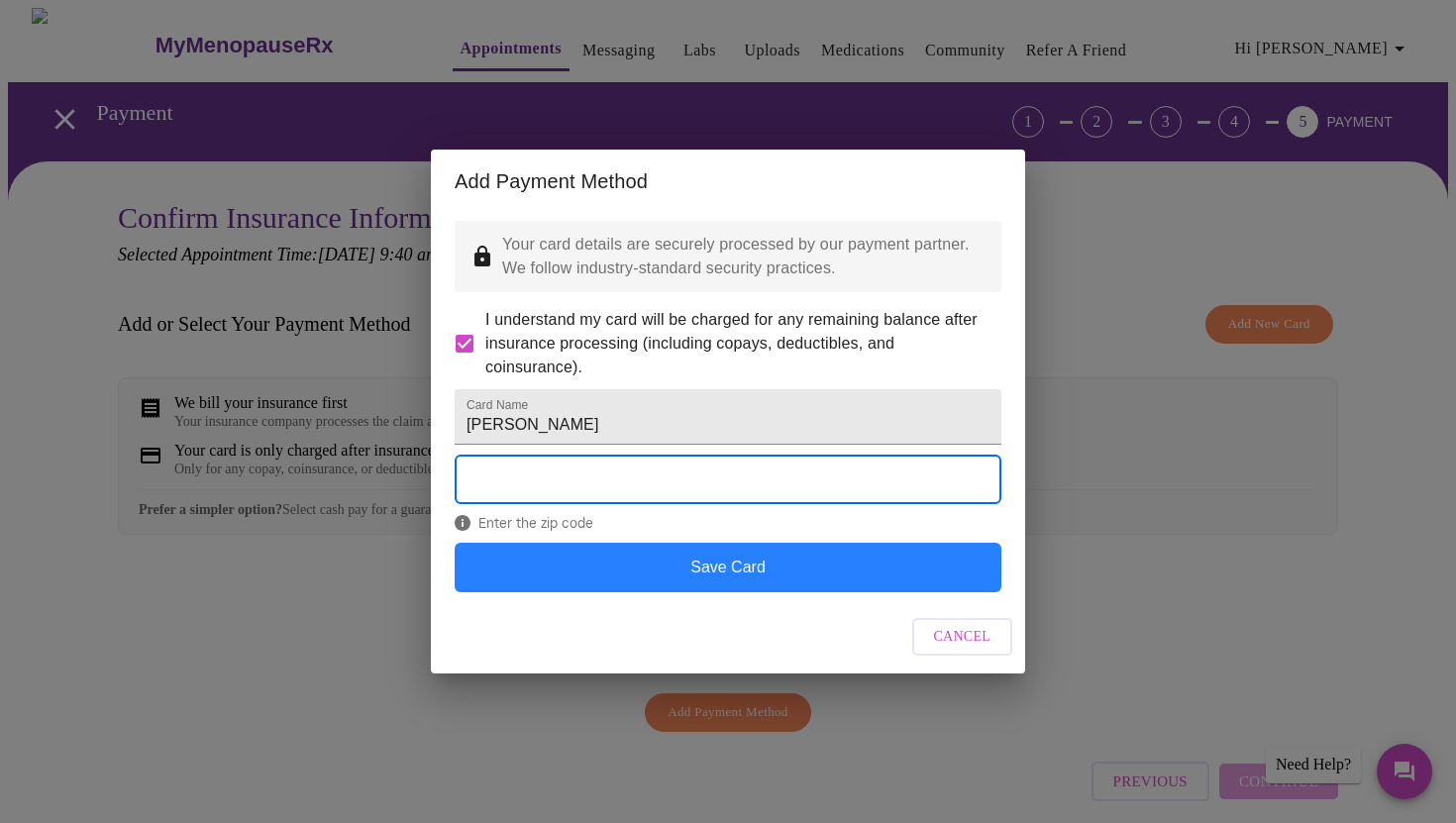click on "Save Card" at bounding box center (728, 567) 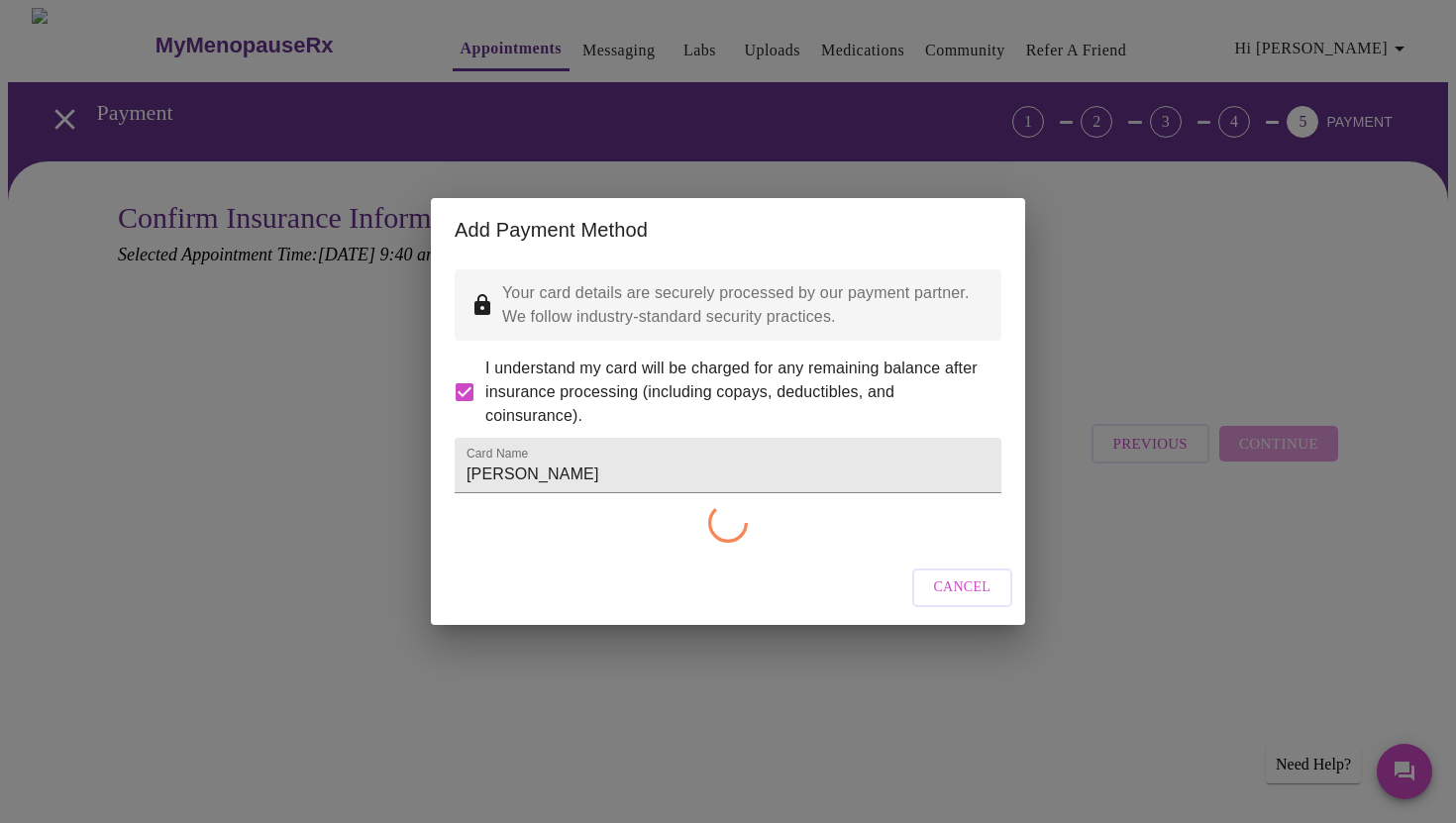 checkbox on "false" 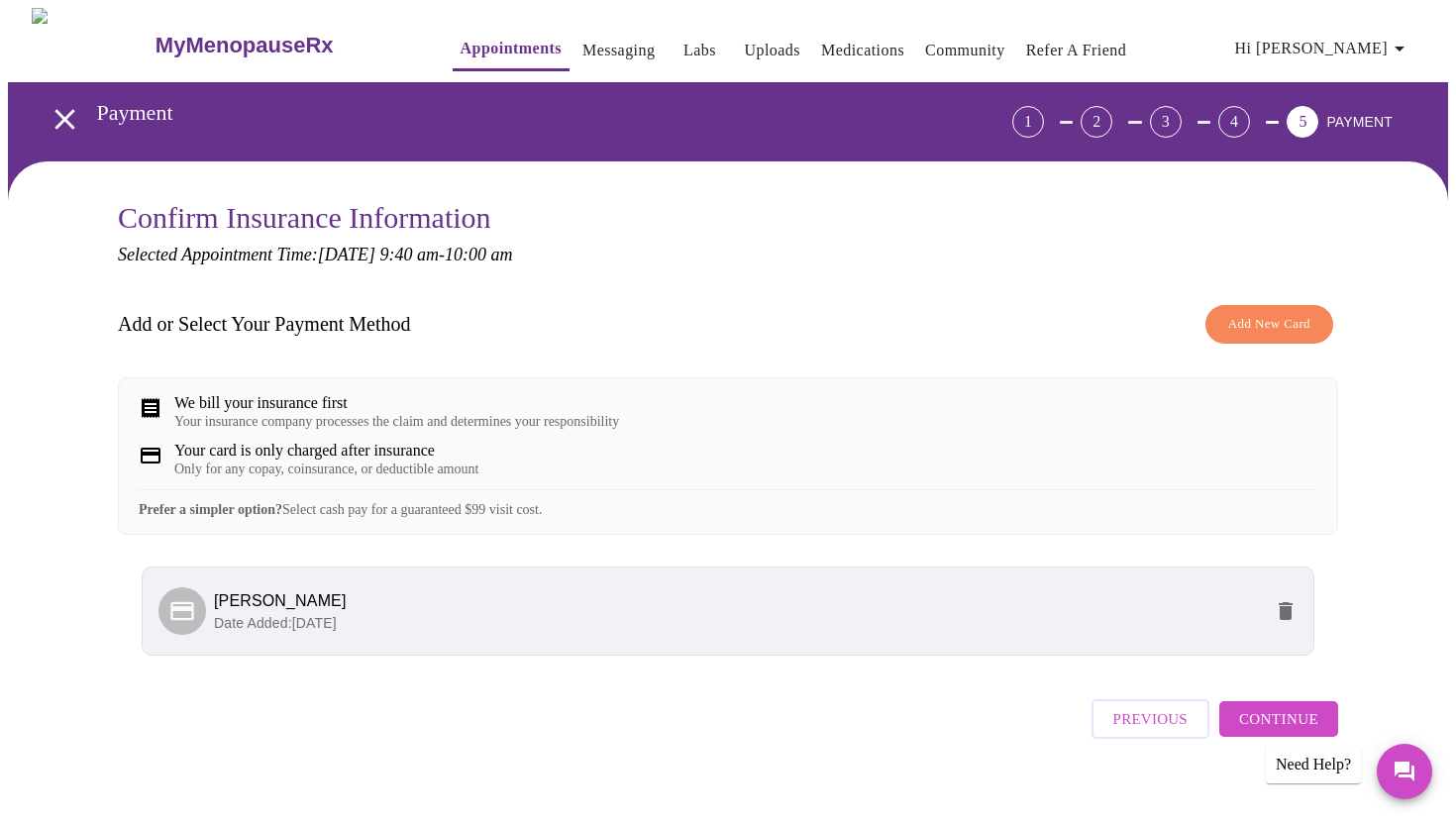 click on "We bill your insurance first" at bounding box center (396, 403) 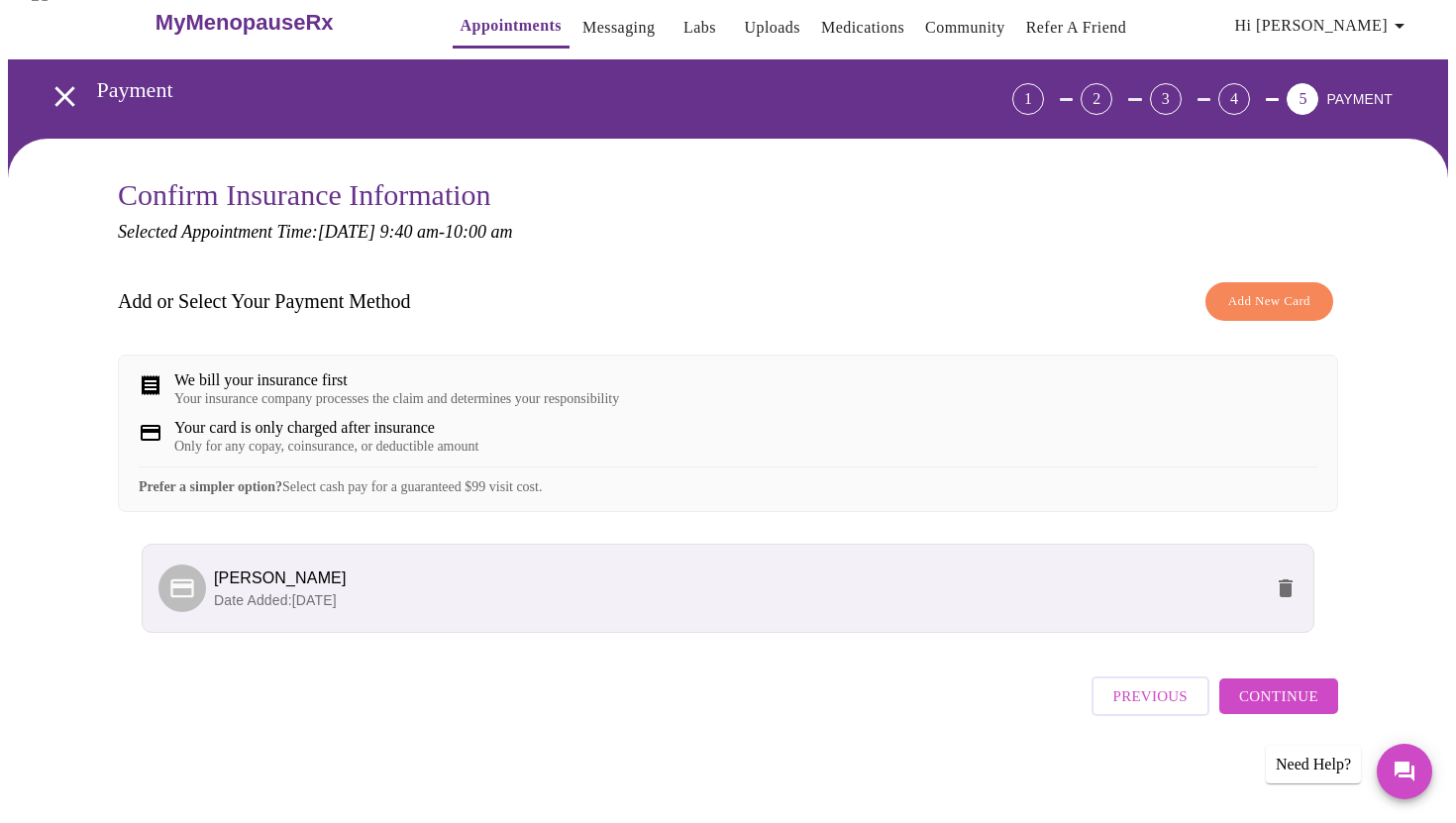 click on "Continue" at bounding box center [1279, 696] 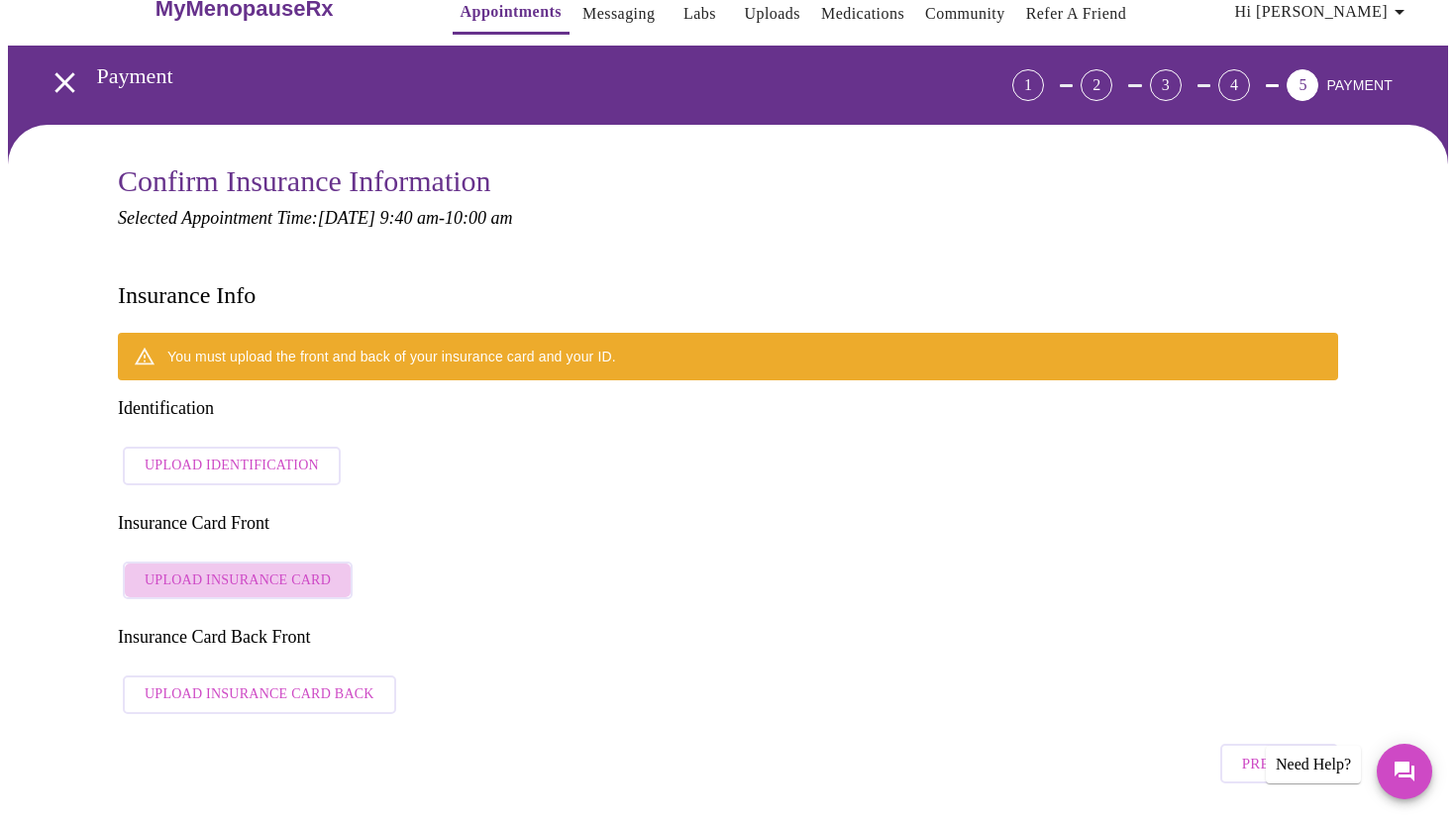 click on "Upload Insurance Card" at bounding box center (238, 580) 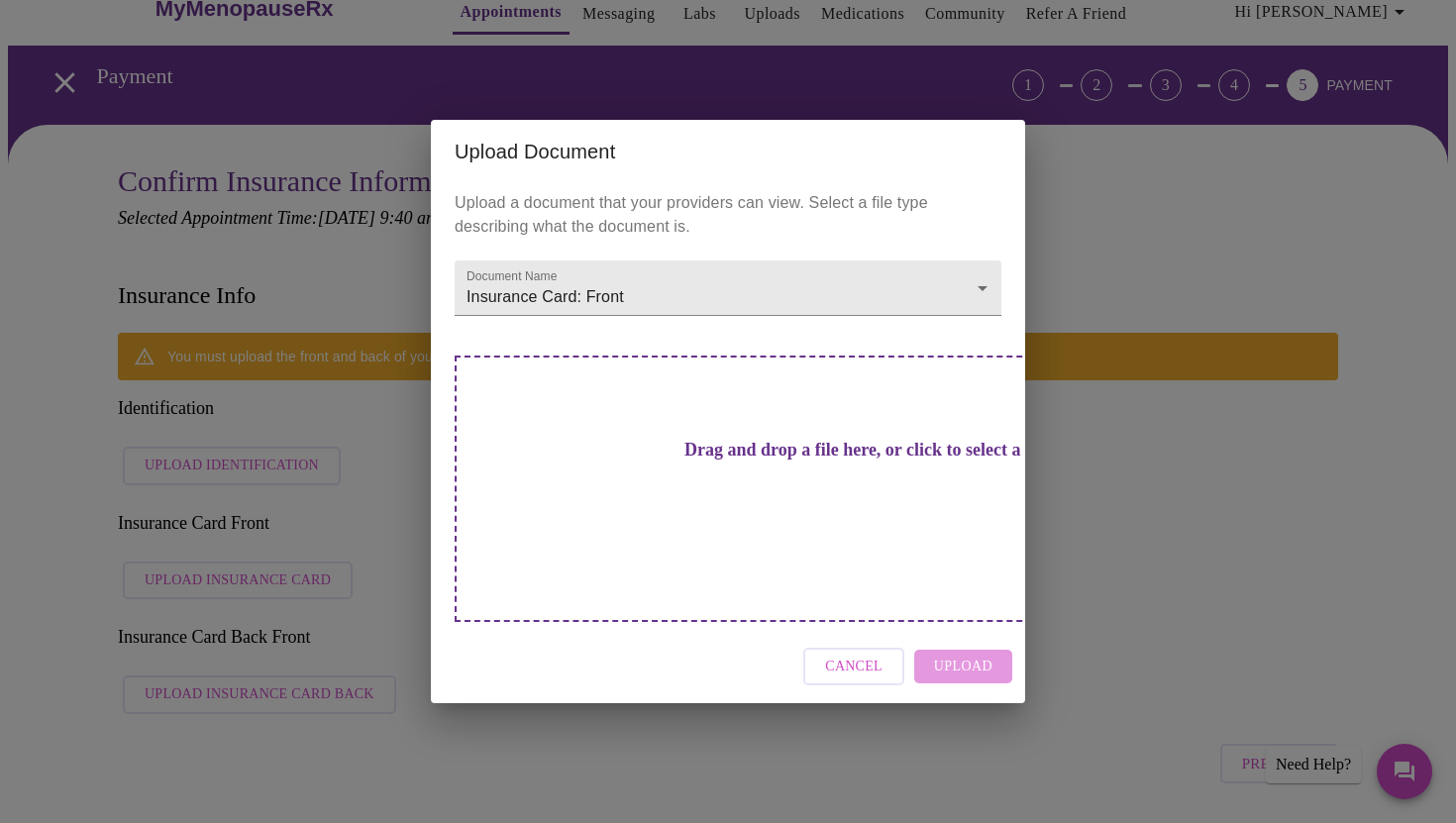 click on "Drag and drop a file here, or click to select a file" at bounding box center [867, 488] 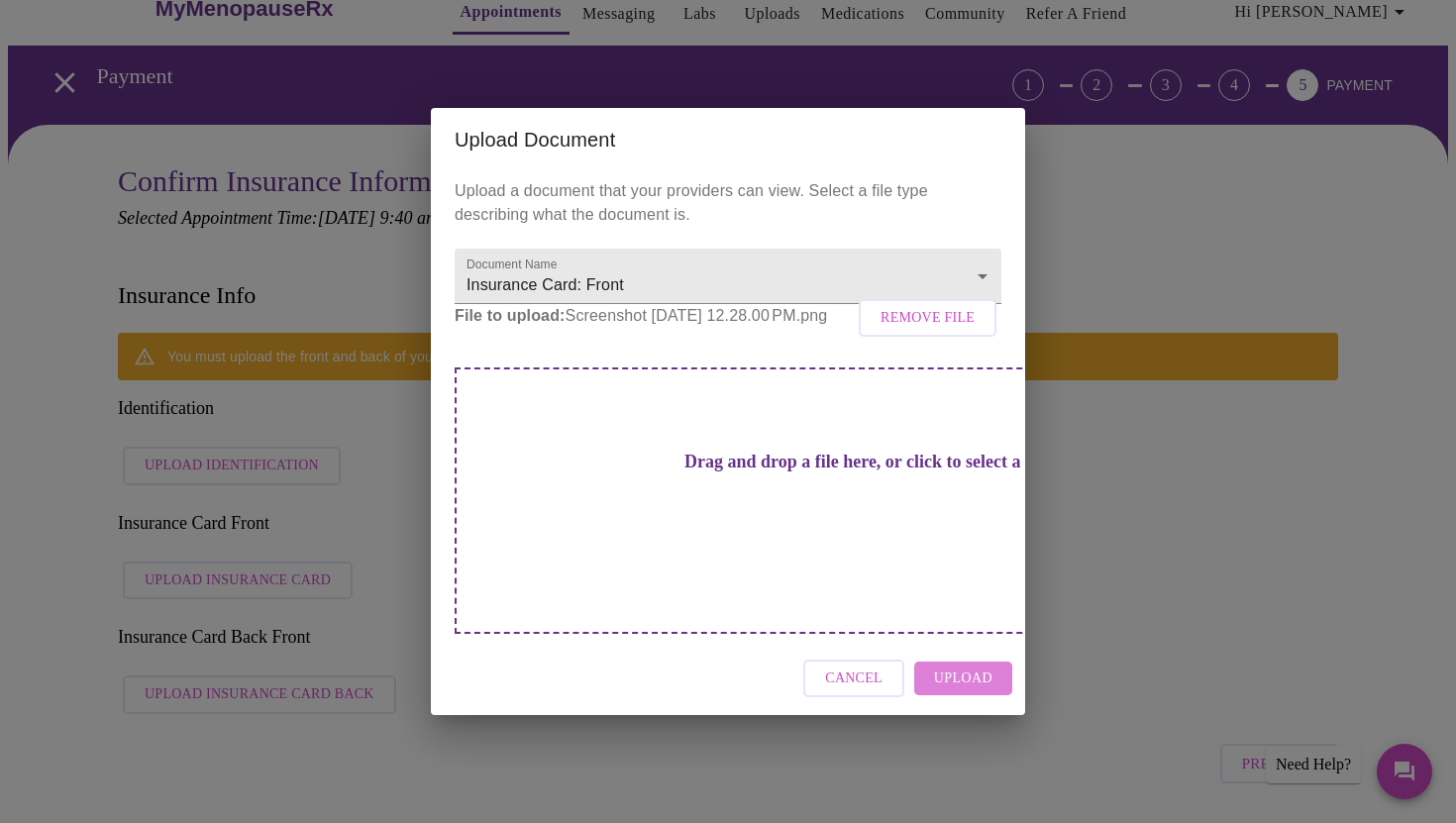 click on "Upload" at bounding box center (963, 678) 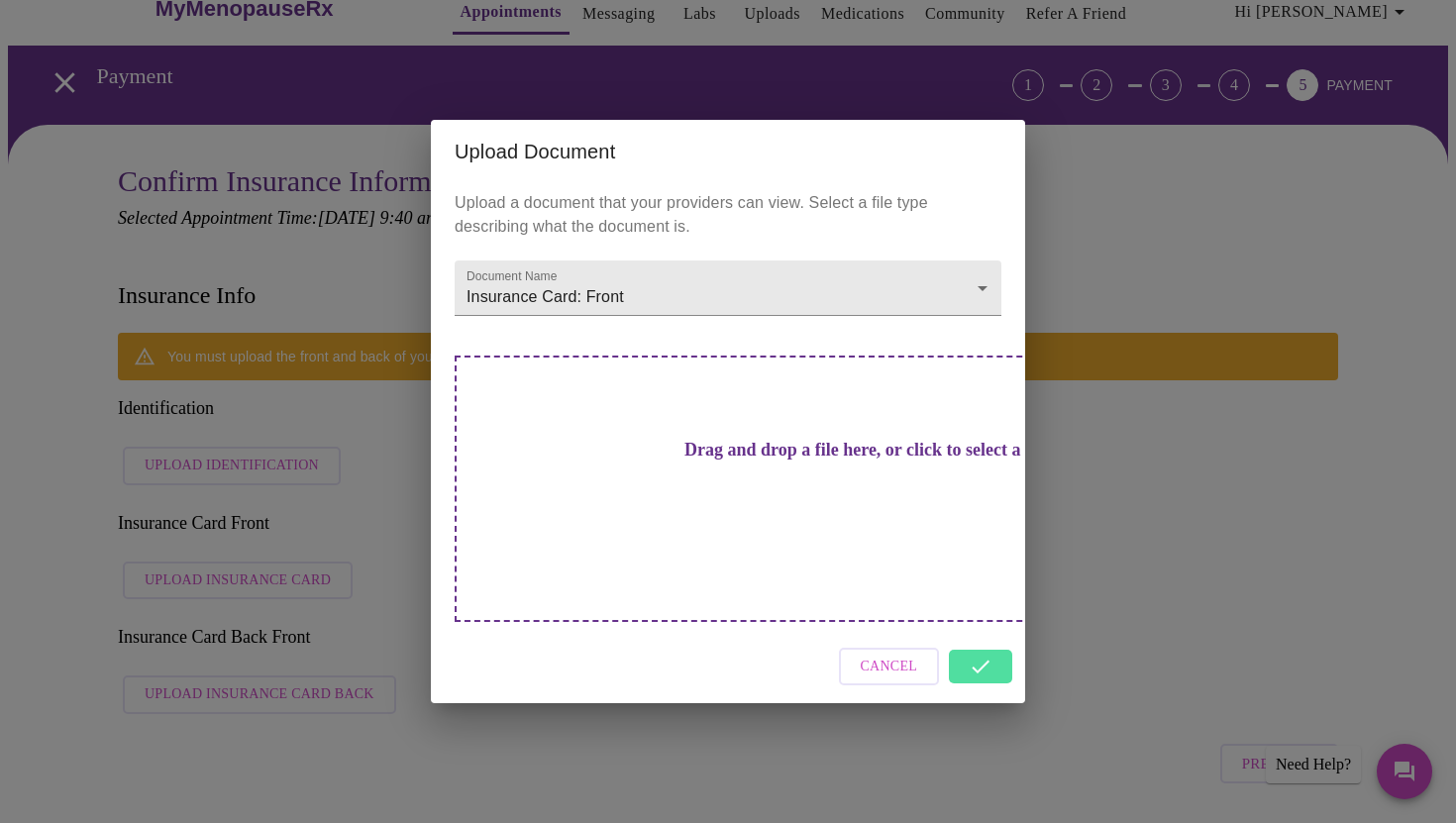 click on "Drag and drop a file here, or click to select a file" at bounding box center (867, 488) 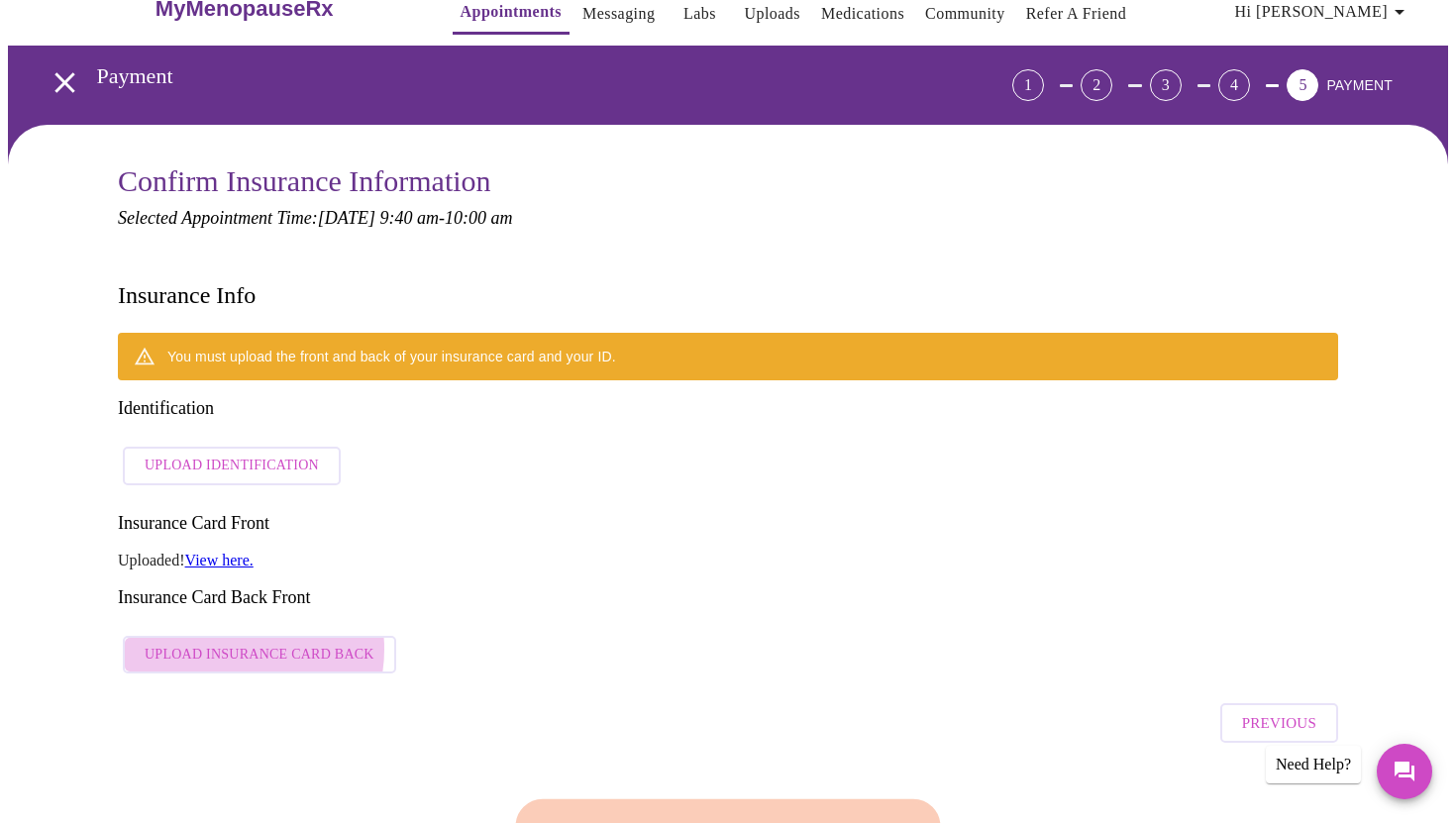 click on "Upload Insurance Card Back" at bounding box center (260, 655) 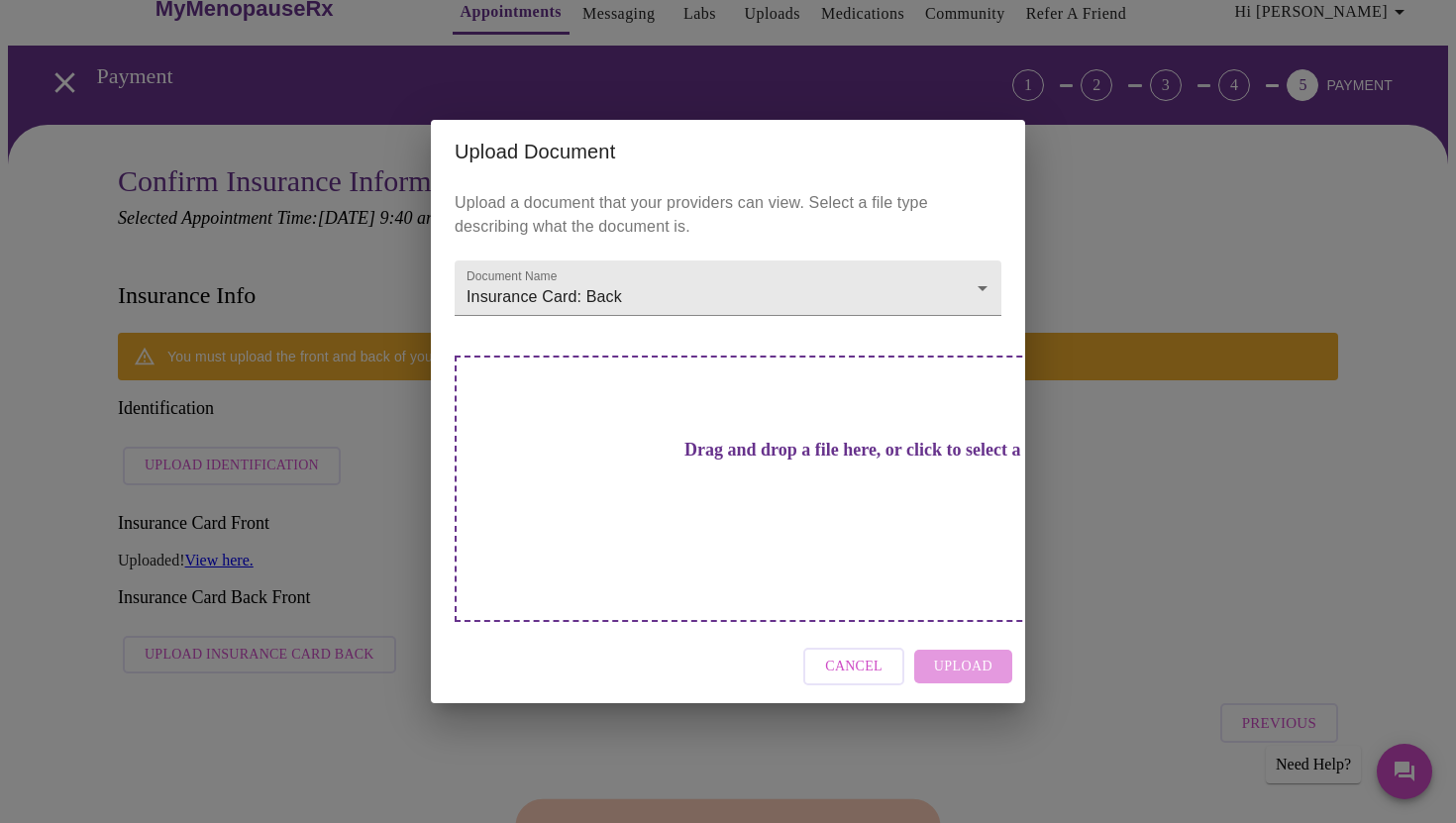 click on "Drag and drop a file here, or click to select a file" at bounding box center [867, 488] 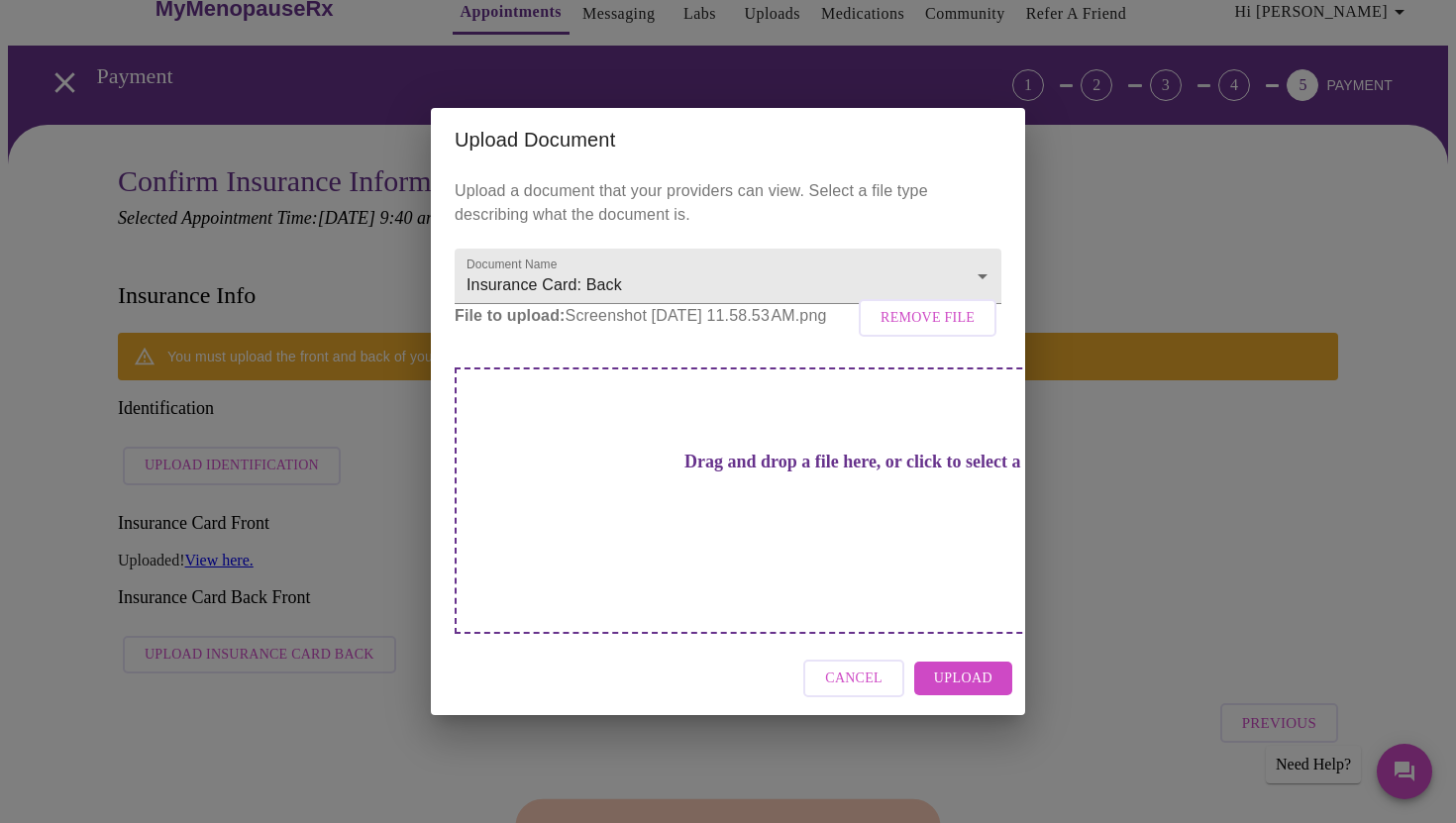 click on "Upload" at bounding box center (963, 678) 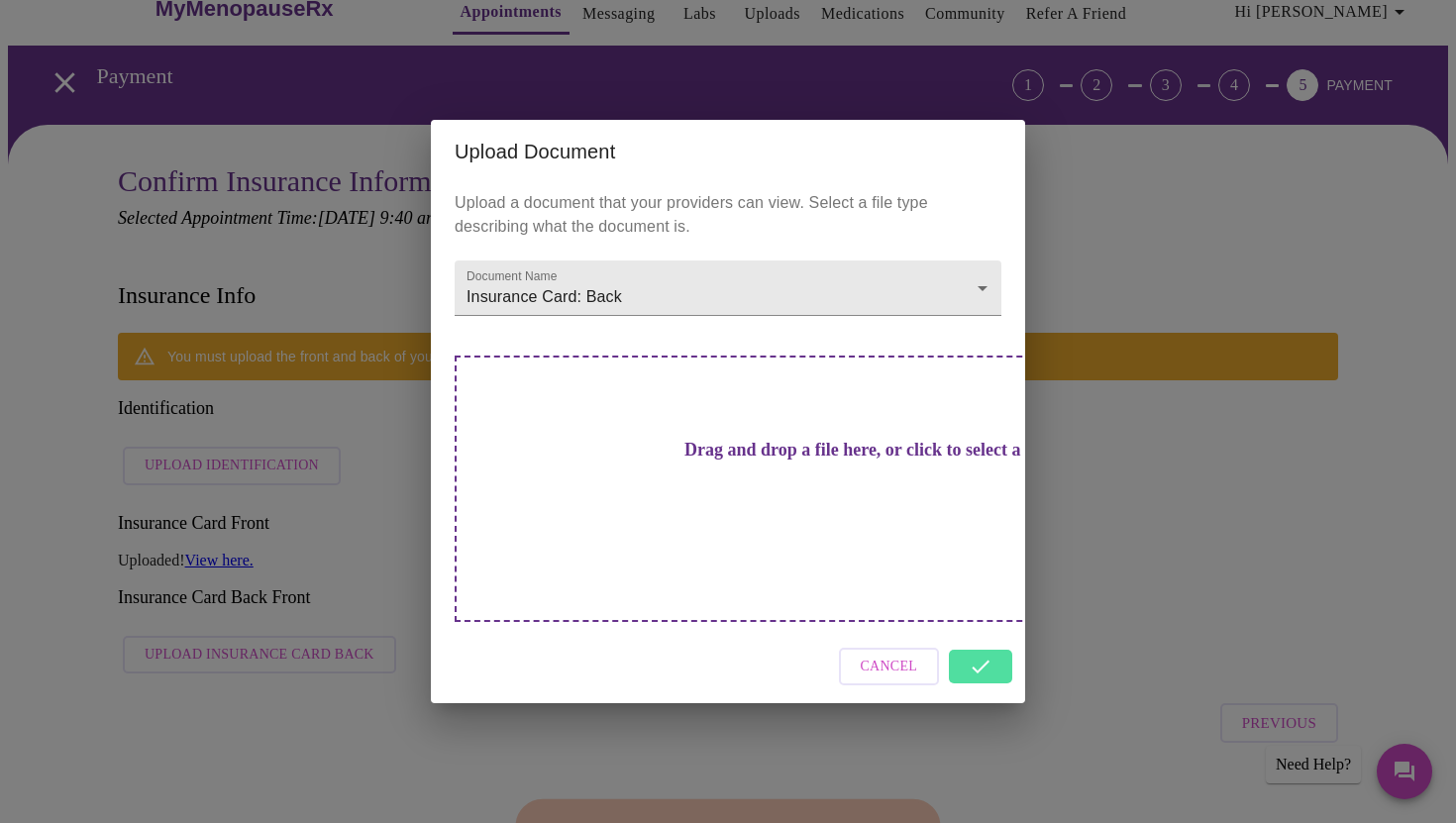 click on "Cancel" at bounding box center (889, 667) 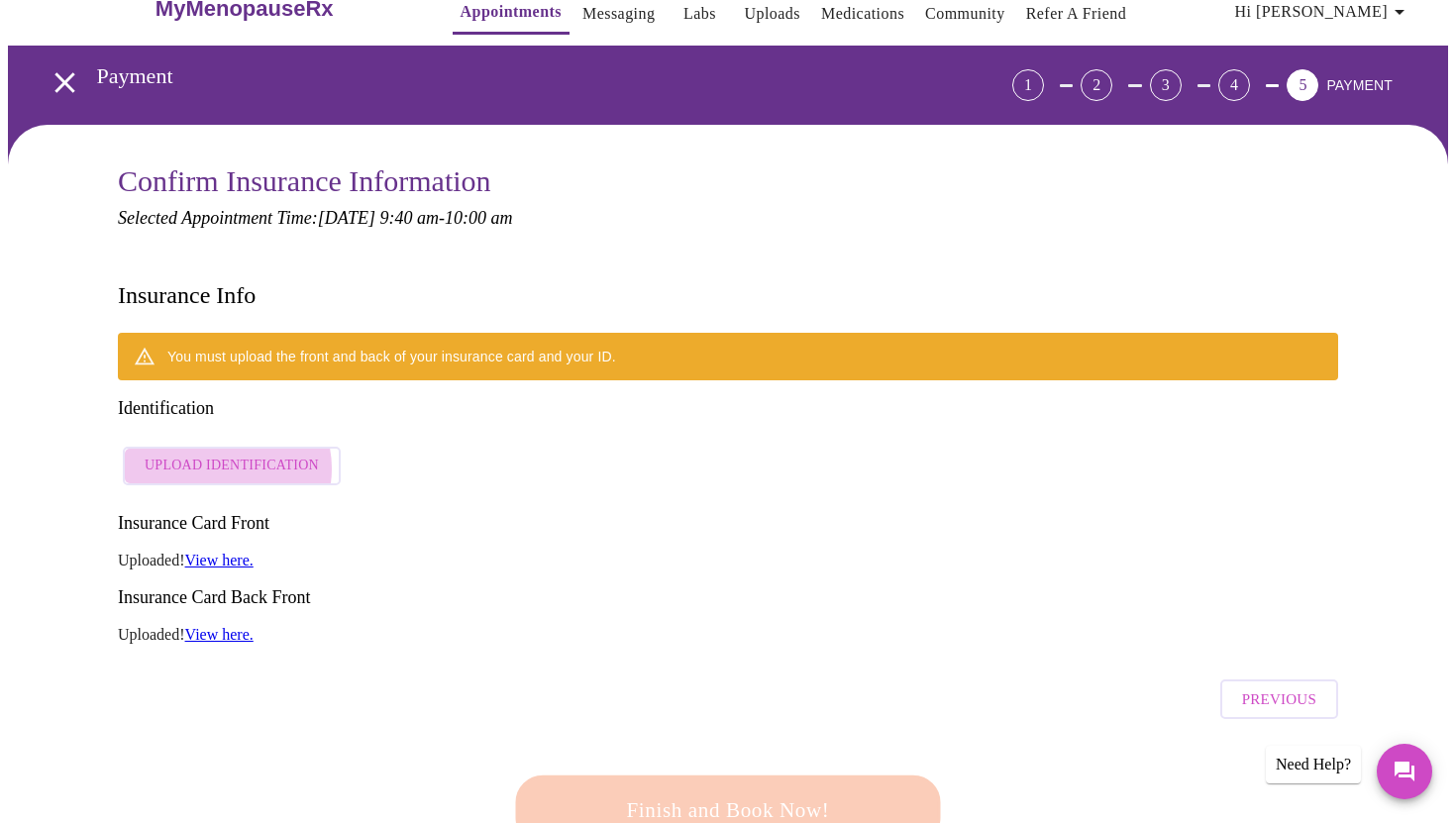 click on "Upload Identification" at bounding box center (232, 465) 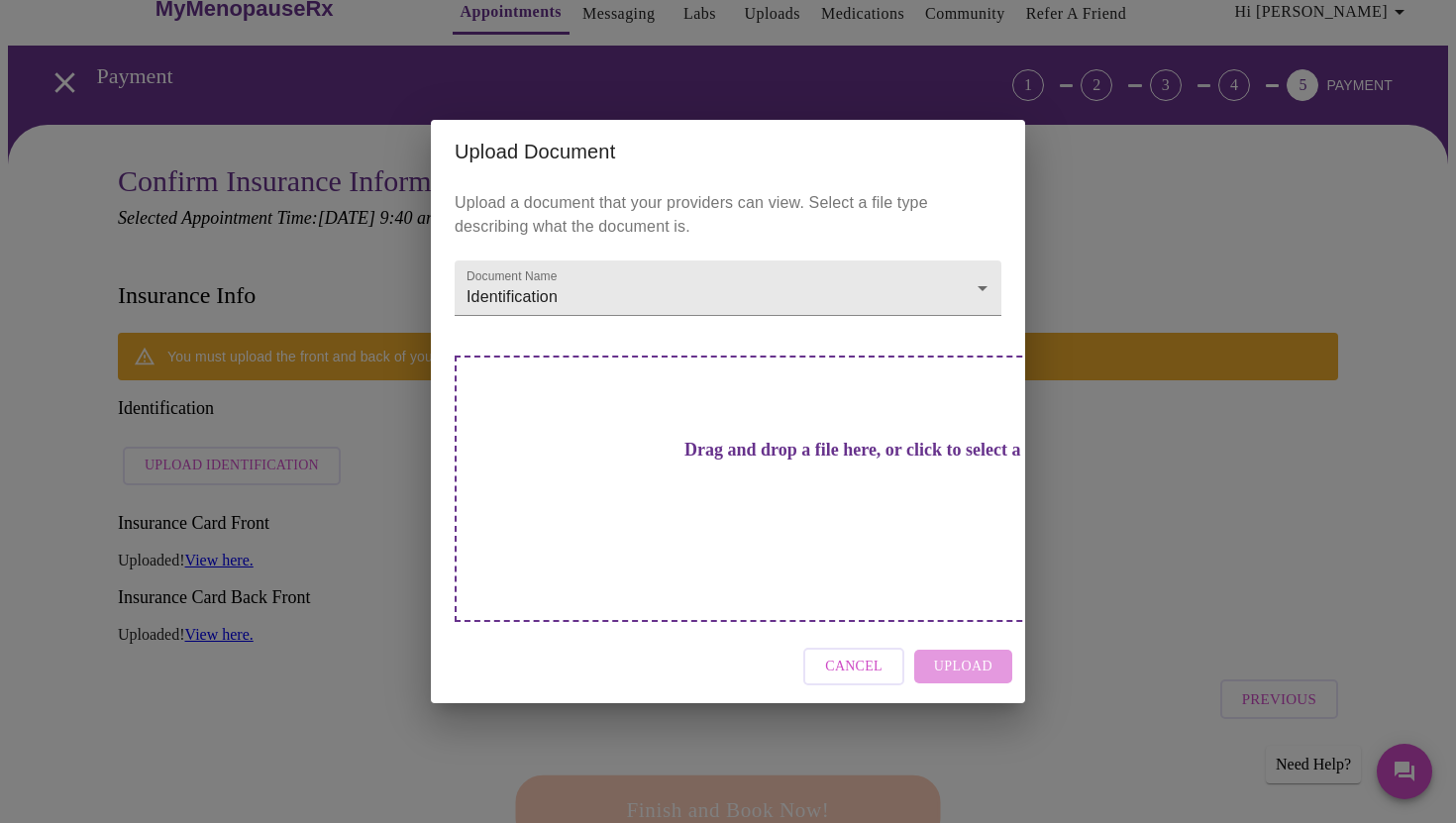 click on "Drag and drop a file here, or click to select a file" at bounding box center (867, 450) 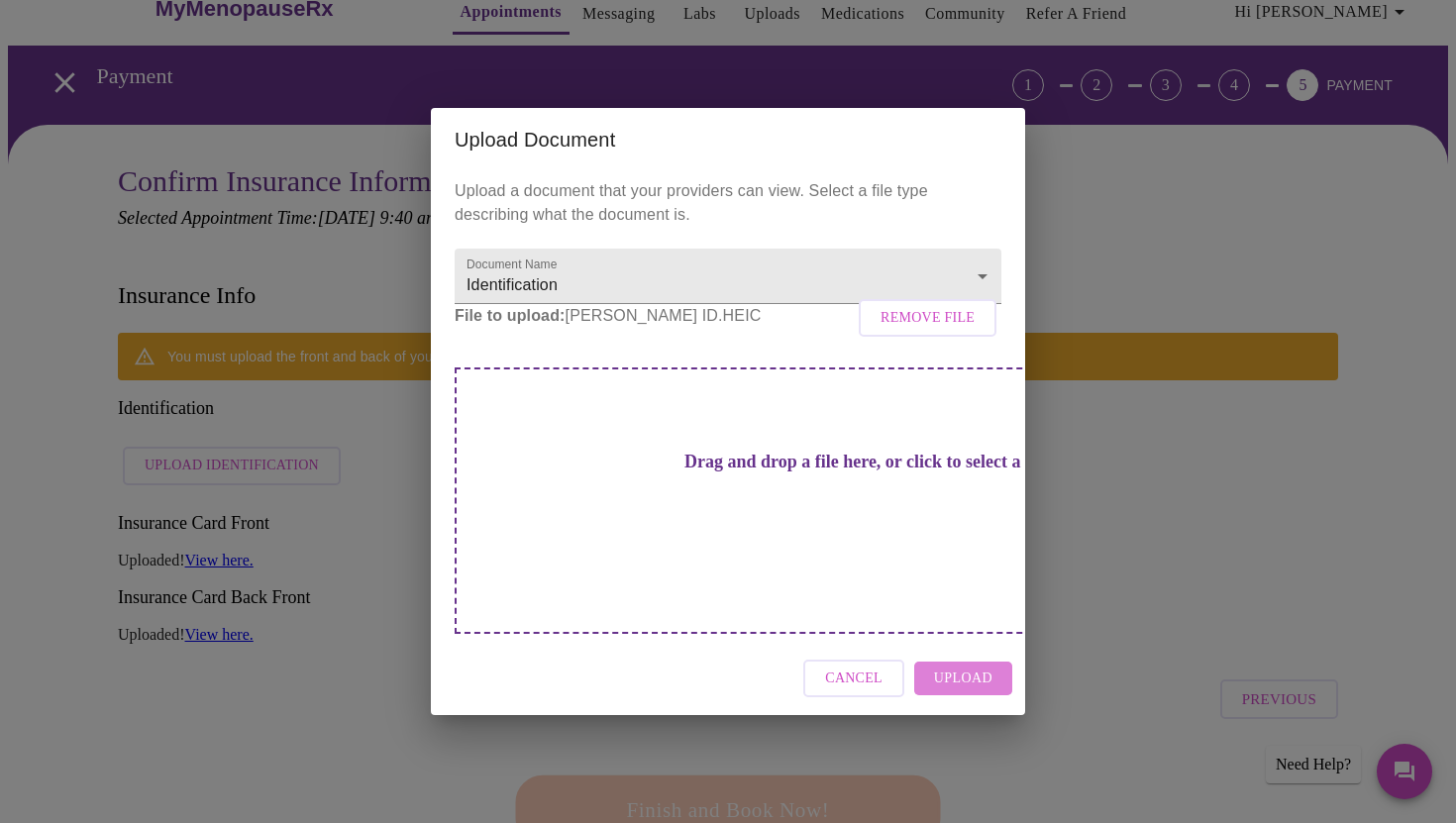 click on "Upload" at bounding box center [963, 678] 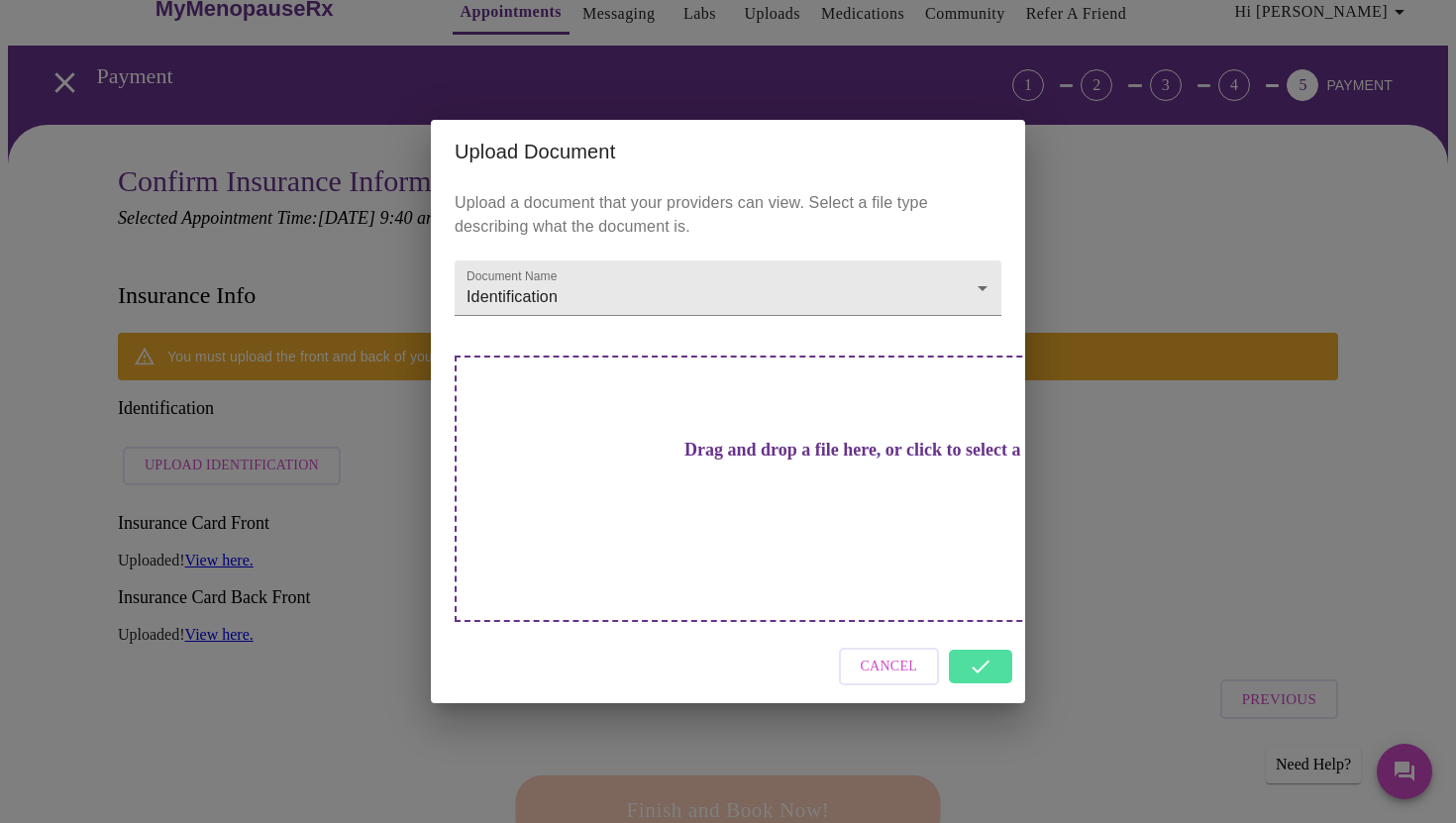 click on "Cancel" at bounding box center [889, 667] 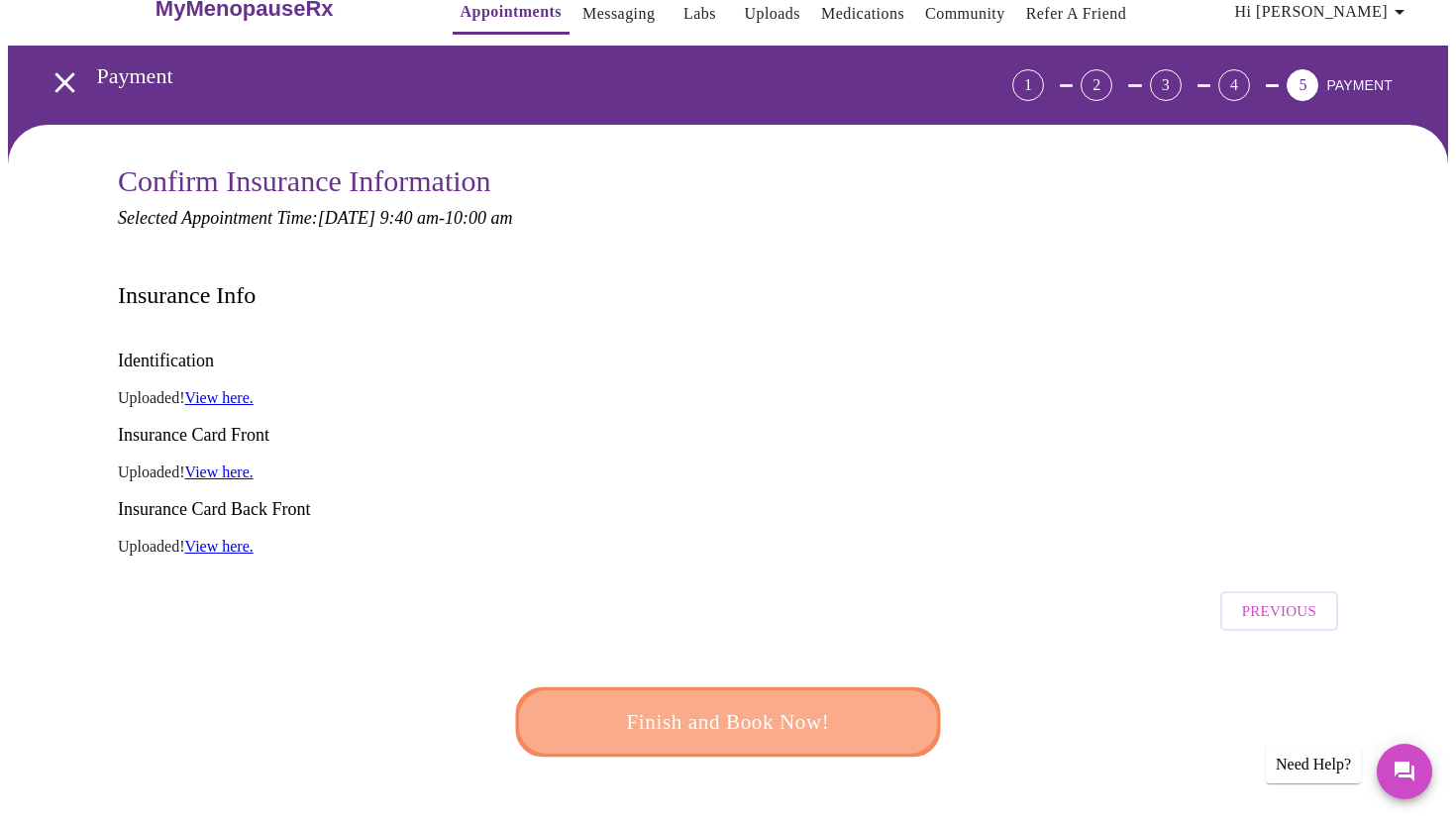 click on "Finish and Book Now!" at bounding box center (728, 722) 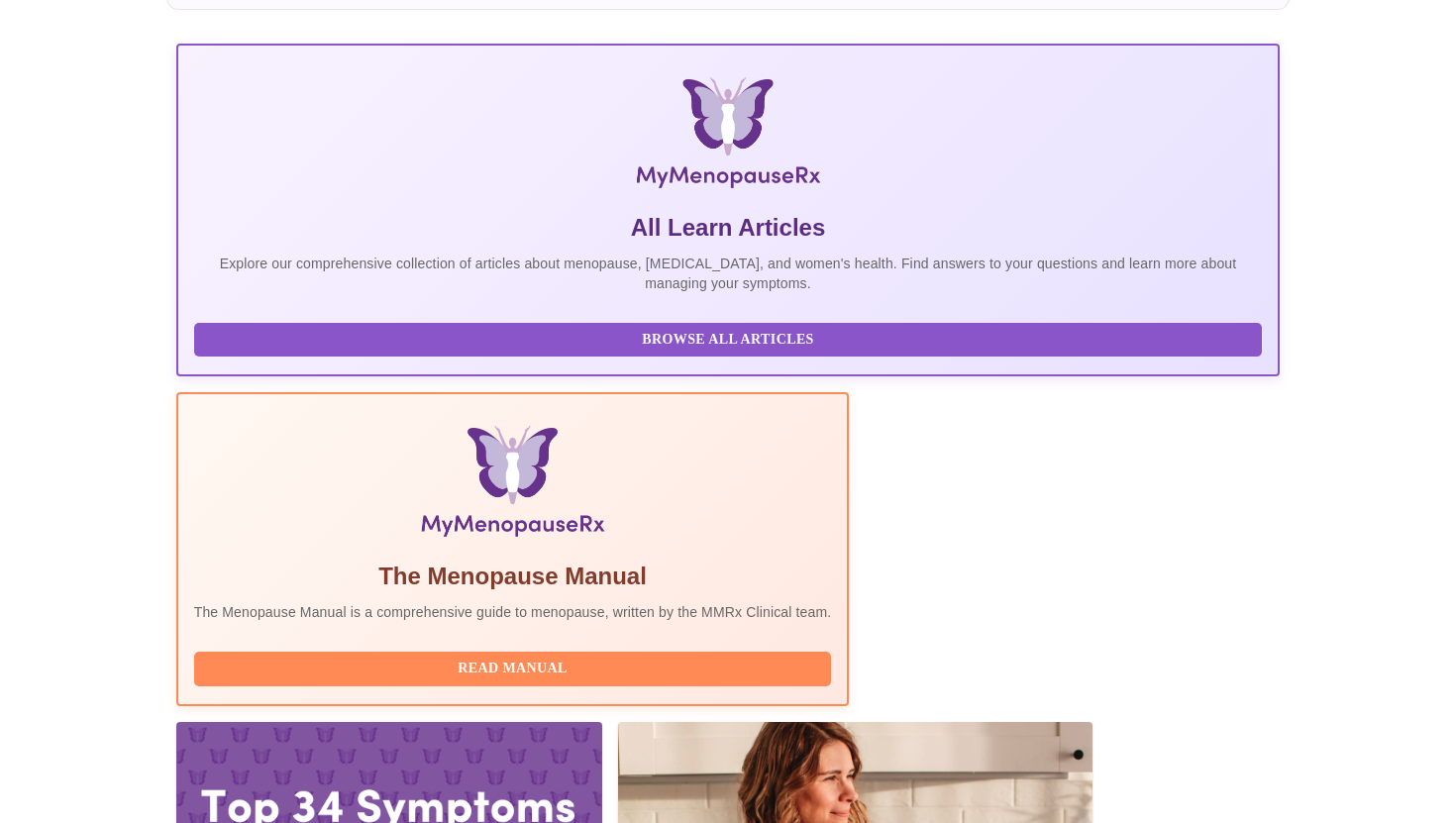 scroll, scrollTop: 260, scrollLeft: 0, axis: vertical 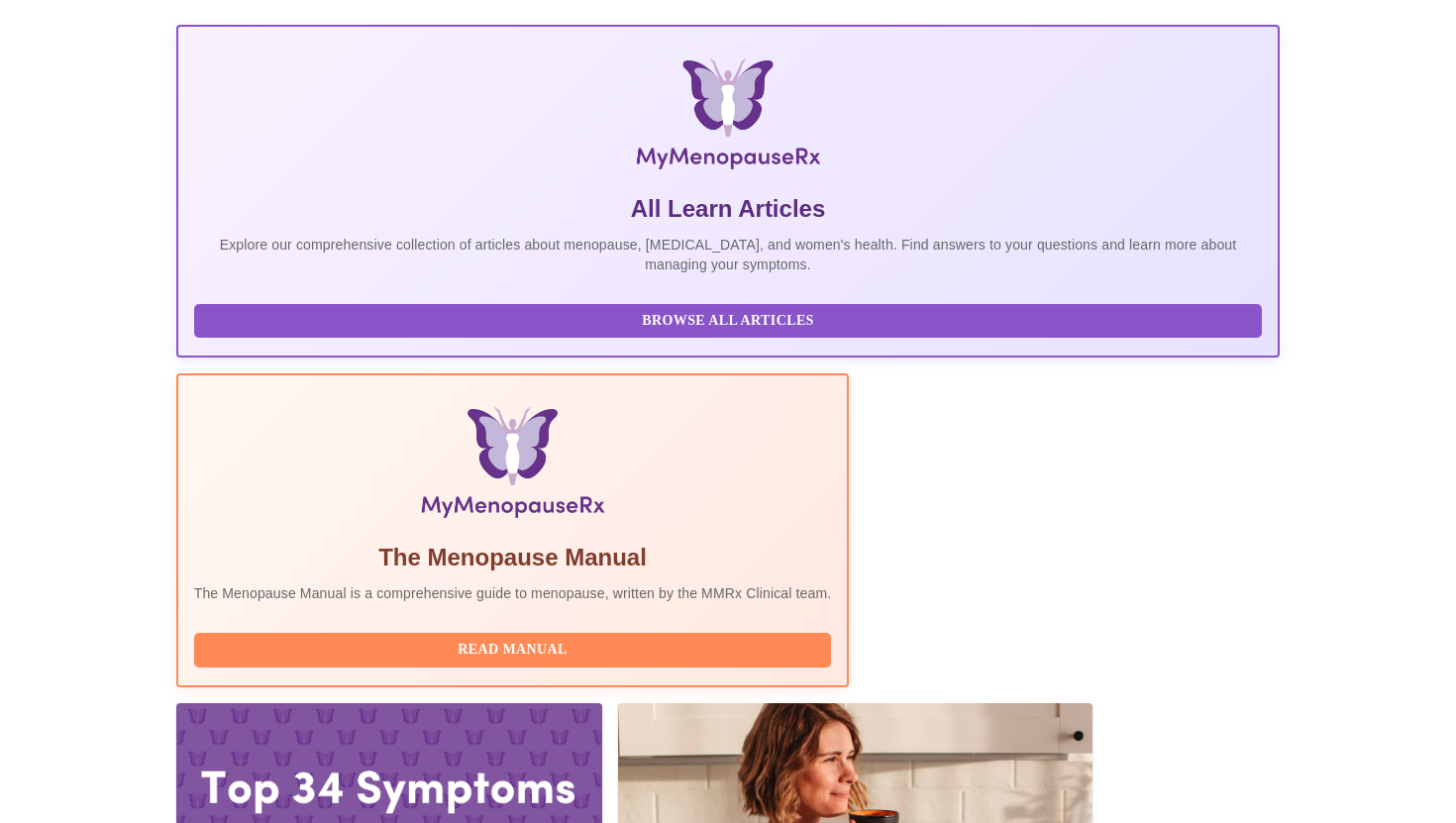 click on "Complete Pre-Assessment" at bounding box center (1145, 2267) 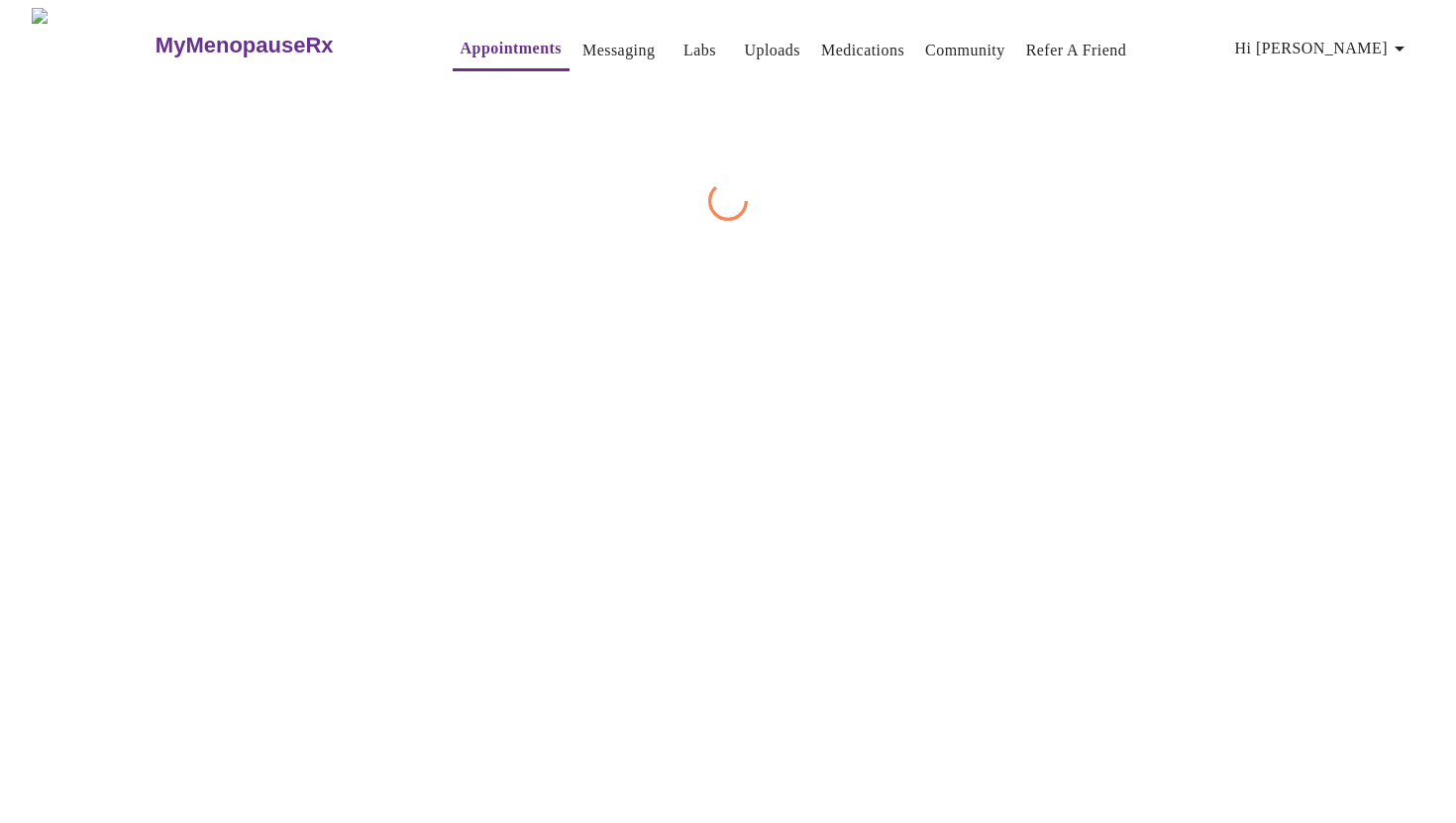scroll, scrollTop: 0, scrollLeft: 0, axis: both 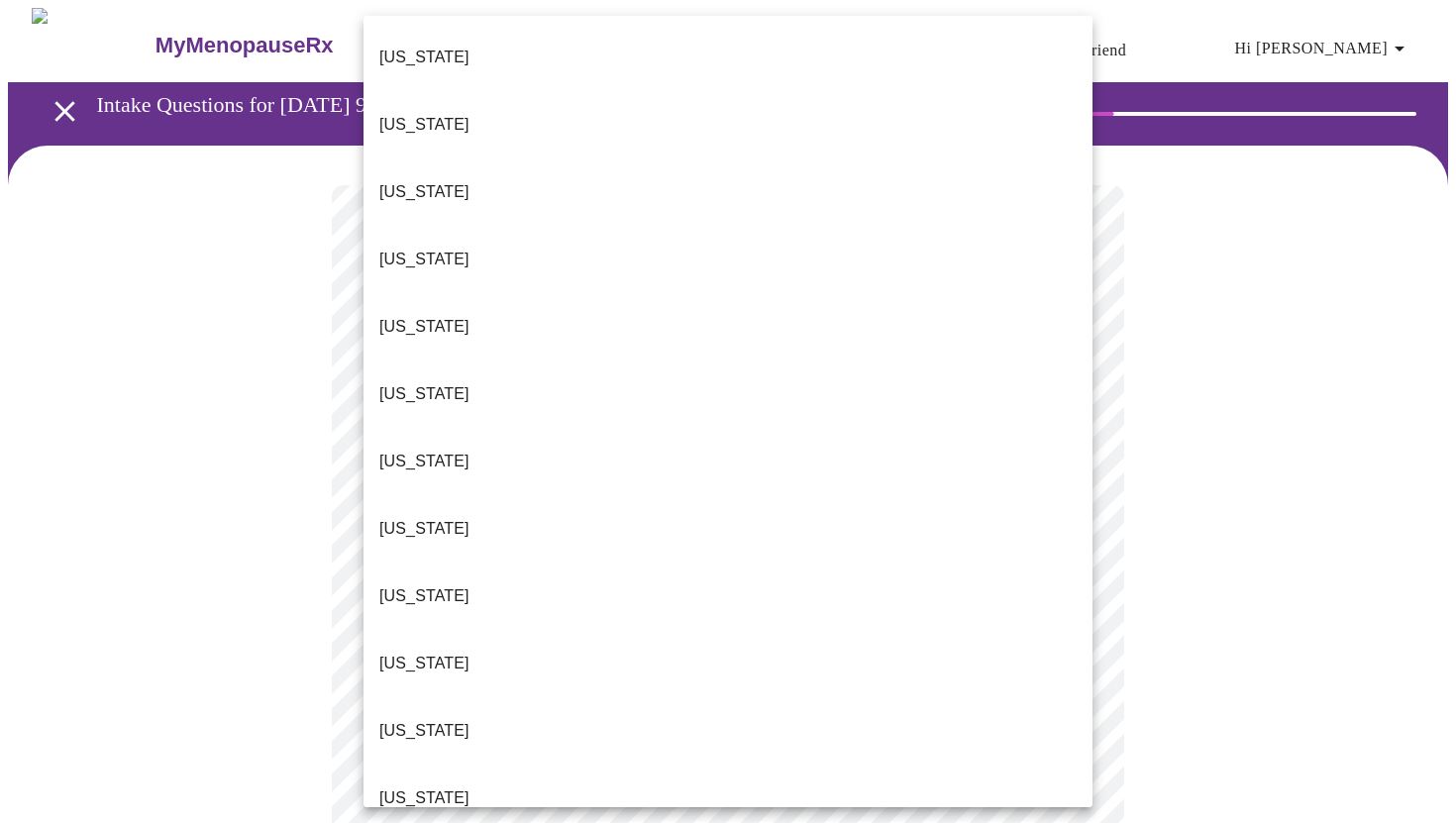click on "MyMenopauseRx Appointments Messaging Labs Uploads Medications Community Refer a Friend Hi [PERSON_NAME]   Intake Questions for [DATE] 9:40am-10:00am 1  /  13 Settings Billing Invoices Log out [US_STATE]
[US_STATE]
[US_STATE]
[US_STATE]
[US_STATE]
[US_STATE]
[US_STATE]
[US_STATE]
[US_STATE]
[US_STATE]
[US_STATE]
[US_STATE]
[US_STATE]
[US_STATE]
[US_STATE]
[US_STATE]
[US_STATE]
[US_STATE]
[US_STATE]
[US_STATE]
[US_STATE]
[US_STATE]
[US_STATE]
[US_STATE]
[US_STATE]
[US_STATE]
[US_STATE]
[US_STATE]
[GEOGRAPHIC_DATA]
[US_STATE]
[US_STATE]
[US_STATE]
[US_STATE]
[US_STATE]
[US_STATE]
[US_STATE]
[US_STATE]
[US_STATE]
[US_STATE]
[US_STATE]
[US_STATE]
[US_STATE]
[US_STATE]
[US_STATE]
[US_STATE][PERSON_NAME][US_STATE]
[US_STATE], D.C. ([US_STATE])
[US_STATE]
[US_STATE]
[US_STATE]" at bounding box center (728, 918) 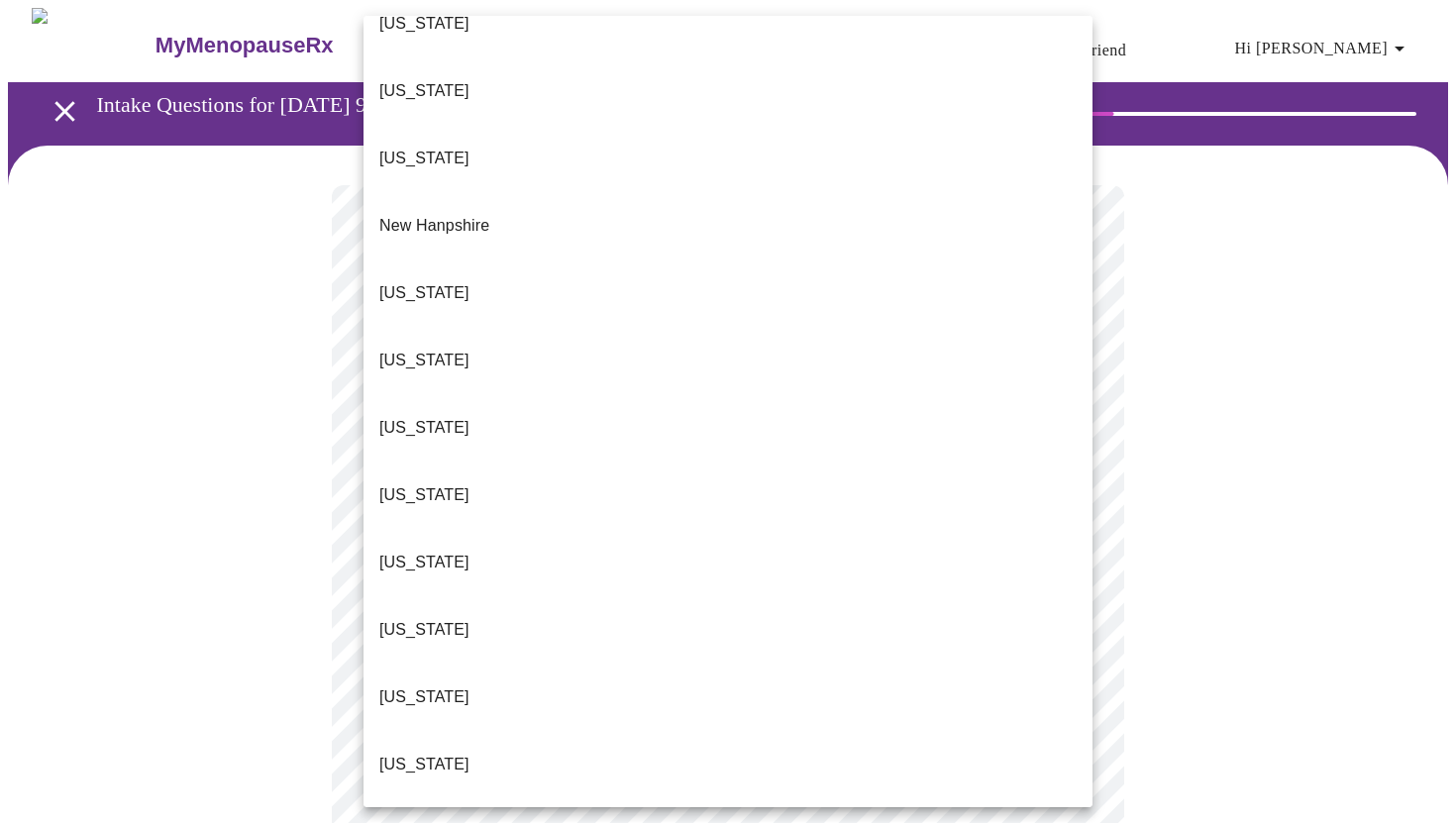 scroll, scrollTop: 1800, scrollLeft: 0, axis: vertical 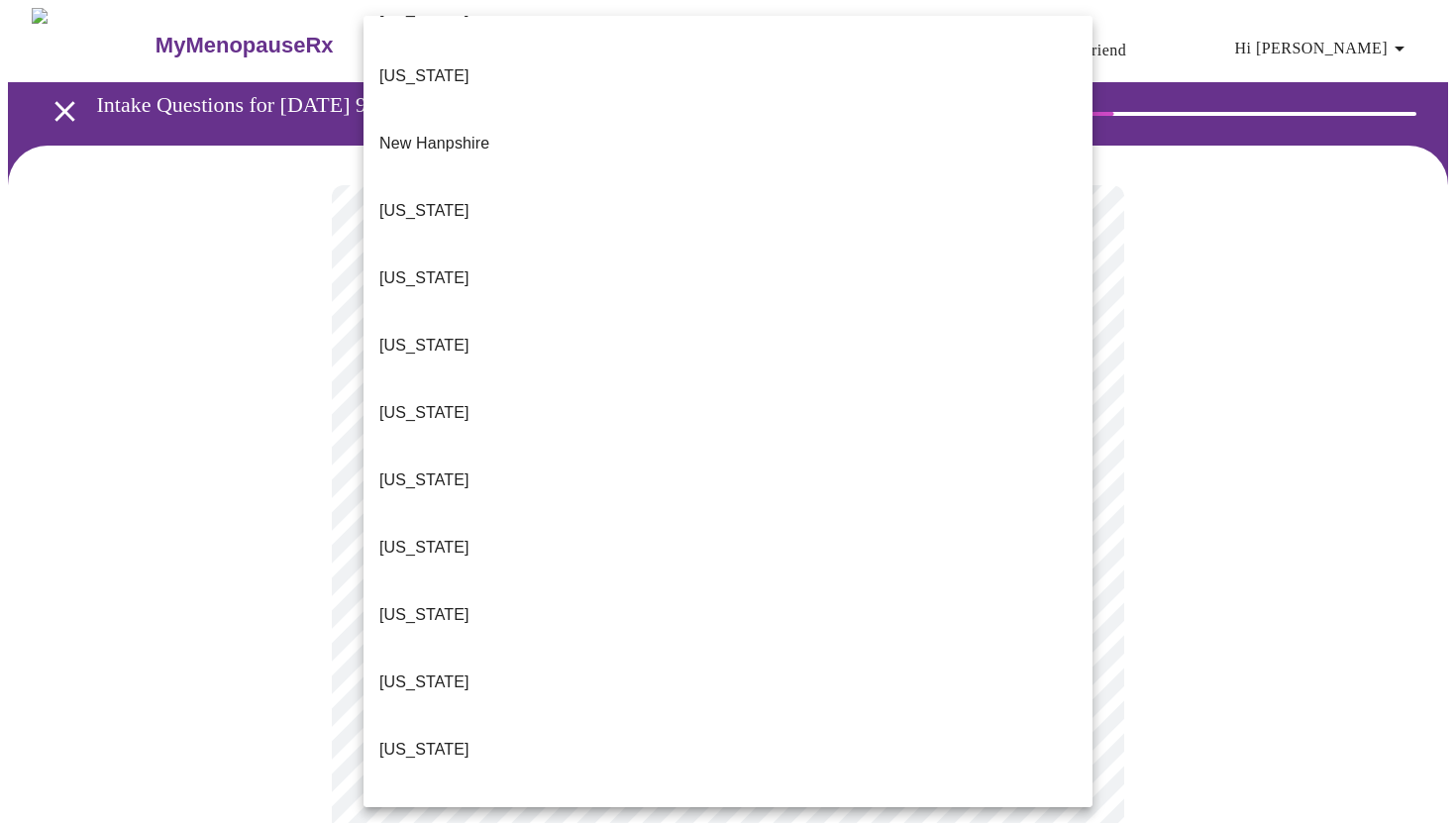click on "[US_STATE]" at bounding box center [728, 1288] 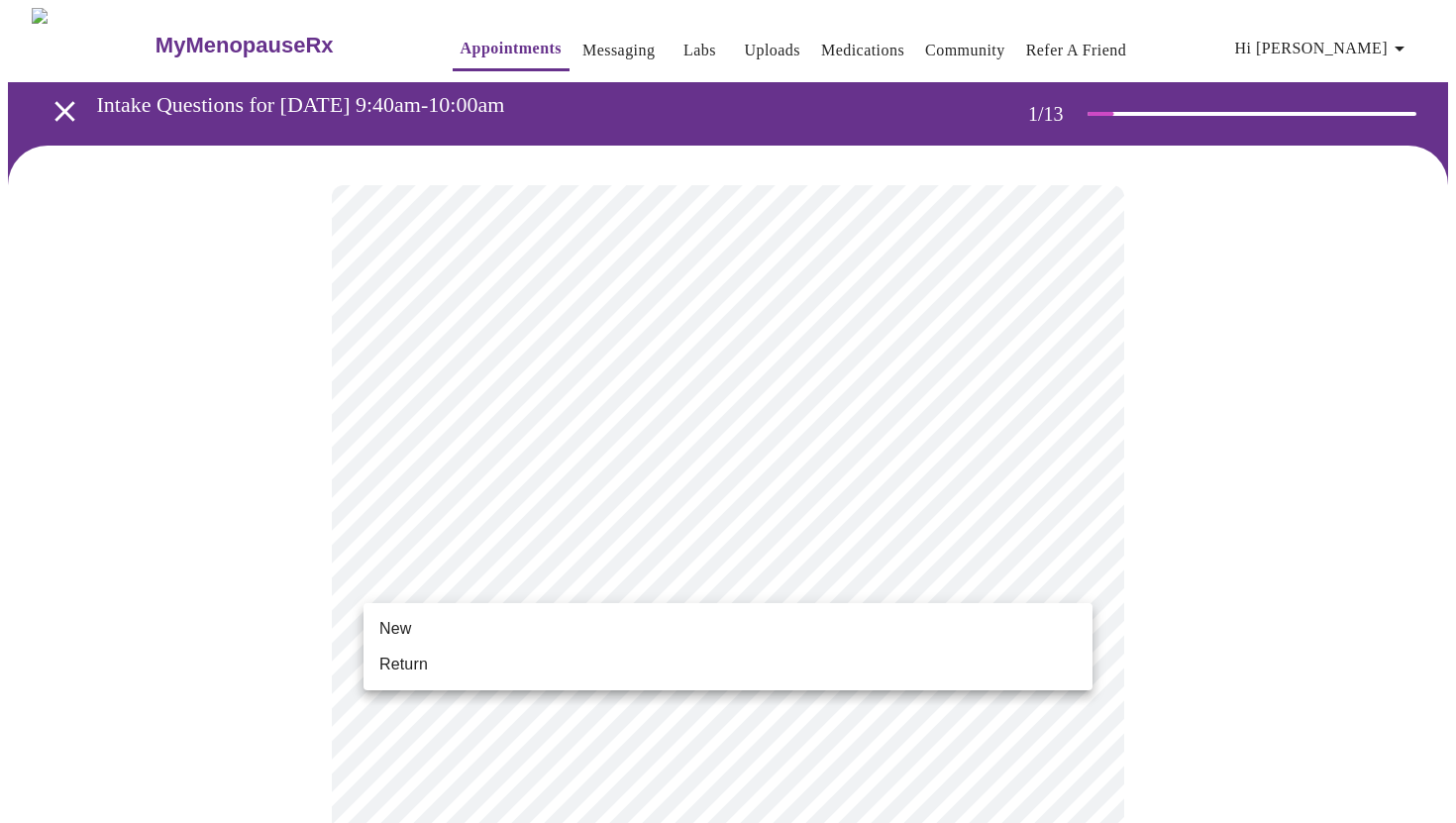 click on "MyMenopauseRx Appointments Messaging Labs Uploads Medications Community Refer a Friend Hi [PERSON_NAME]   Intake Questions for [DATE] 9:40am-10:00am 1  /  13 Settings Billing Invoices Log out New Return" at bounding box center [728, 912] 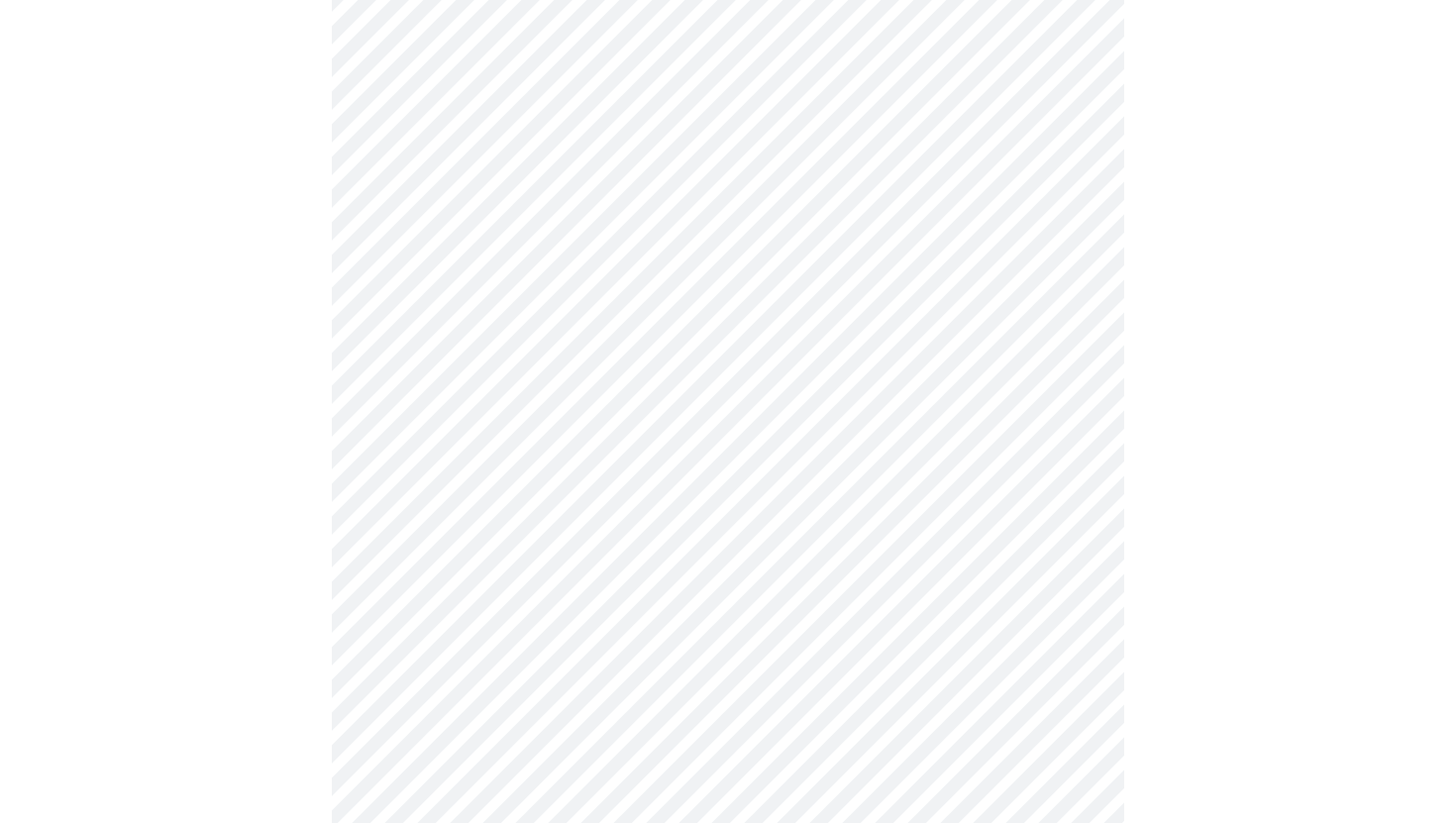 scroll, scrollTop: 959, scrollLeft: 0, axis: vertical 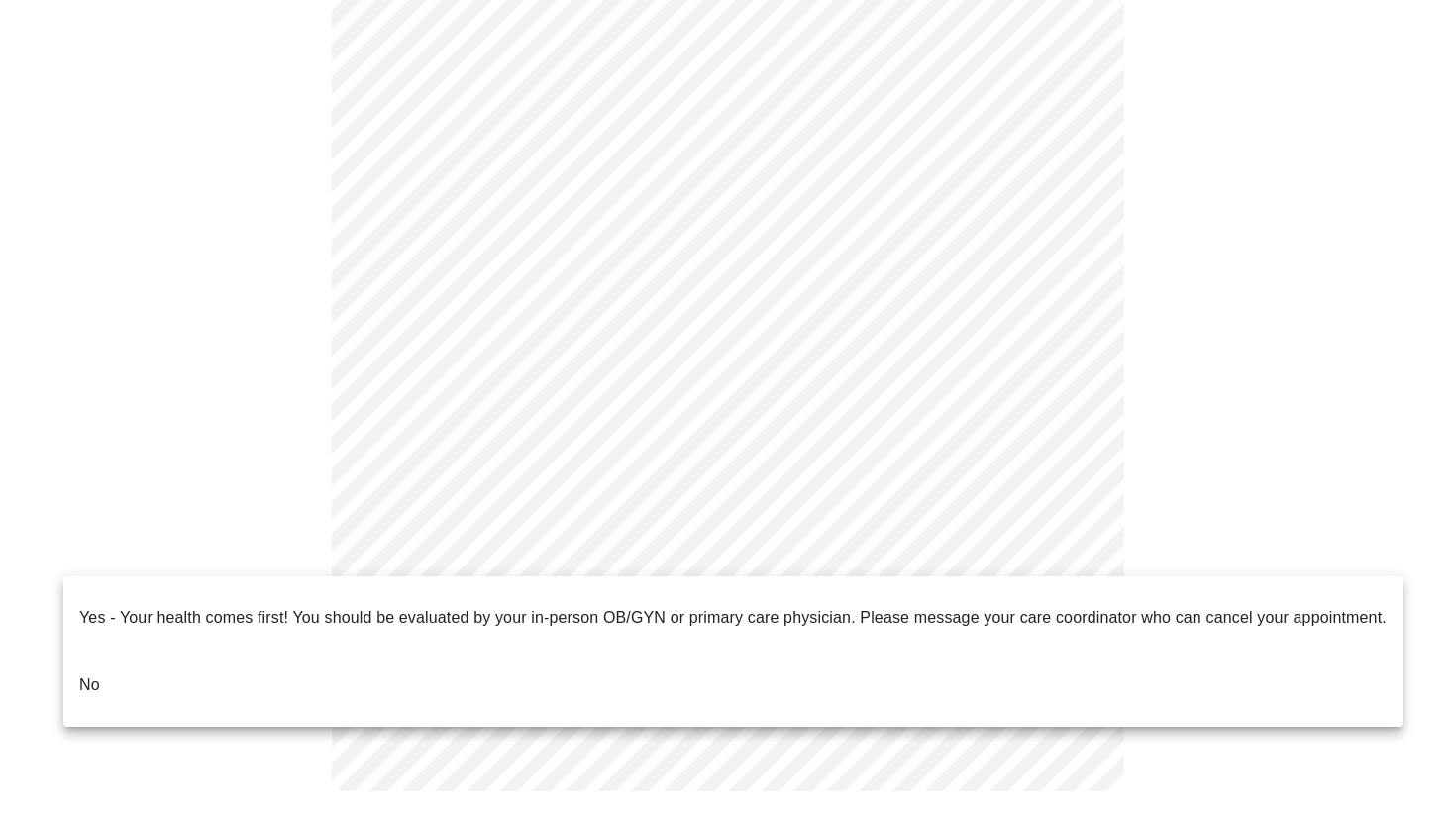 click on "MyMenopauseRx Appointments Messaging Labs Uploads Medications Community Refer a Friend Hi [PERSON_NAME]   Intake Questions for [DATE] 9:40am-10:00am 1  /  13 Settings Billing Invoices Log out Yes - Your health comes first! You should be evaluated by your in-person OB/GYN or primary care physician.  Please message your care coordinator who can cancel your appointment.
No" at bounding box center [728, -60] 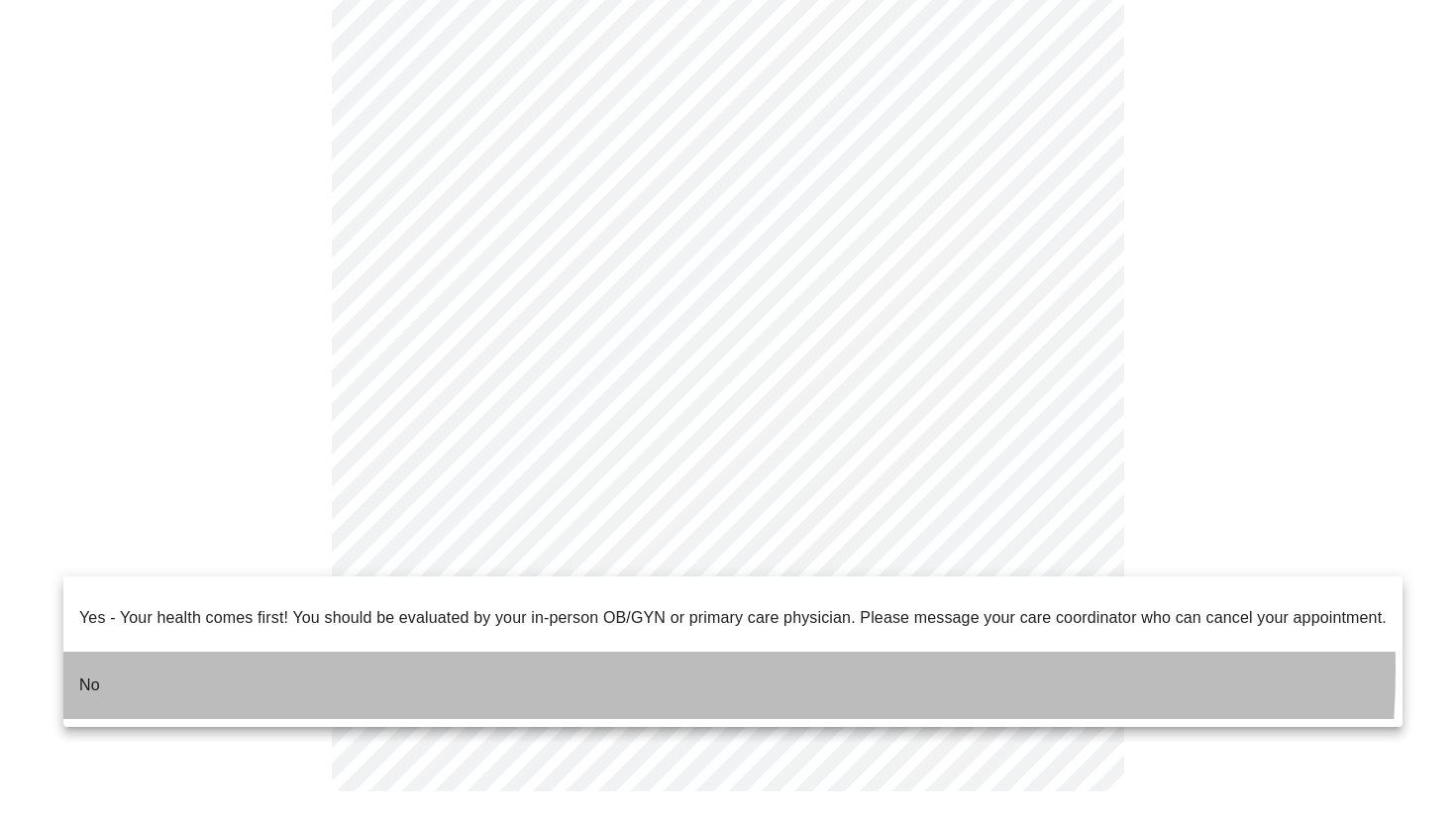 click on "No" at bounding box center (733, 685) 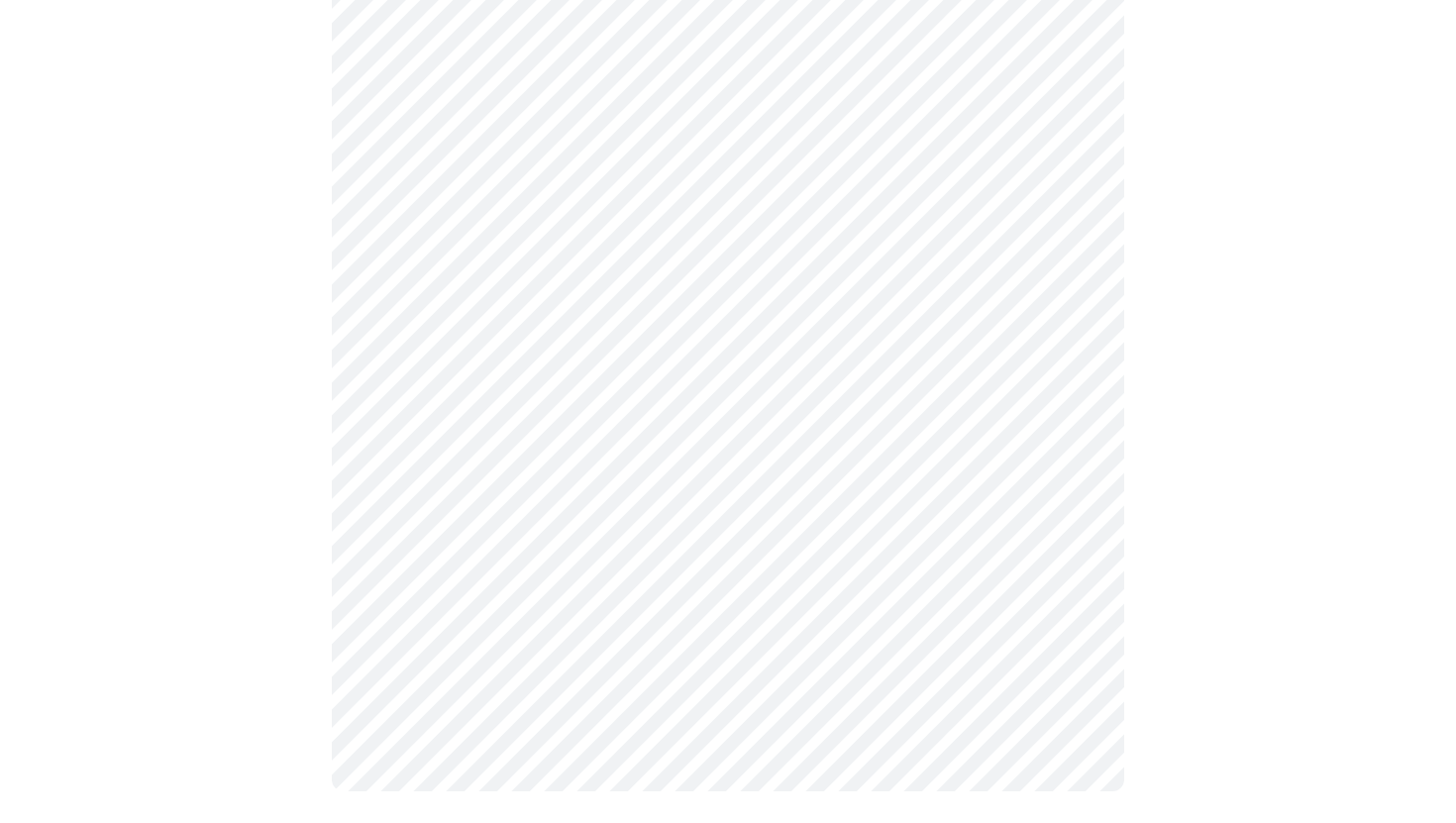scroll, scrollTop: 0, scrollLeft: 0, axis: both 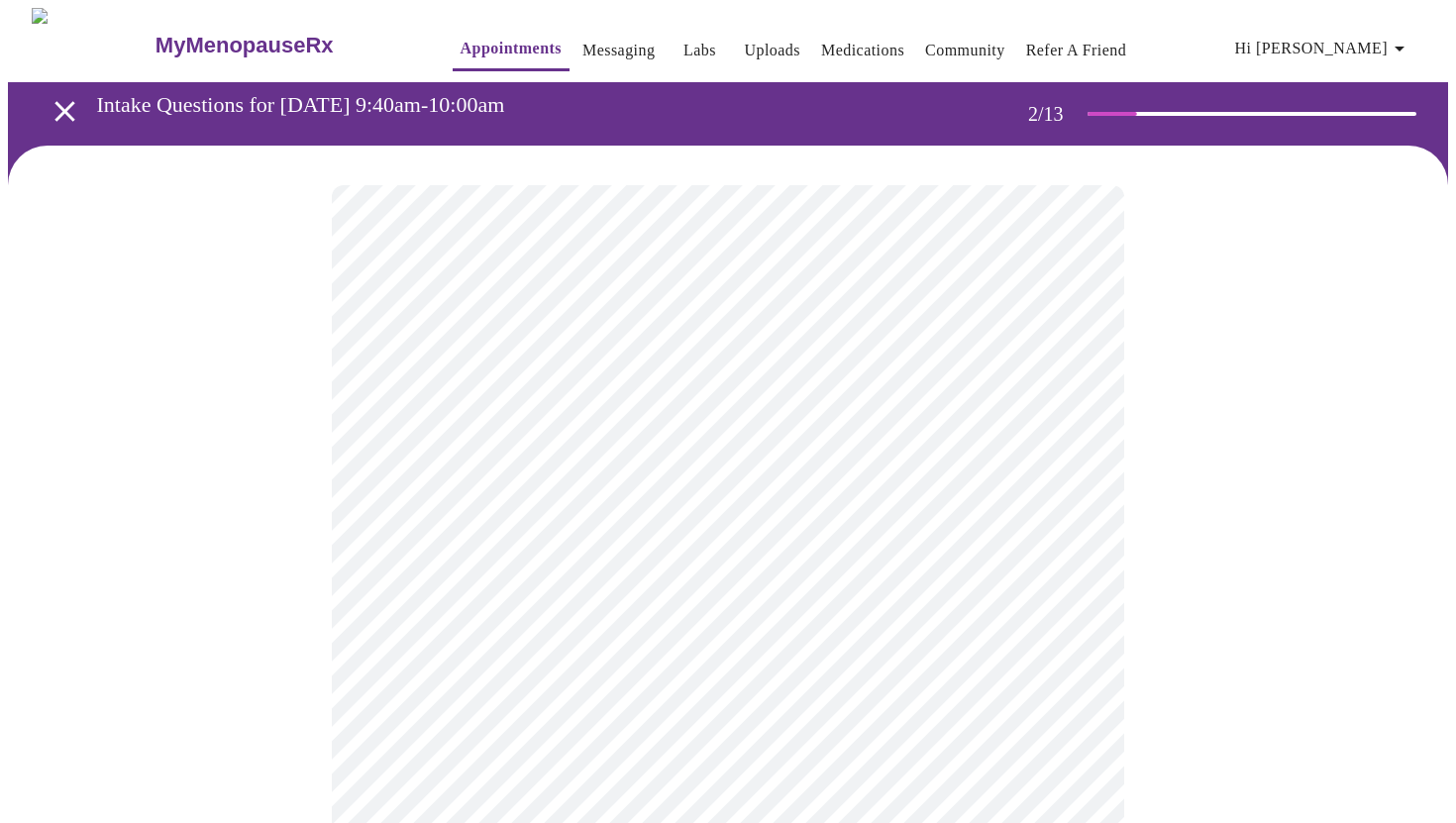 click on "MyMenopauseRx Appointments Messaging Labs Uploads Medications Community Refer a Friend Hi [PERSON_NAME]   Intake Questions for [DATE] 9:40am-10:00am 2  /  13 Settings Billing Invoices Log out" at bounding box center (728, 603) 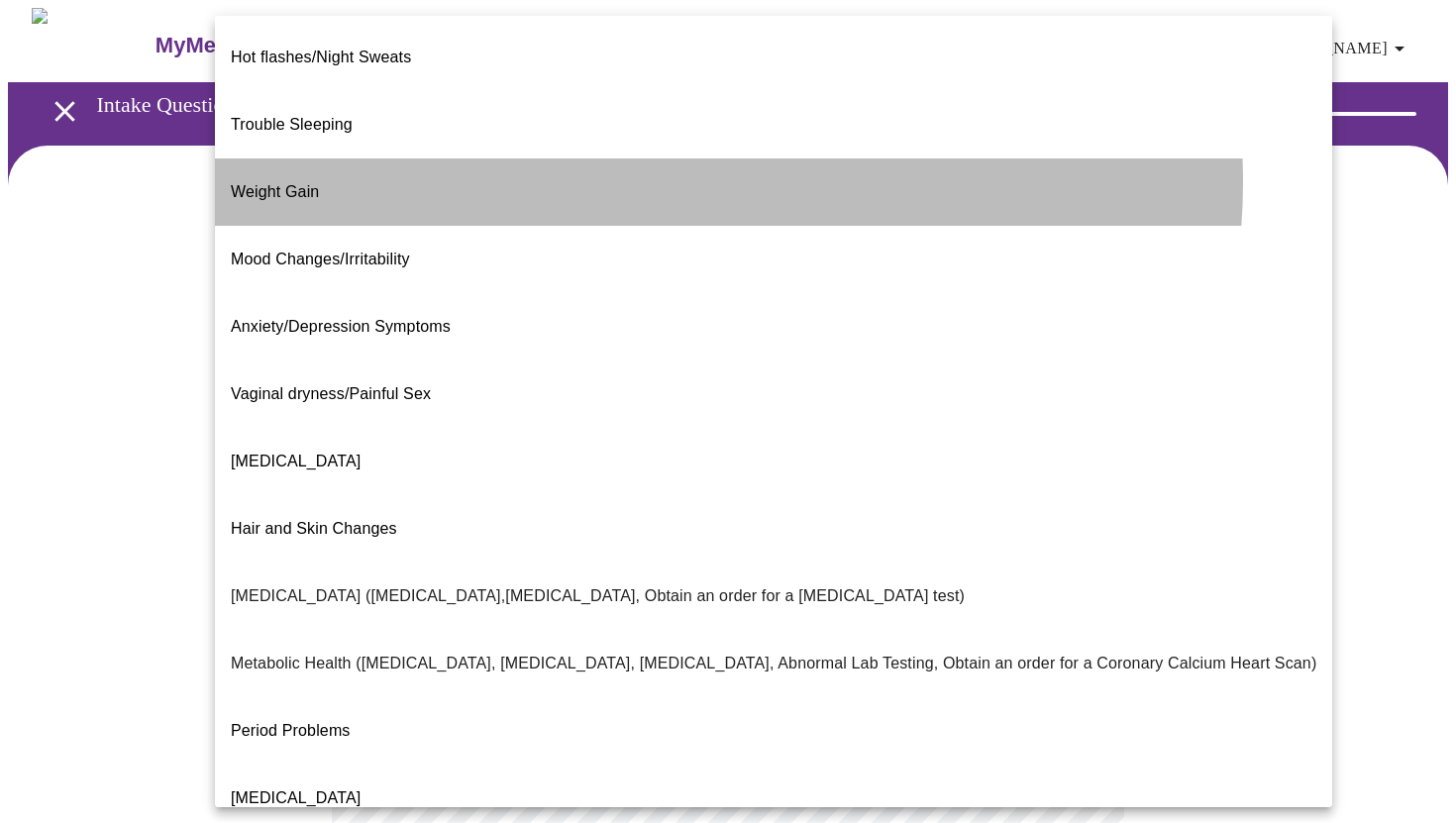 click on "Weight Gain" at bounding box center [774, 192] 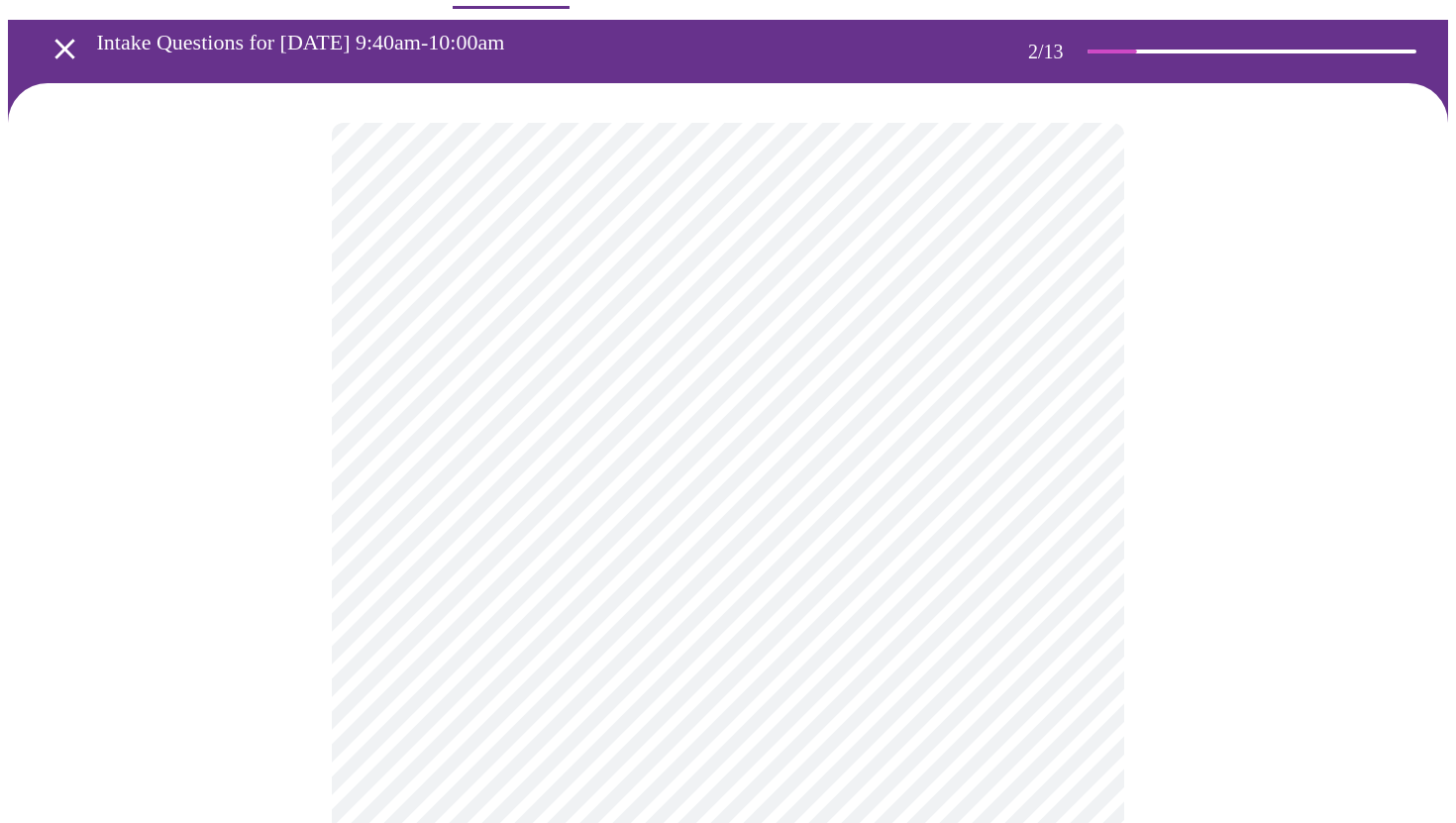 scroll, scrollTop: 71, scrollLeft: 0, axis: vertical 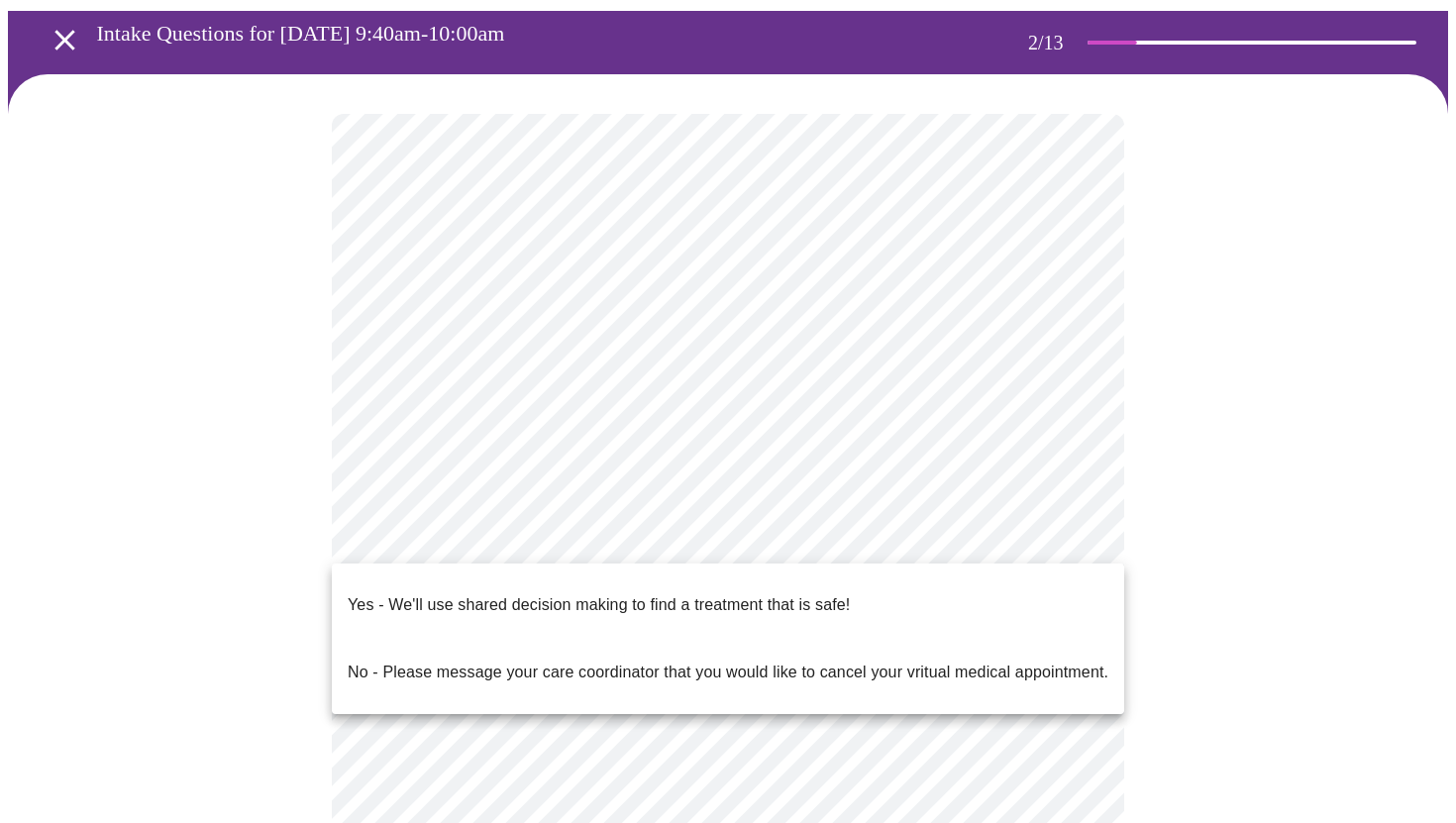 click on "MyMenopauseRx Appointments Messaging Labs Uploads Medications Community Refer a Friend Hi [PERSON_NAME]   Intake Questions for [DATE] 9:40am-10:00am 2  /  13 Settings Billing Invoices Log out Yes - We'll use shared decision making to find a treatment that is safe!
No - Please message your care coordinator that you would like to cancel your vritual medical appointment." at bounding box center (728, 526) 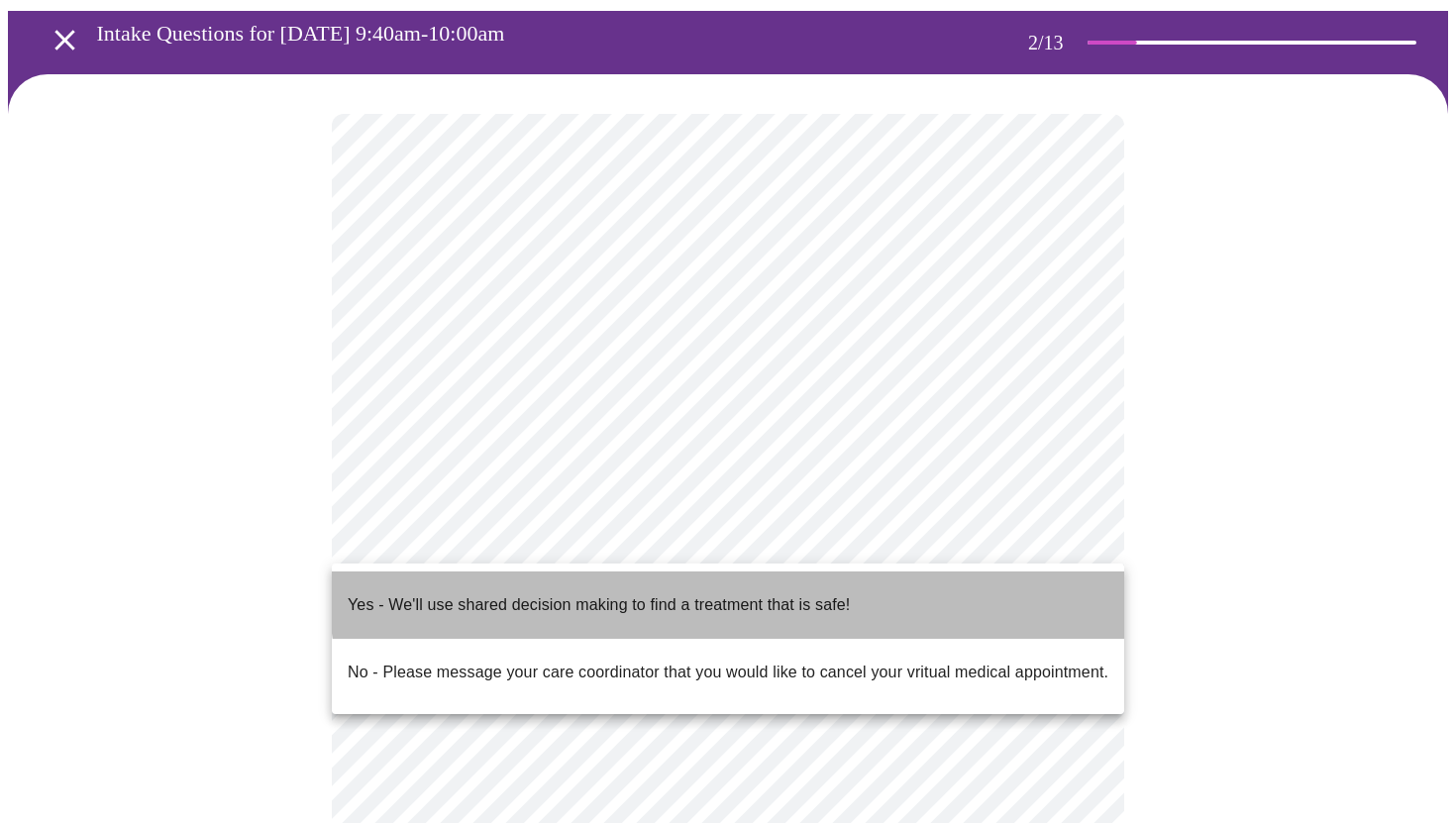 click on "Yes - We'll use shared decision making to find a treatment that is safe!" at bounding box center (598, 605) 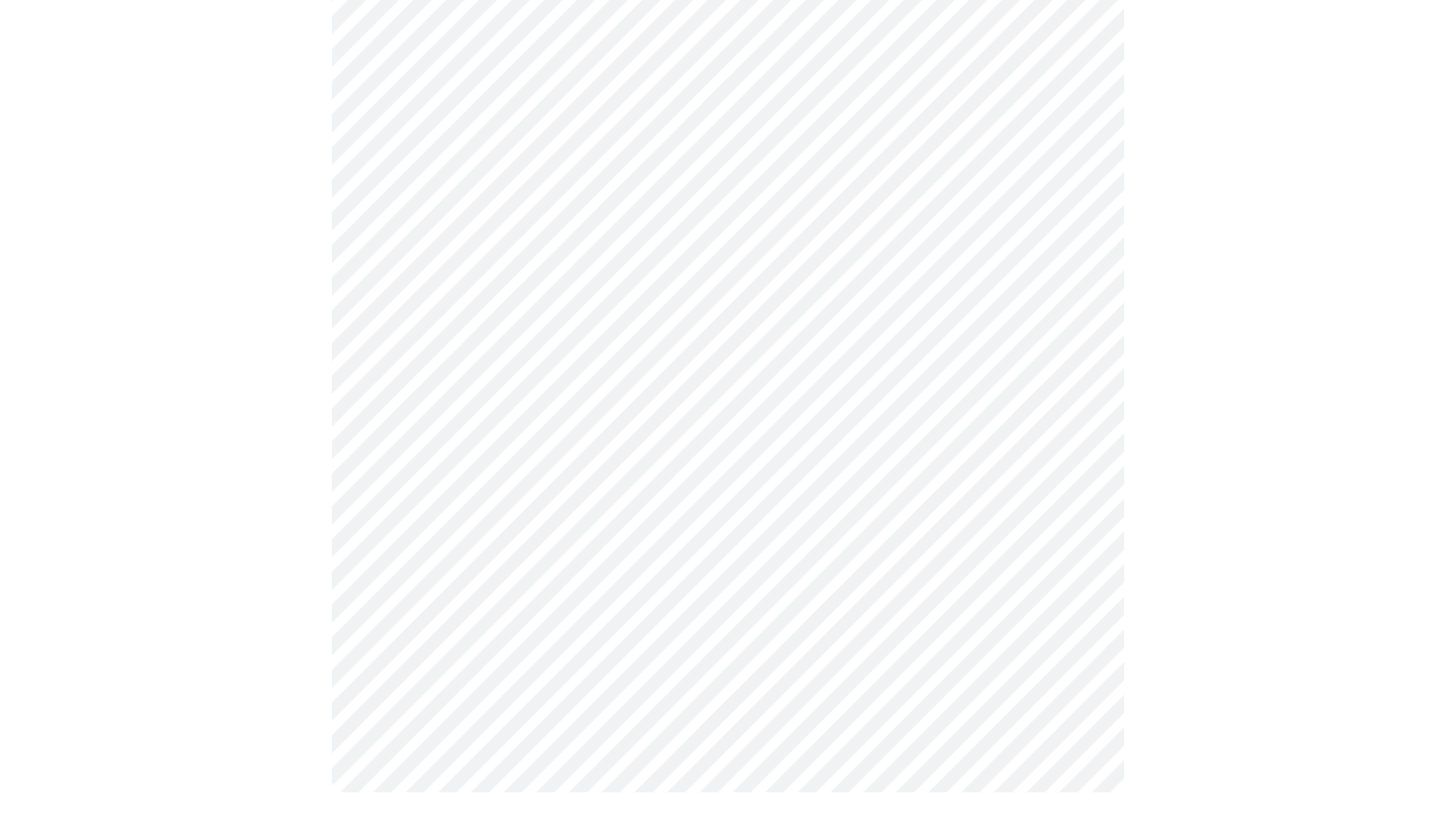 scroll, scrollTop: 0, scrollLeft: 0, axis: both 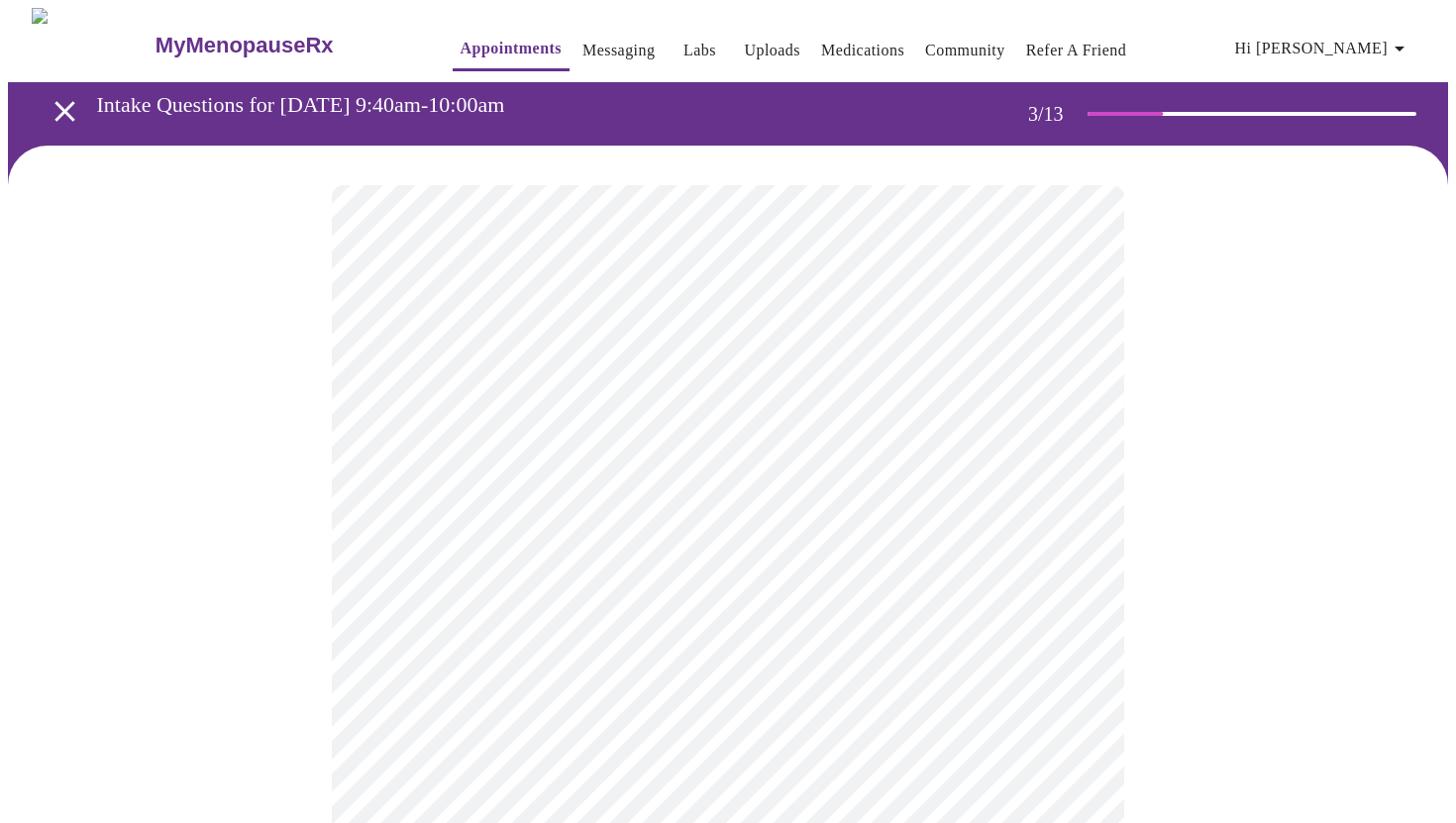 click on "MyMenopauseRx Appointments Messaging Labs Uploads Medications Community Refer a Friend Hi [PERSON_NAME]   Intake Questions for [DATE] 9:40am-10:00am 3  /  13 Settings Billing Invoices Log out" at bounding box center [728, 1346] 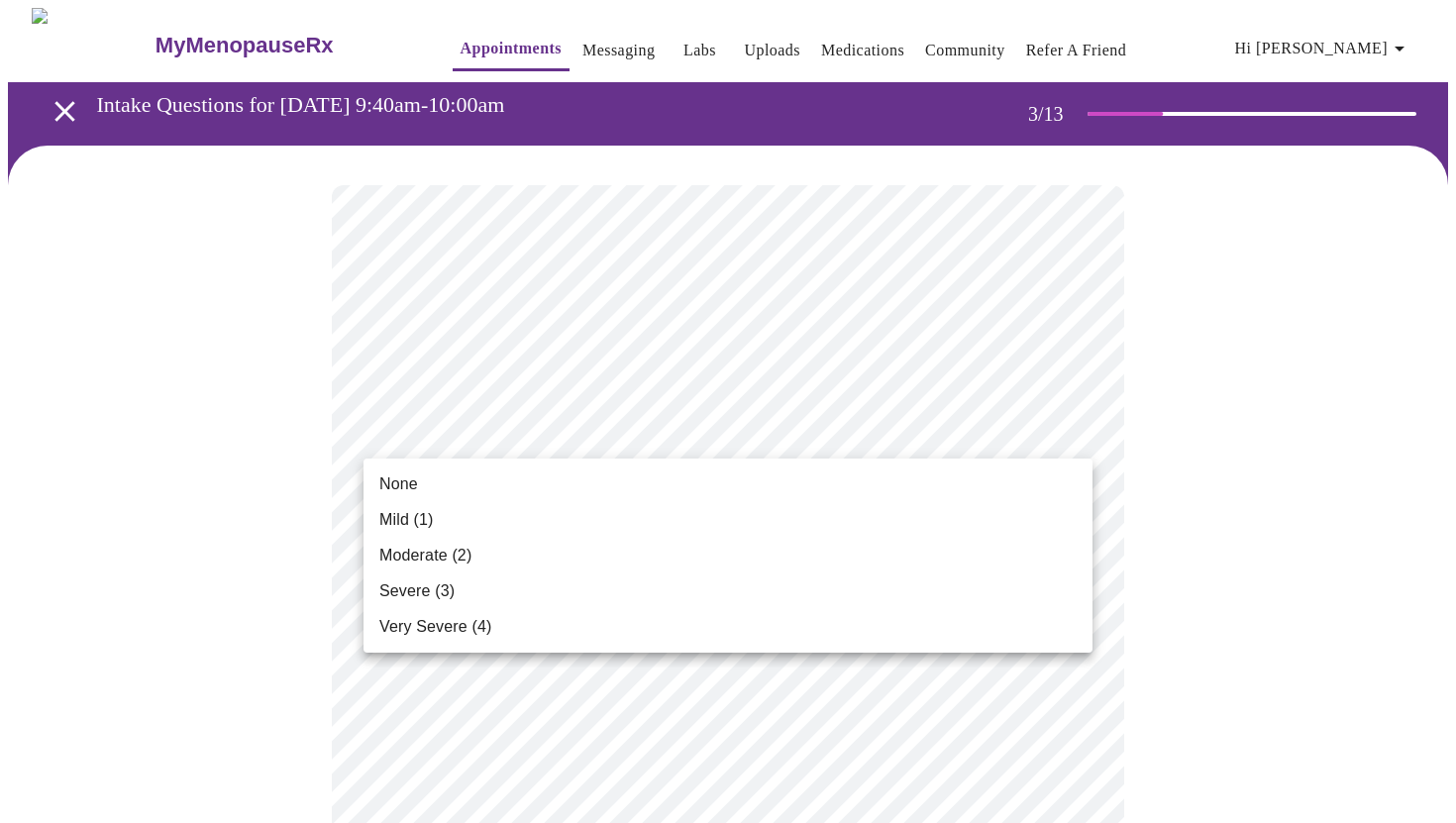 click on "Mild (1)" at bounding box center [728, 520] 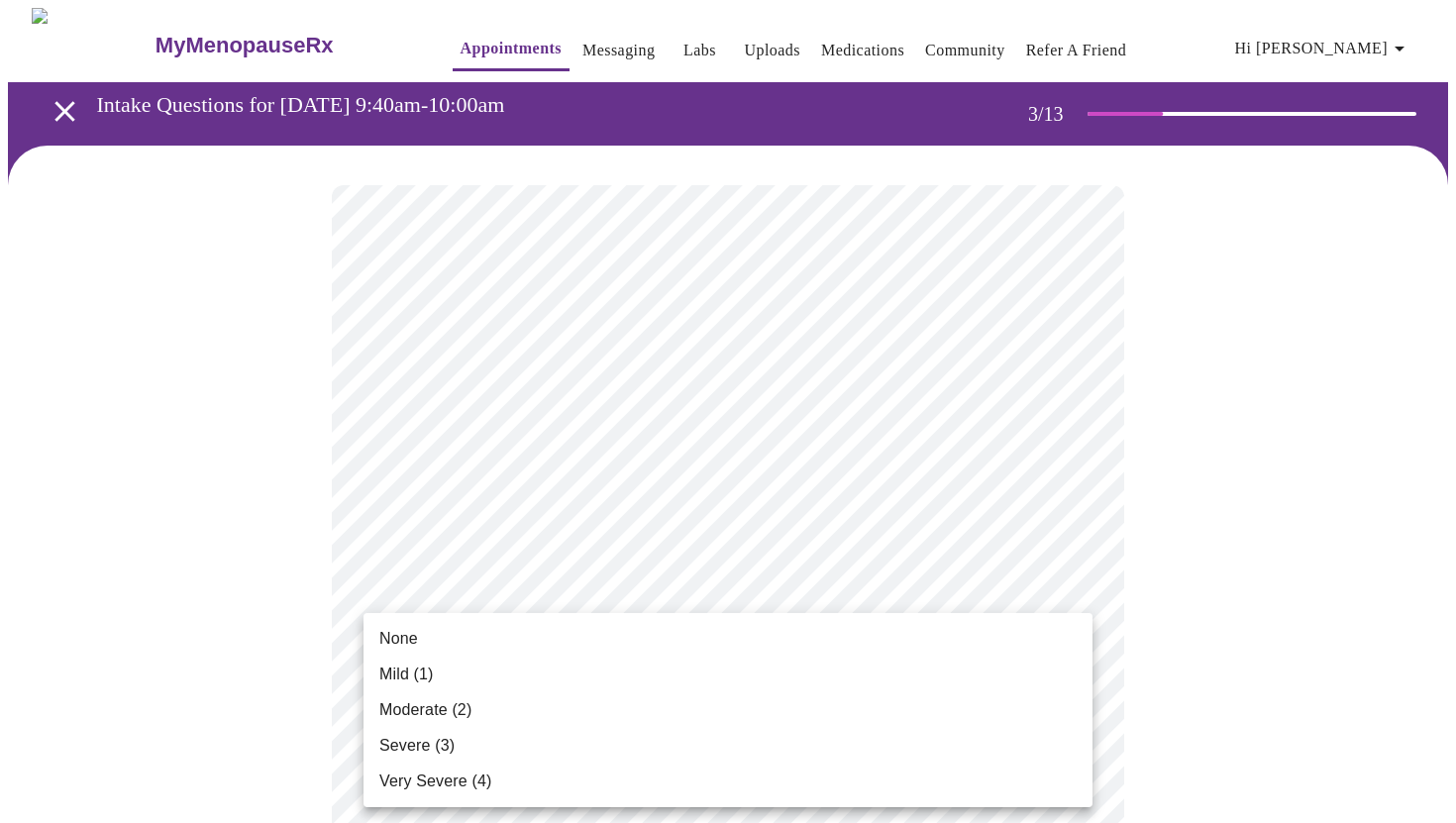 click on "MyMenopauseRx Appointments Messaging Labs Uploads Medications Community Refer a Friend Hi [PERSON_NAME]   Intake Questions for [DATE] 9:40am-10:00am 3  /  13 Settings Billing Invoices Log out None Mild (1) Moderate (2) Severe (3) Very Severe (4)" at bounding box center [728, 1311] 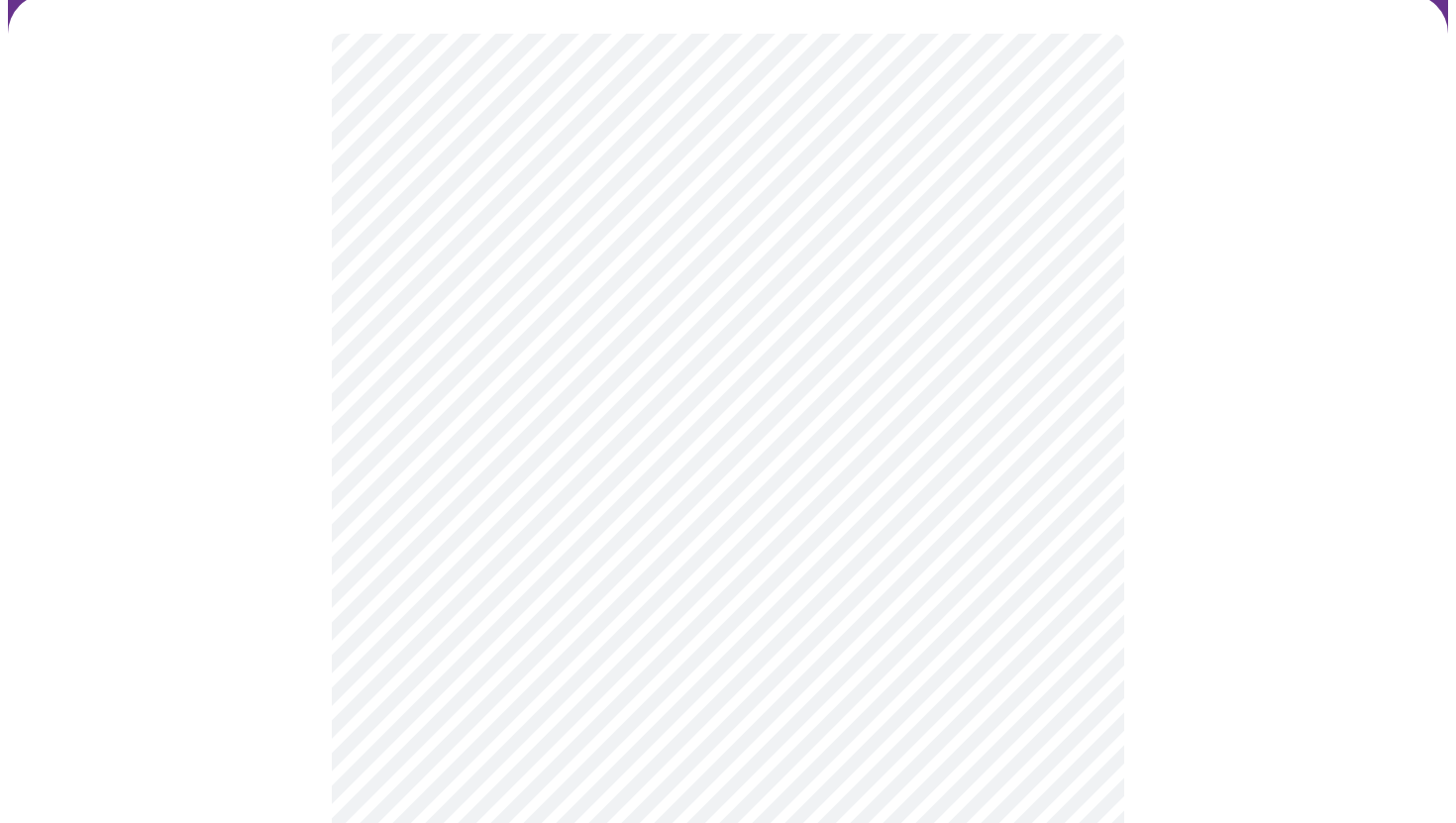 scroll, scrollTop: 158, scrollLeft: 0, axis: vertical 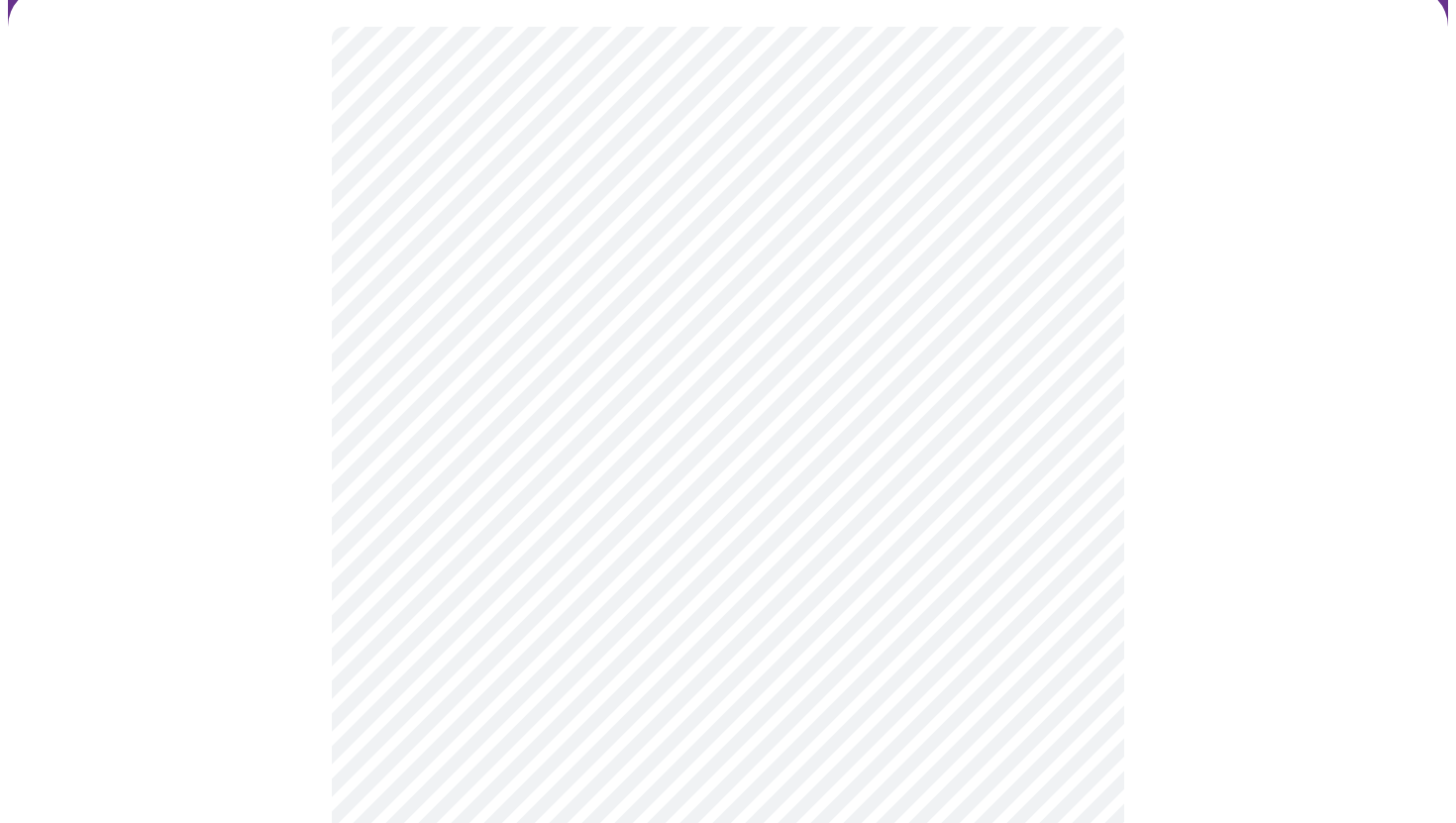 click on "MyMenopauseRx Appointments Messaging Labs Uploads Medications Community Refer a Friend Hi [PERSON_NAME]   Intake Questions for [DATE] 9:40am-10:00am 3  /  13 Settings Billing Invoices Log out" at bounding box center (728, 1139) 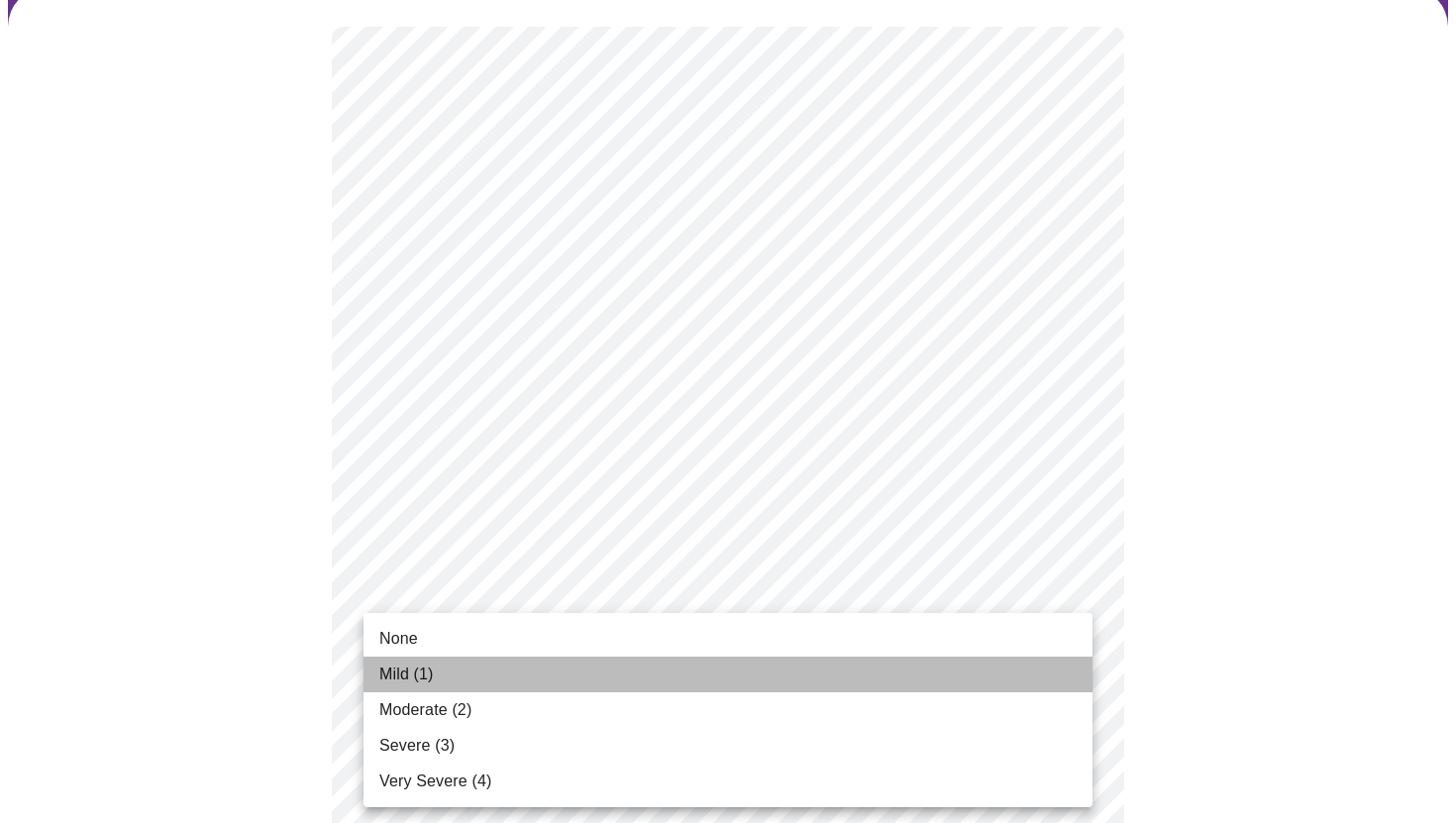 click on "Mild (1)" at bounding box center [728, 674] 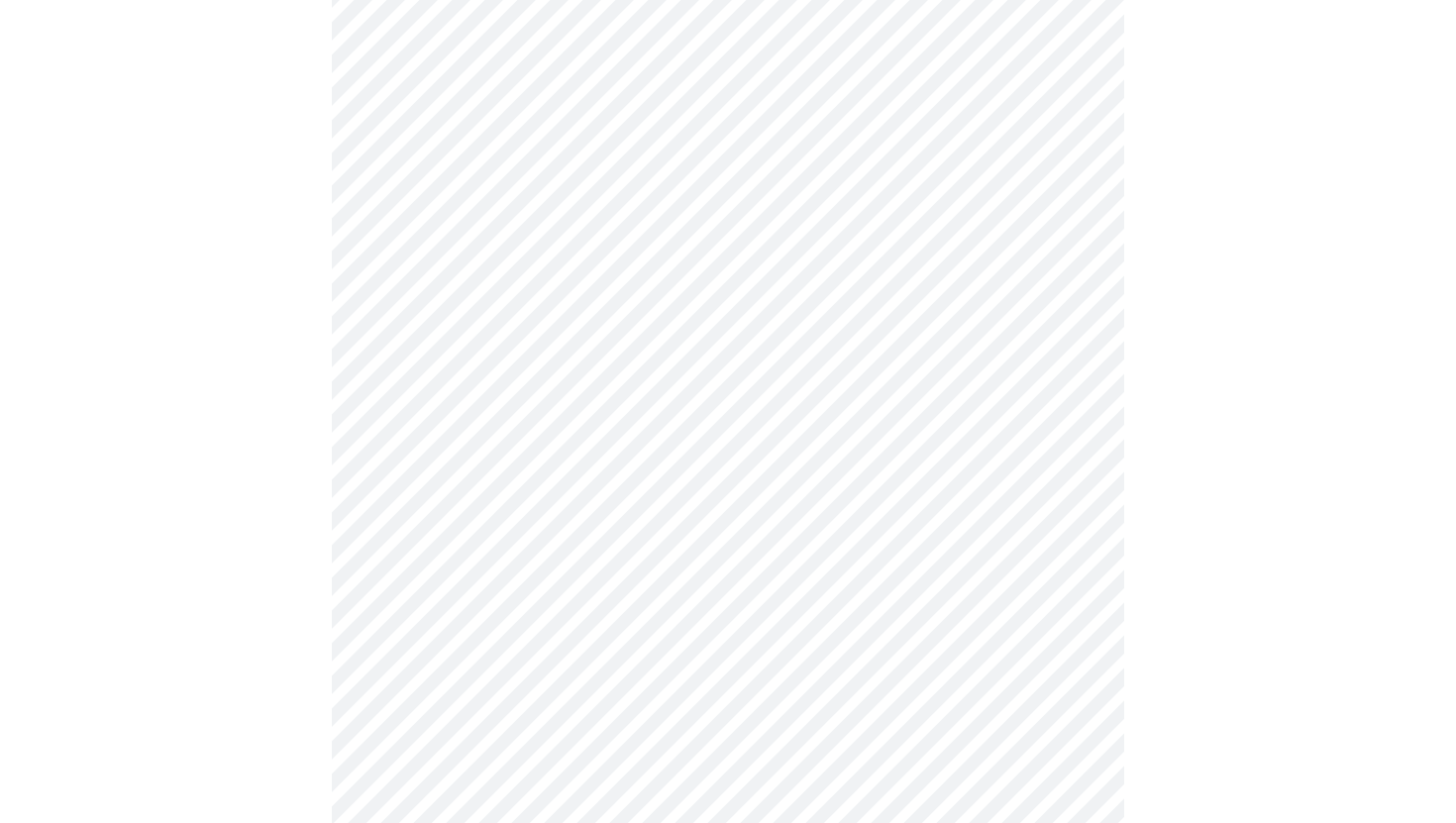 scroll, scrollTop: 378, scrollLeft: 0, axis: vertical 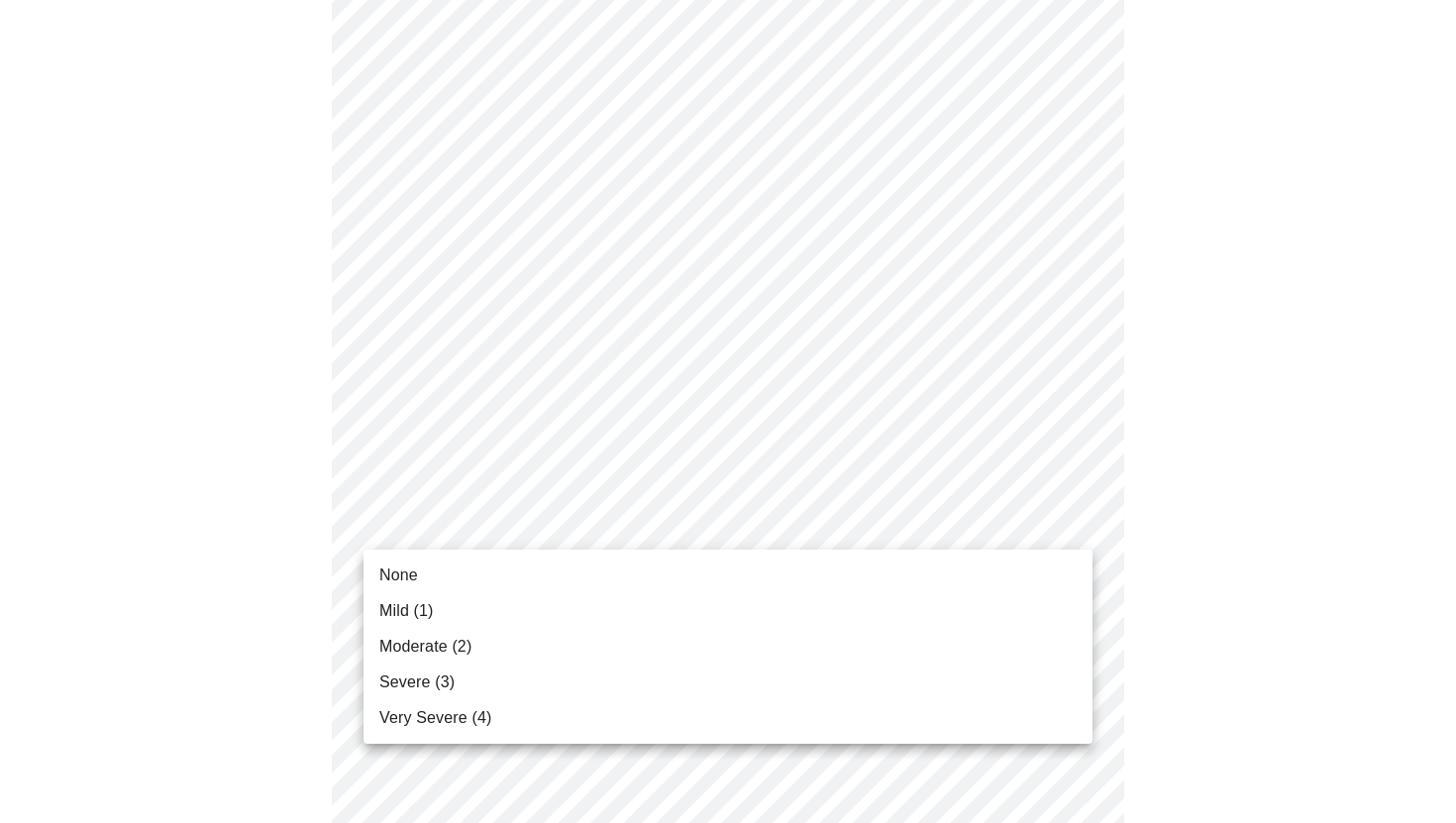click on "MyMenopauseRx Appointments Messaging Labs Uploads Medications Community Refer a Friend Hi [PERSON_NAME]   Intake Questions for [DATE] 9:40am-10:00am 3  /  13 Settings Billing Invoices Log out None Mild (1) Moderate (2) Severe (3) Very Severe (4)" at bounding box center (728, 905) 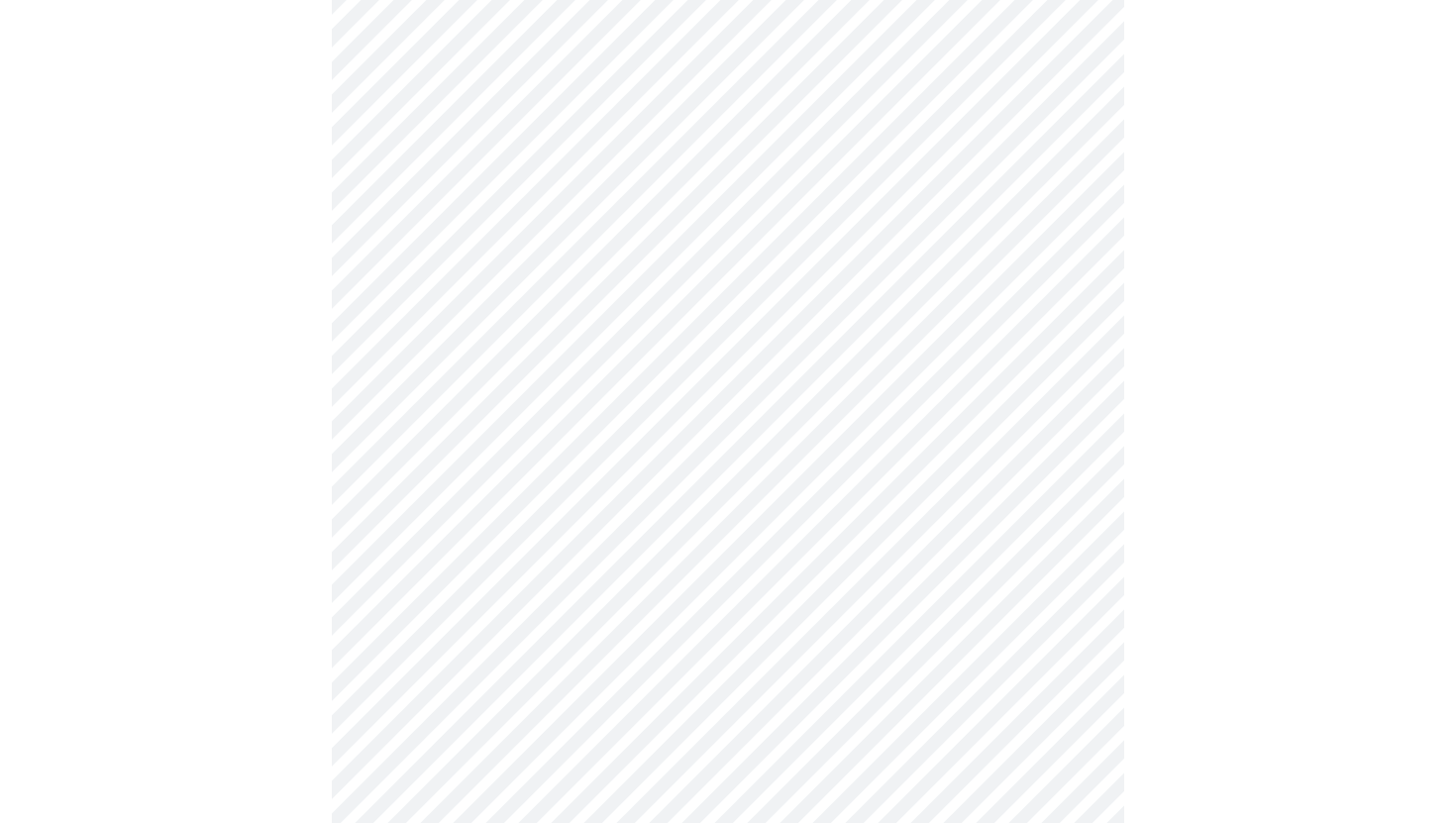 scroll, scrollTop: 517, scrollLeft: 0, axis: vertical 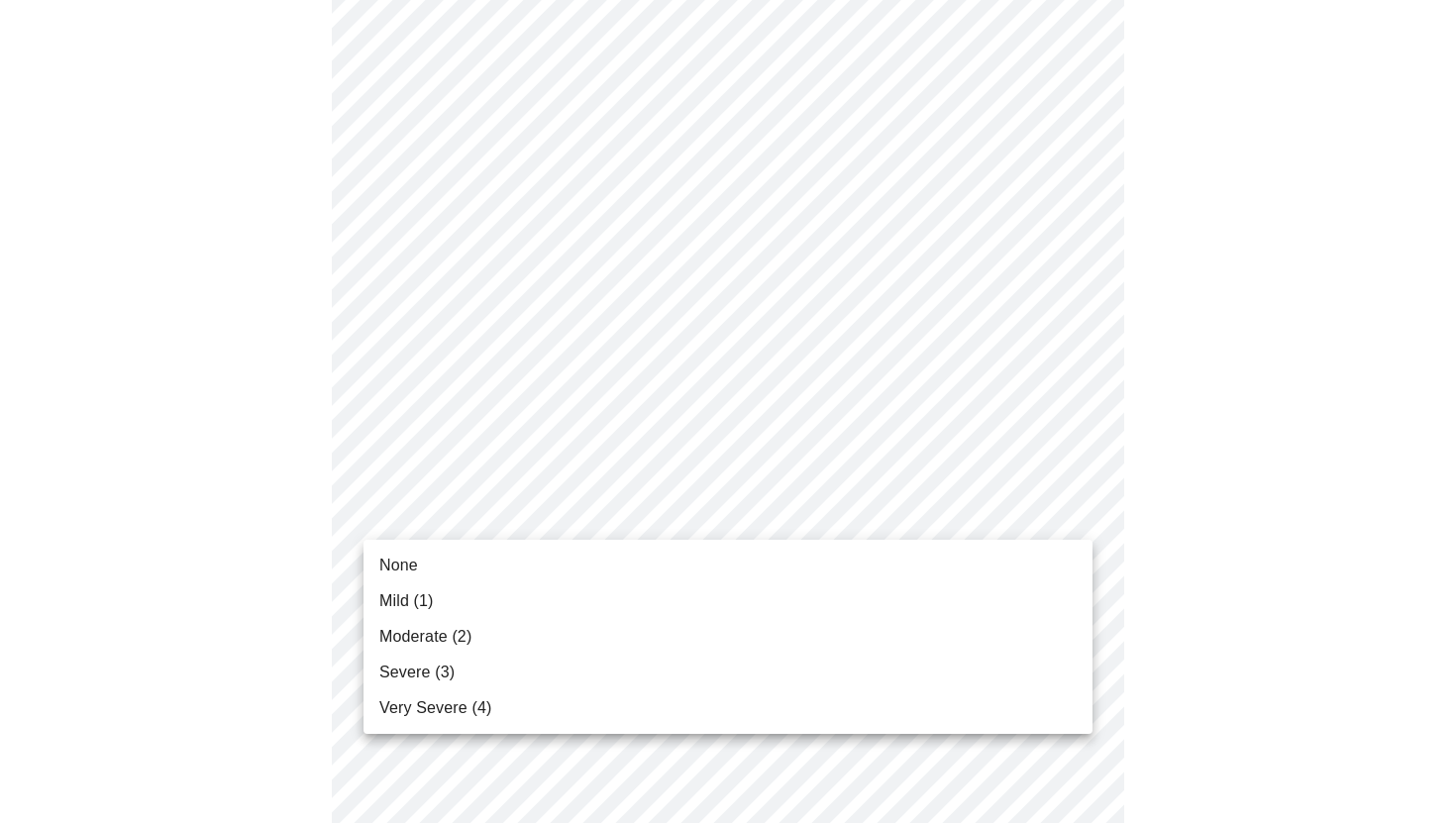 click on "MyMenopauseRx Appointments Messaging Labs Uploads Medications Community Refer a Friend Hi [PERSON_NAME]   Intake Questions for [DATE] 9:40am-10:00am 3  /  13 Settings Billing Invoices Log out None Mild (1) Moderate (2) Severe (3) Very Severe (4)" at bounding box center (728, 753) 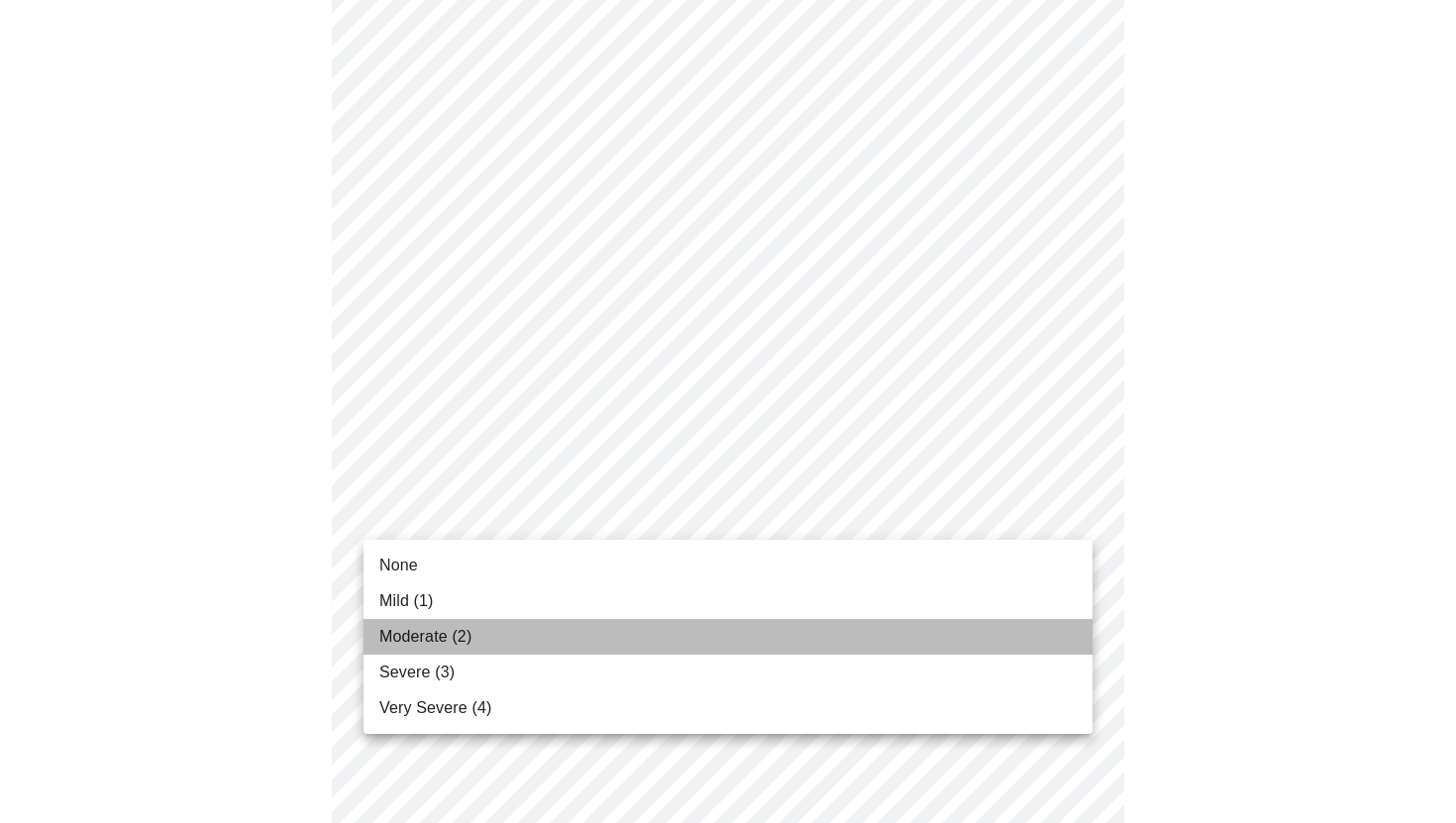 click on "Moderate (2)" at bounding box center [728, 637] 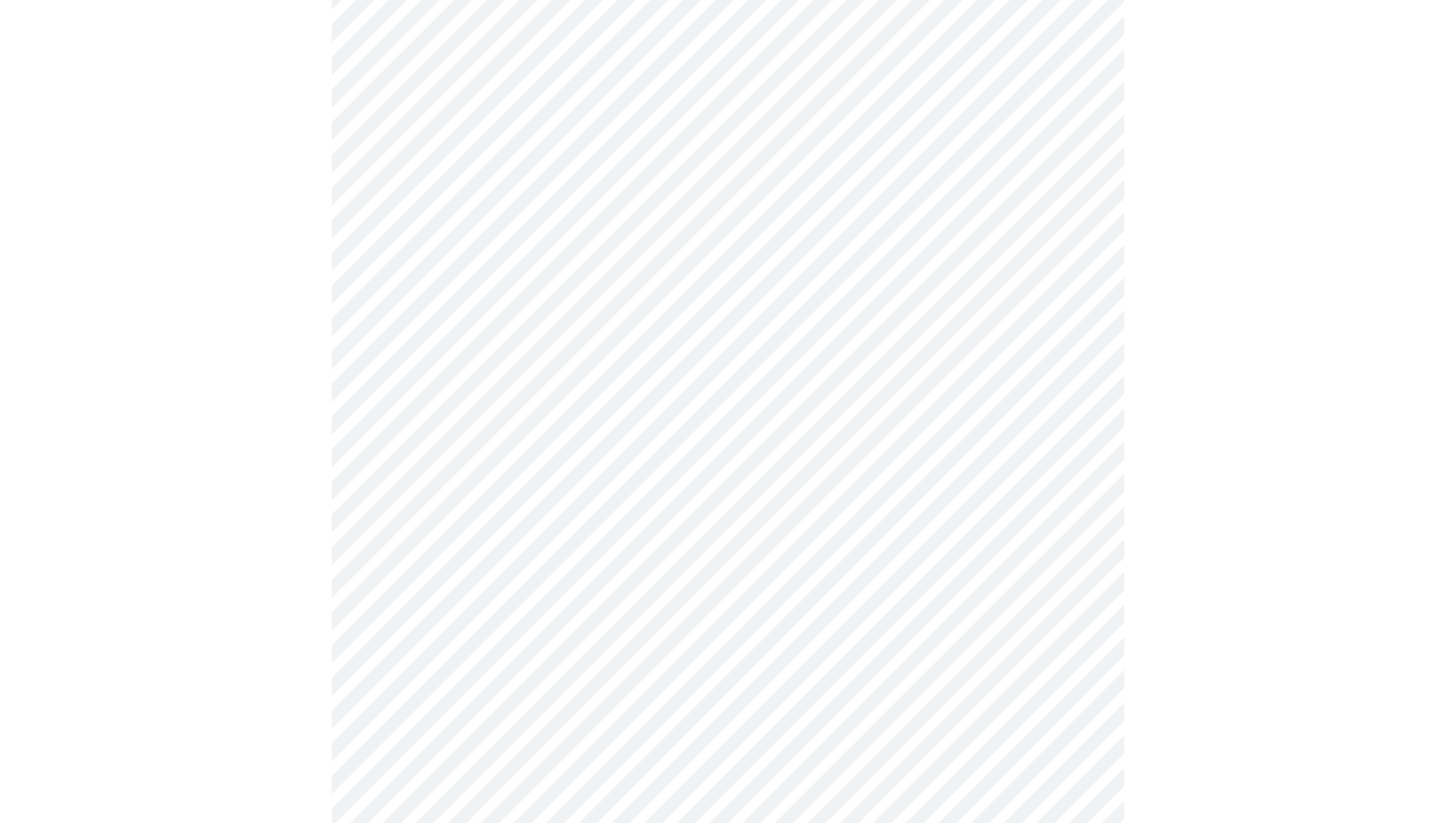 scroll, scrollTop: 645, scrollLeft: 0, axis: vertical 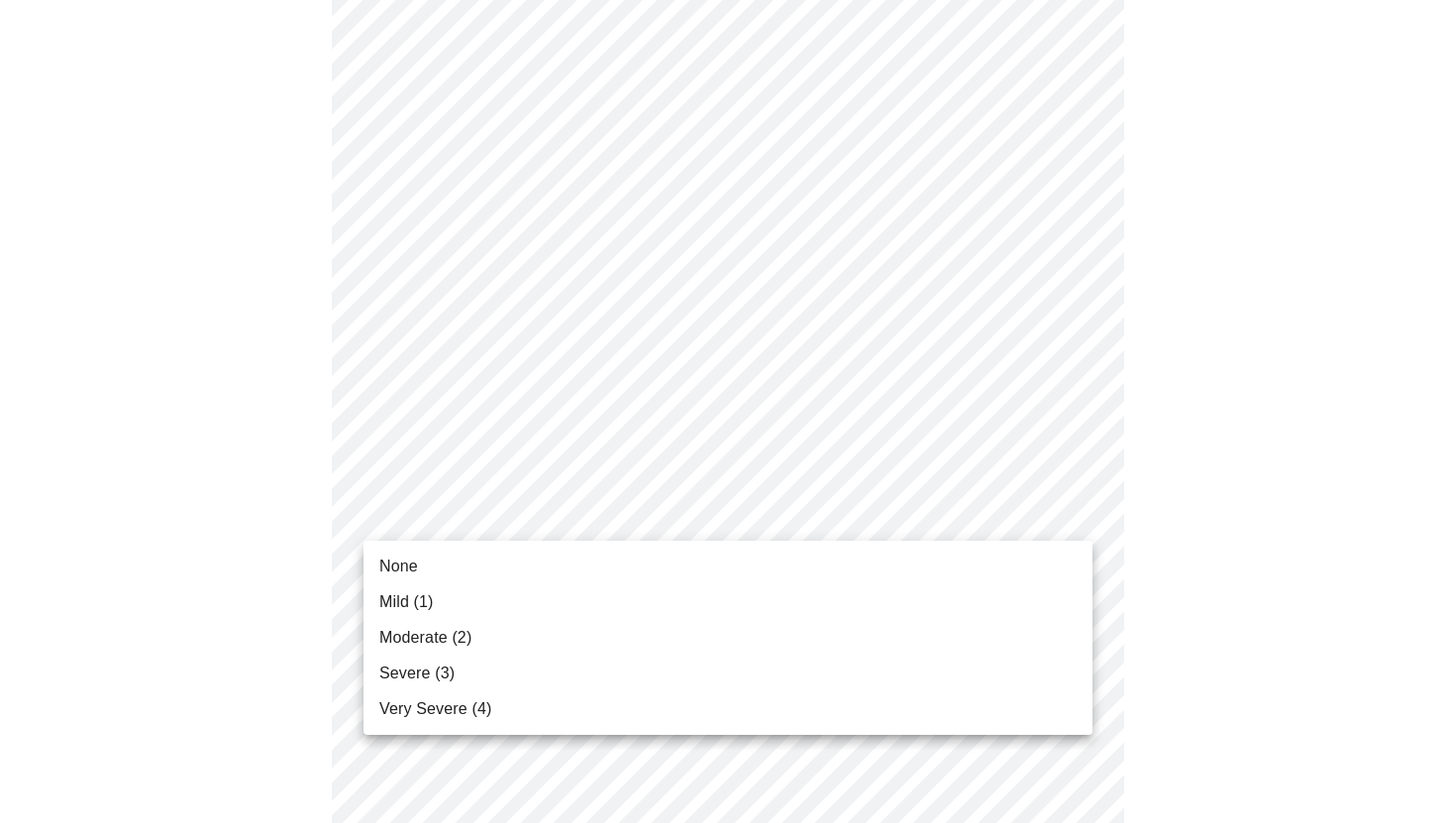 click on "MyMenopauseRx Appointments Messaging Labs Uploads Medications Community Refer a Friend Hi [PERSON_NAME]   Intake Questions for [DATE] 9:40am-10:00am 3  /  13 Settings Billing Invoices Log out None Mild (1) Moderate (2) Severe (3) Very Severe (4)" at bounding box center [728, 611] 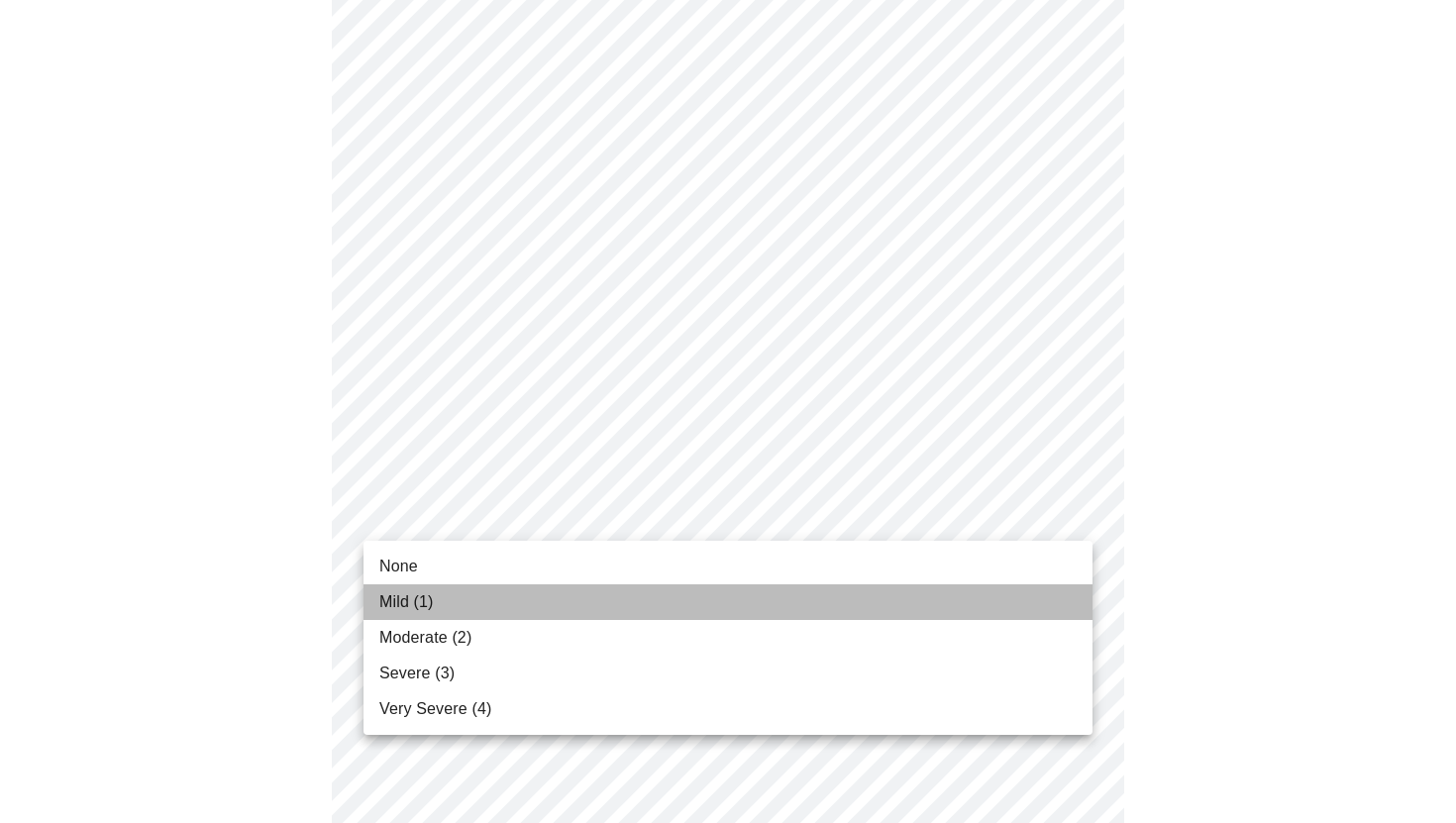 click on "Mild (1)" at bounding box center [728, 602] 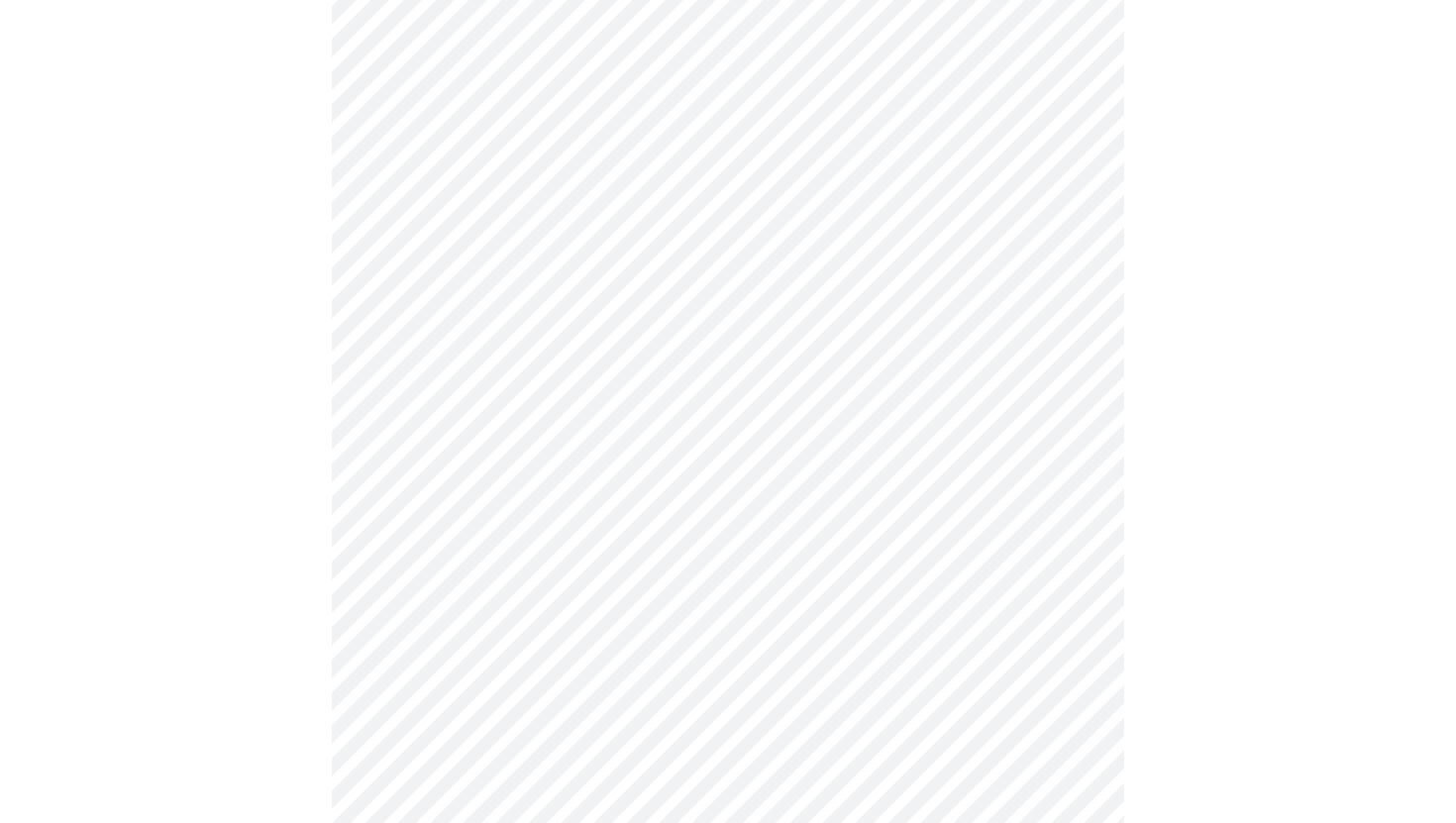 scroll, scrollTop: 813, scrollLeft: 0, axis: vertical 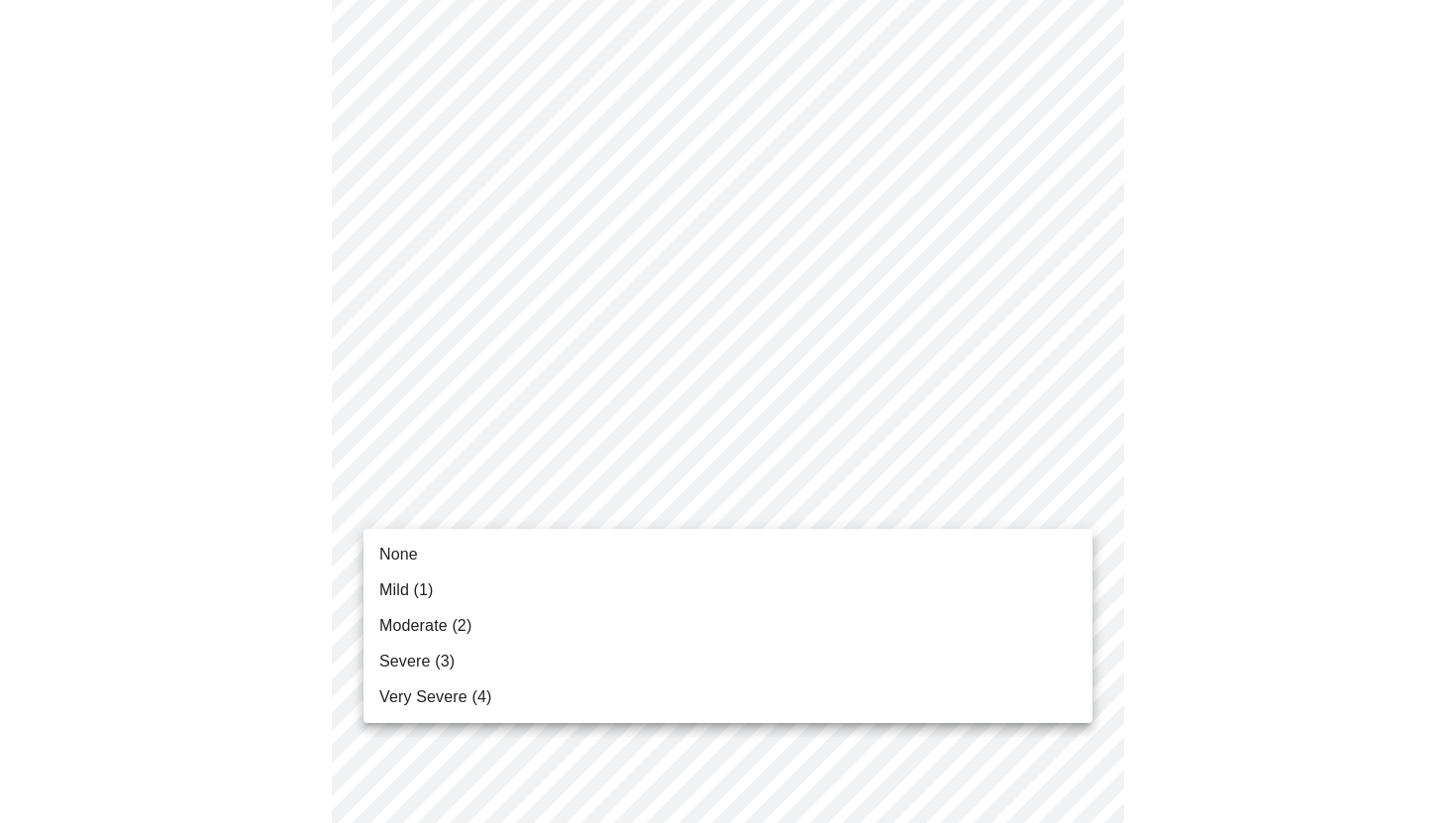 click on "MyMenopauseRx Appointments Messaging Labs Uploads Medications Community Refer a Friend Hi [PERSON_NAME]   Intake Questions for [DATE] 9:40am-10:00am 3  /  13 Settings Billing Invoices Log out None Mild (1) Moderate (2) Severe (3) Very Severe (4)" at bounding box center [728, 429] 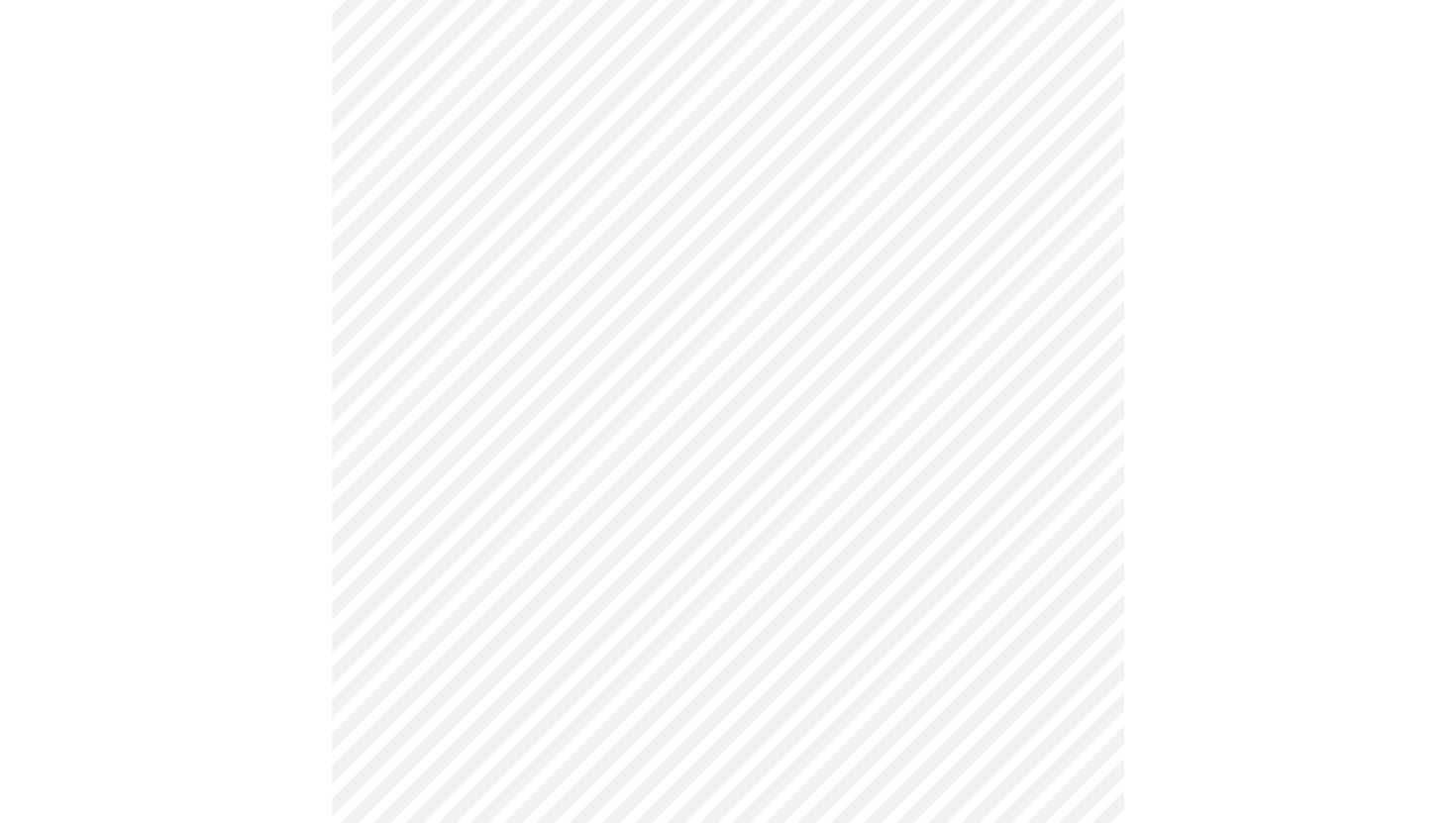 scroll, scrollTop: 959, scrollLeft: 0, axis: vertical 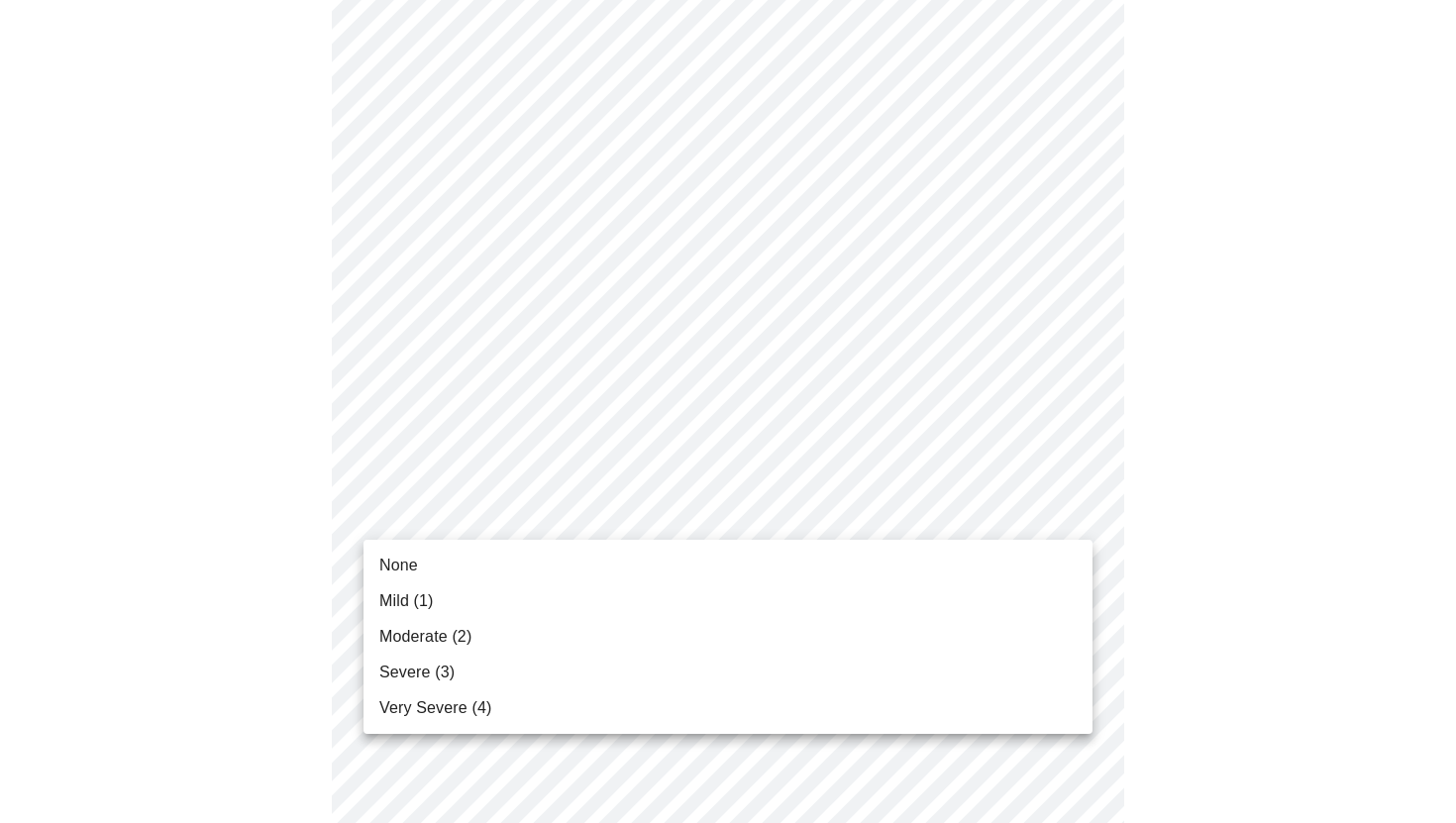 click on "MyMenopauseRx Appointments Messaging Labs Uploads Medications Community Refer a Friend Hi [PERSON_NAME]   Intake Questions for [DATE] 9:40am-10:00am 3  /  13 Settings Billing Invoices Log out None Mild (1) Moderate (2) Severe (3) Very Severe (4)" at bounding box center (728, 269) 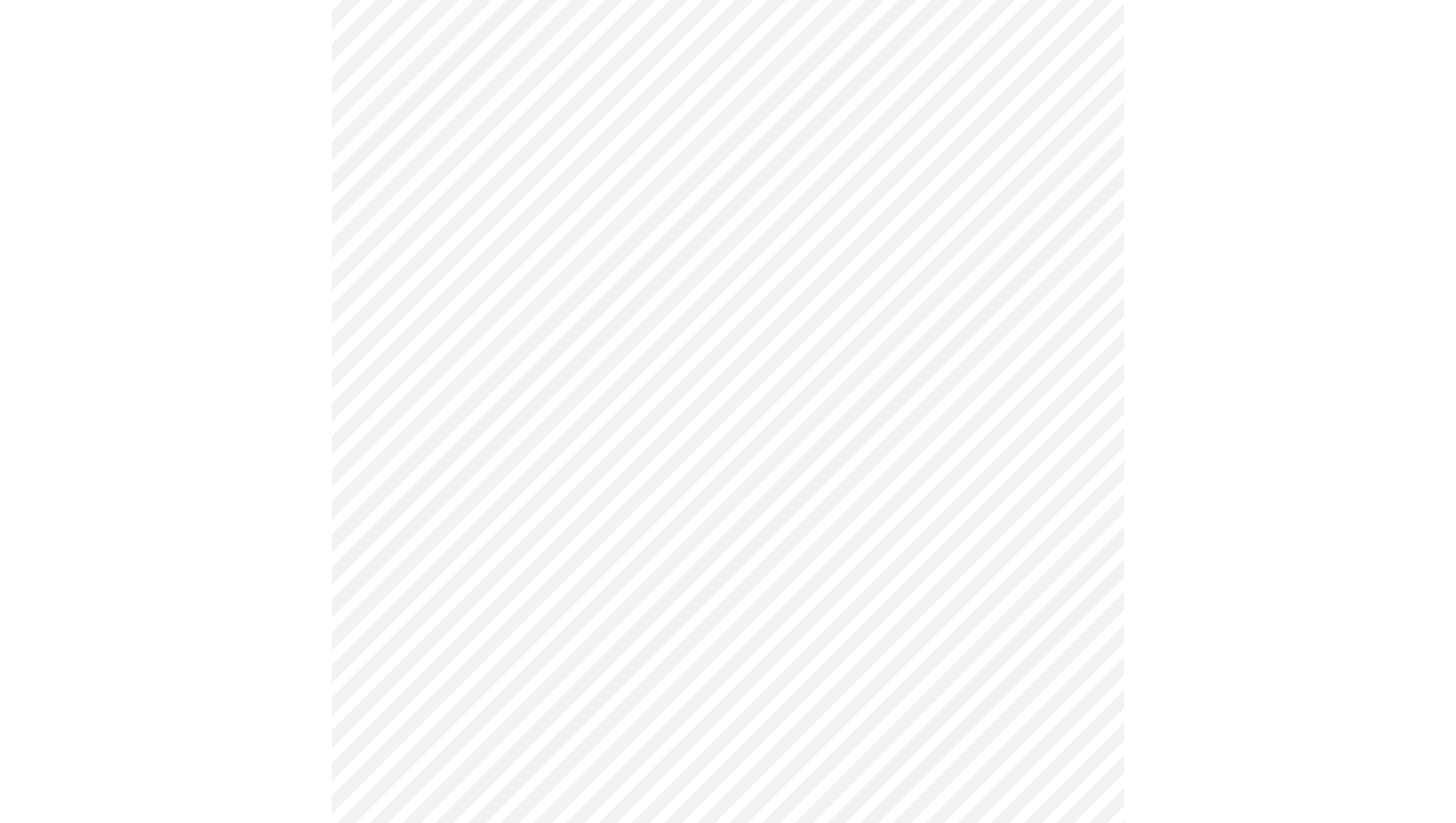 scroll, scrollTop: 1091, scrollLeft: 0, axis: vertical 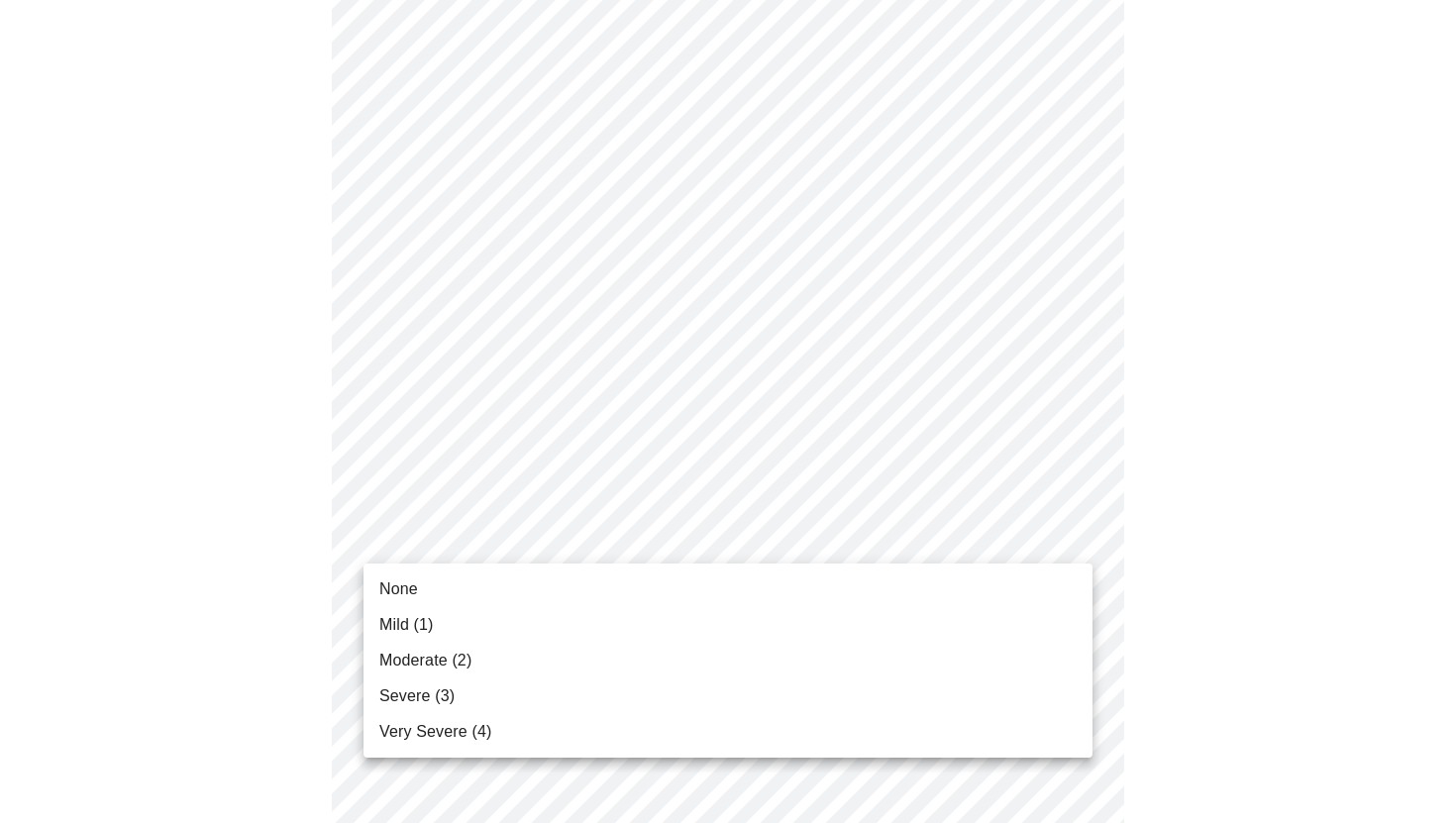 click on "MyMenopauseRx Appointments Messaging Labs Uploads Medications Community Refer a Friend Hi [PERSON_NAME]   Intake Questions for [DATE] 9:40am-10:00am 3  /  13 Settings Billing Invoices Log out None Mild (1) Moderate (2) Severe (3) Very Severe (4)" at bounding box center (728, 123) 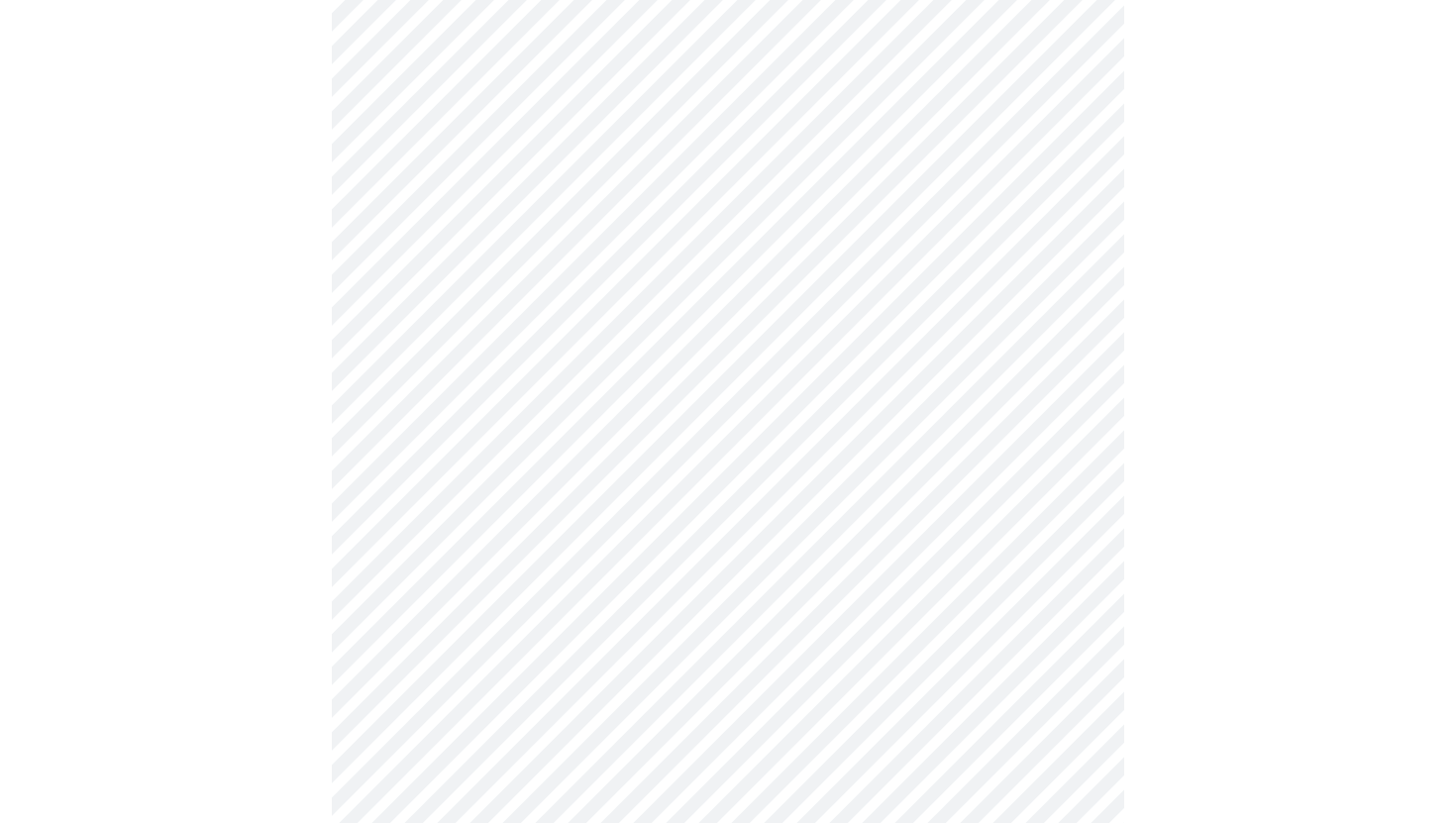 scroll, scrollTop: 1235, scrollLeft: 0, axis: vertical 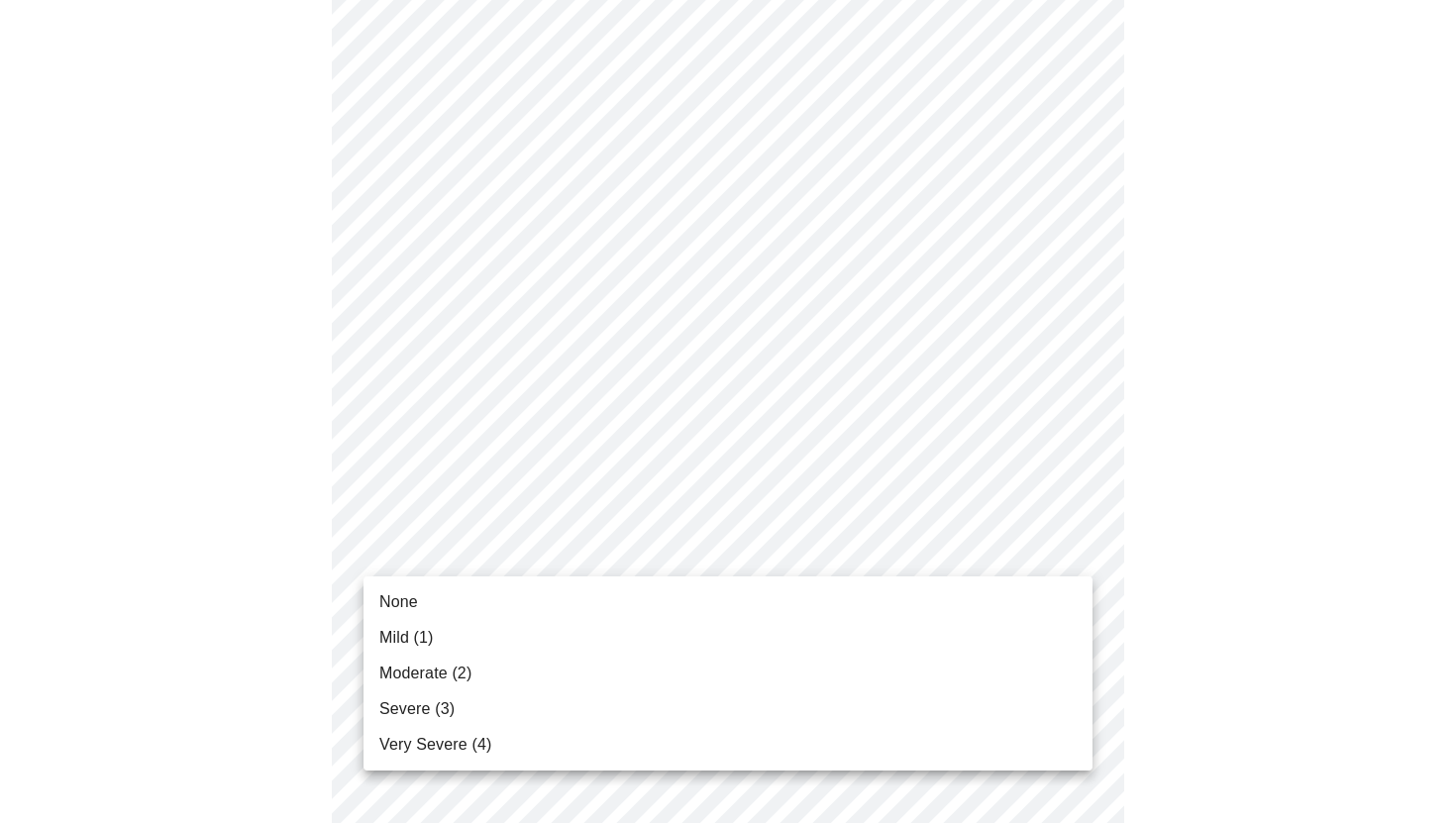 click on "MyMenopauseRx Appointments Messaging Labs Uploads Medications Community Refer a Friend Hi [PERSON_NAME]   Intake Questions for [DATE] 9:40am-10:00am 3  /  13 Settings Billing Invoices Log out None Mild (1) Moderate (2) Severe (3) Very Severe (4)" at bounding box center (728, -35) 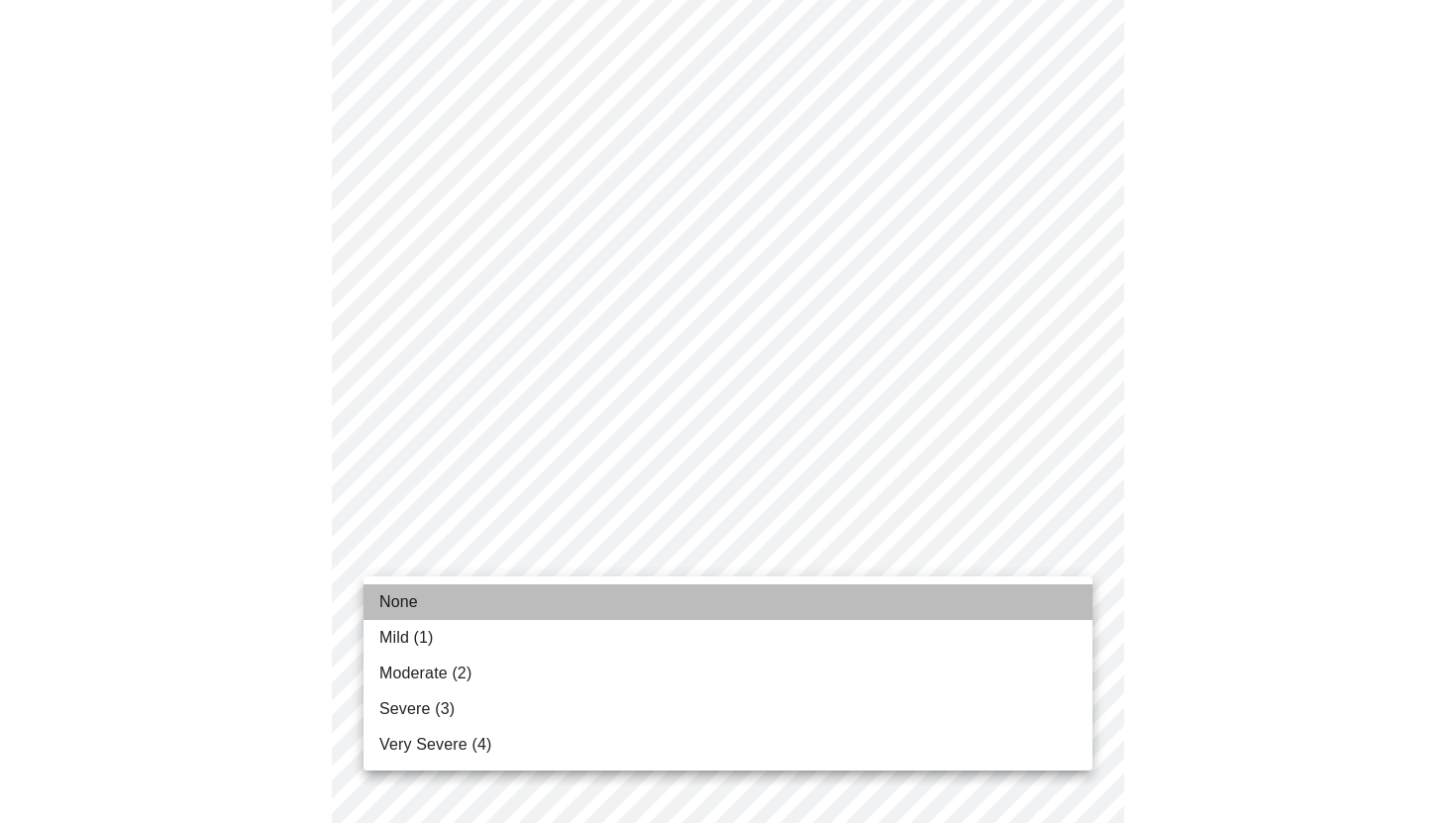 click on "None" at bounding box center [728, 602] 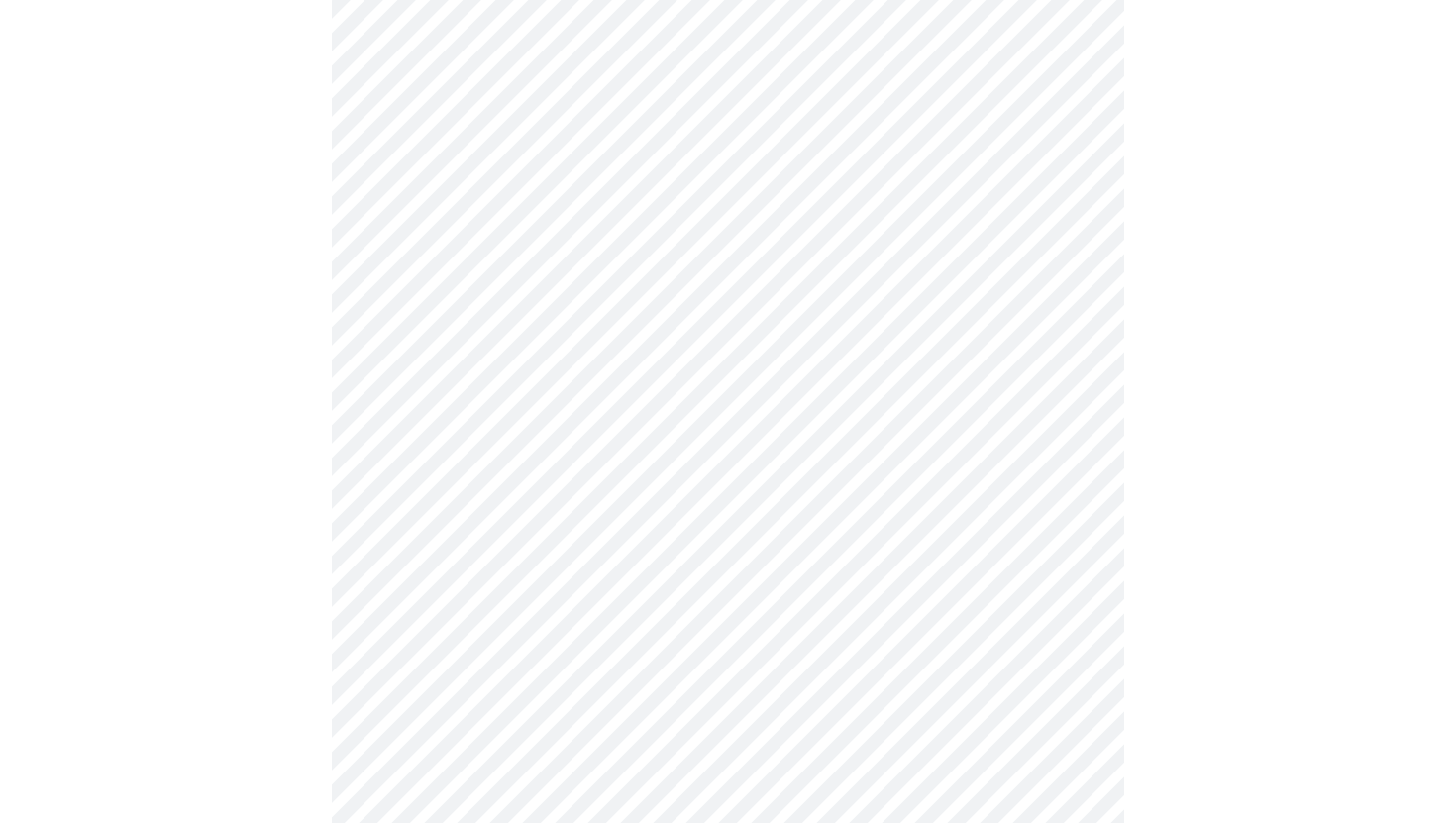 scroll, scrollTop: 1336, scrollLeft: 0, axis: vertical 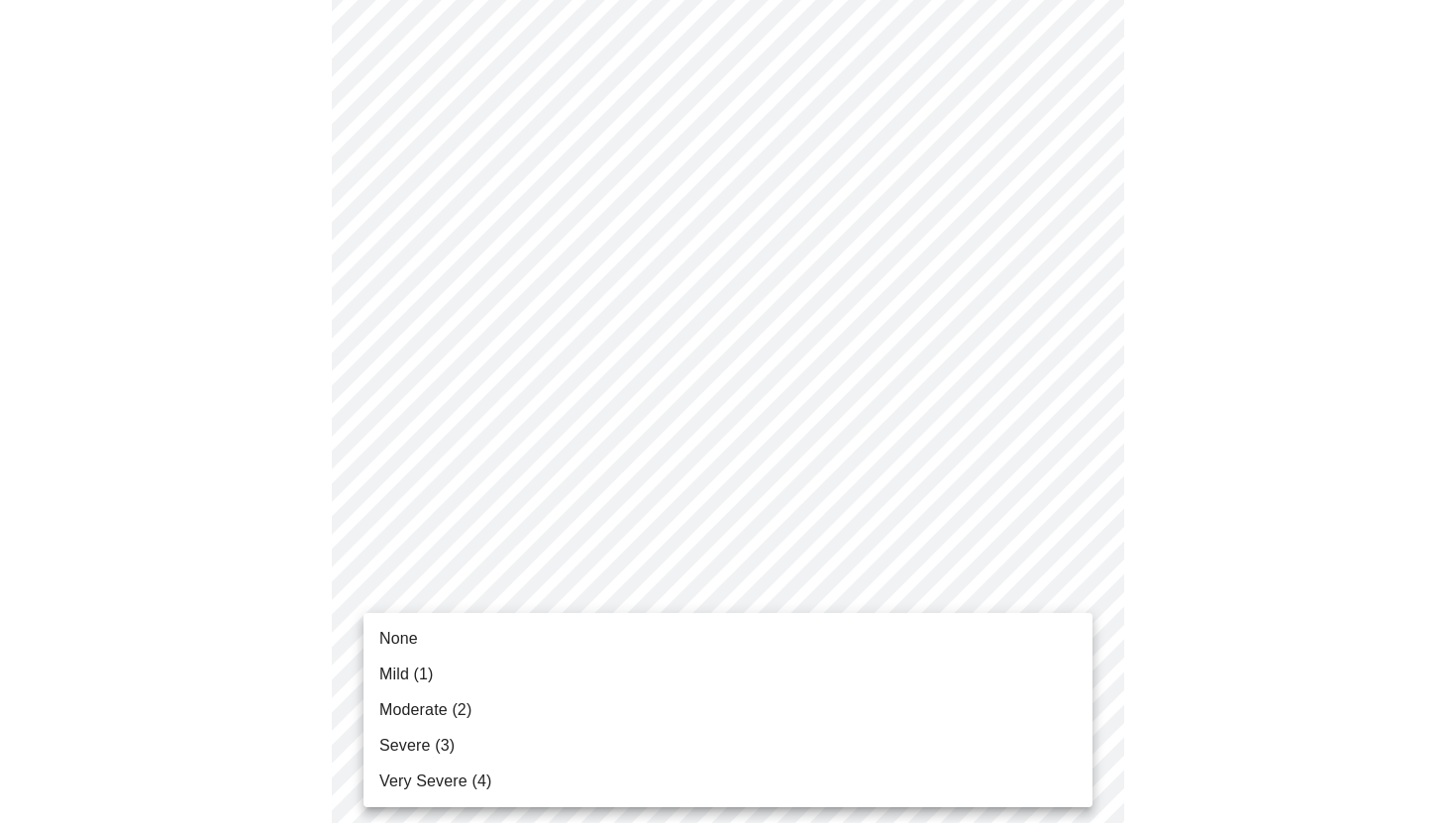 click on "MyMenopauseRx Appointments Messaging Labs Uploads Medications Community Refer a Friend Hi [PERSON_NAME]   Intake Questions for [DATE] 9:40am-10:00am 3  /  13 Settings Billing Invoices Log out None Mild (1) Moderate (2) Severe (3) Very Severe (4)" at bounding box center (728, -150) 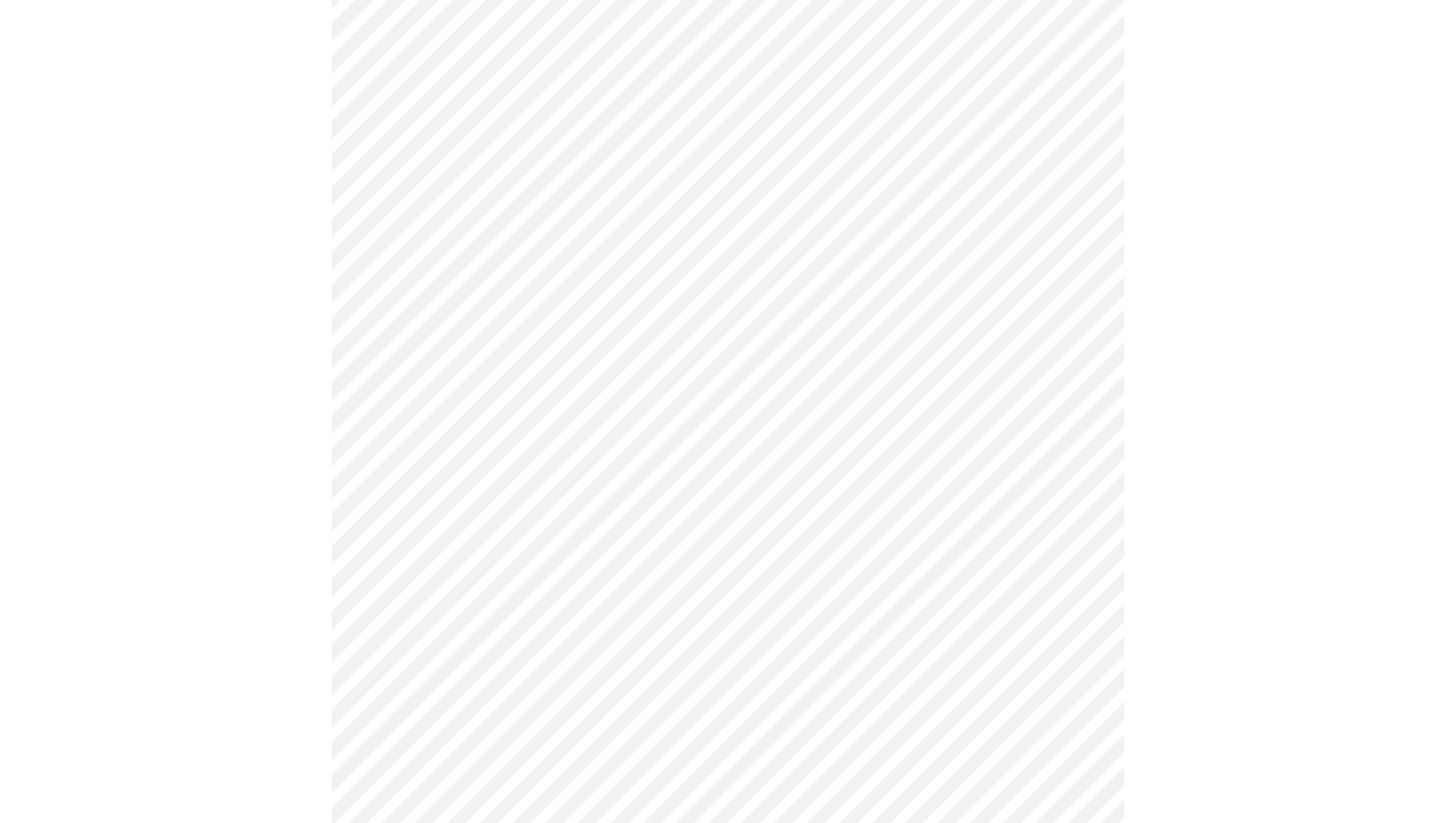 scroll, scrollTop: 660, scrollLeft: 0, axis: vertical 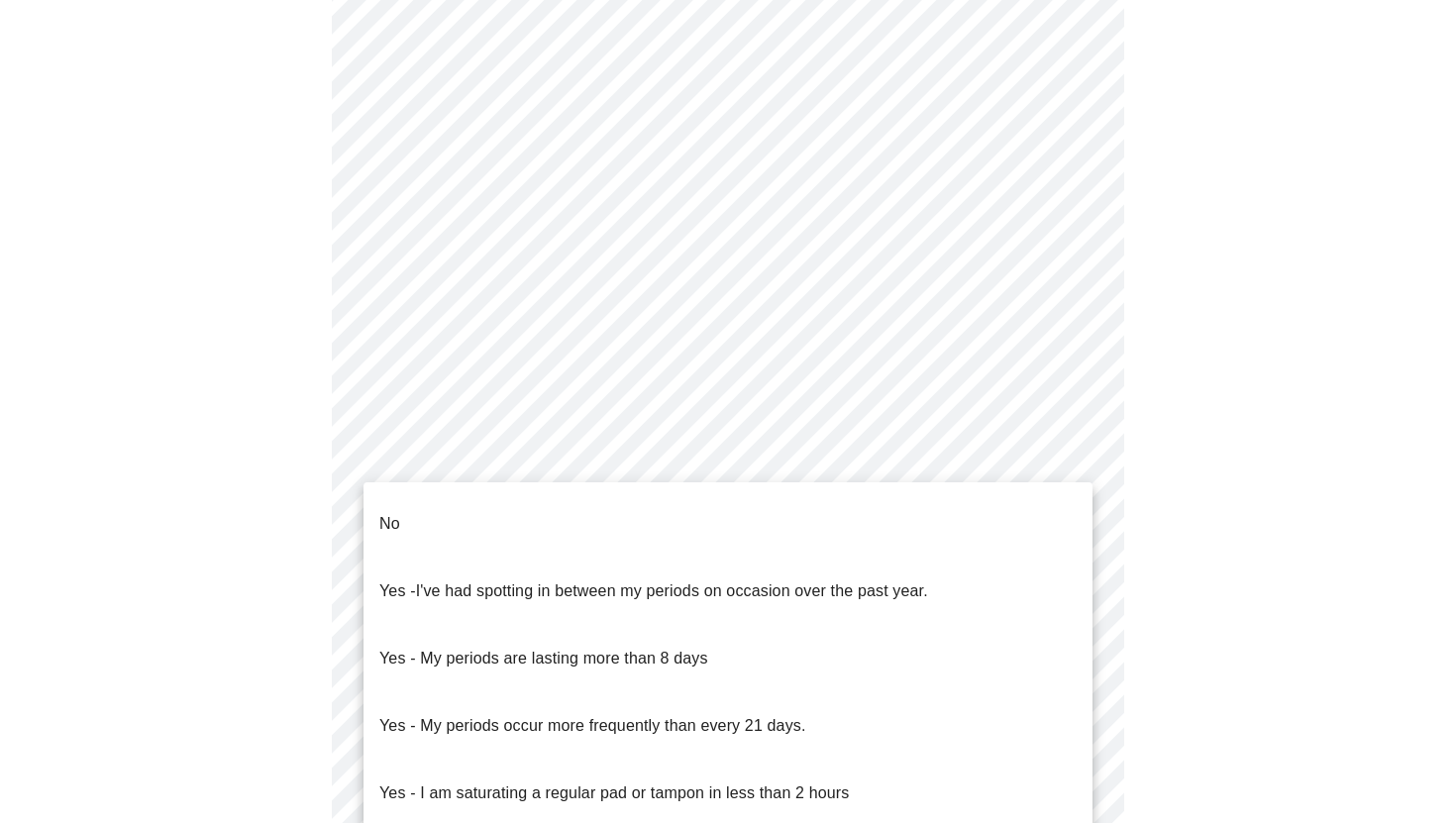 click on "MyMenopauseRx Appointments Messaging Labs Uploads Medications Community Refer a Friend Hi [PERSON_NAME]   Intake Questions for [DATE] 9:40am-10:00am 4  /  13 Settings Billing Invoices Log out No
Yes -  I've had spotting in between my periods on occasion over the past year.
Yes - My periods are lasting more than 8 days
Yes - My periods occur more frequently than every 21 days.
Yes - I am saturating a regular pad or tampon in less than 2 hours
Yes - I had bleeding or spotting (even a tinge) after going 12 months without a period" at bounding box center [728, 307] 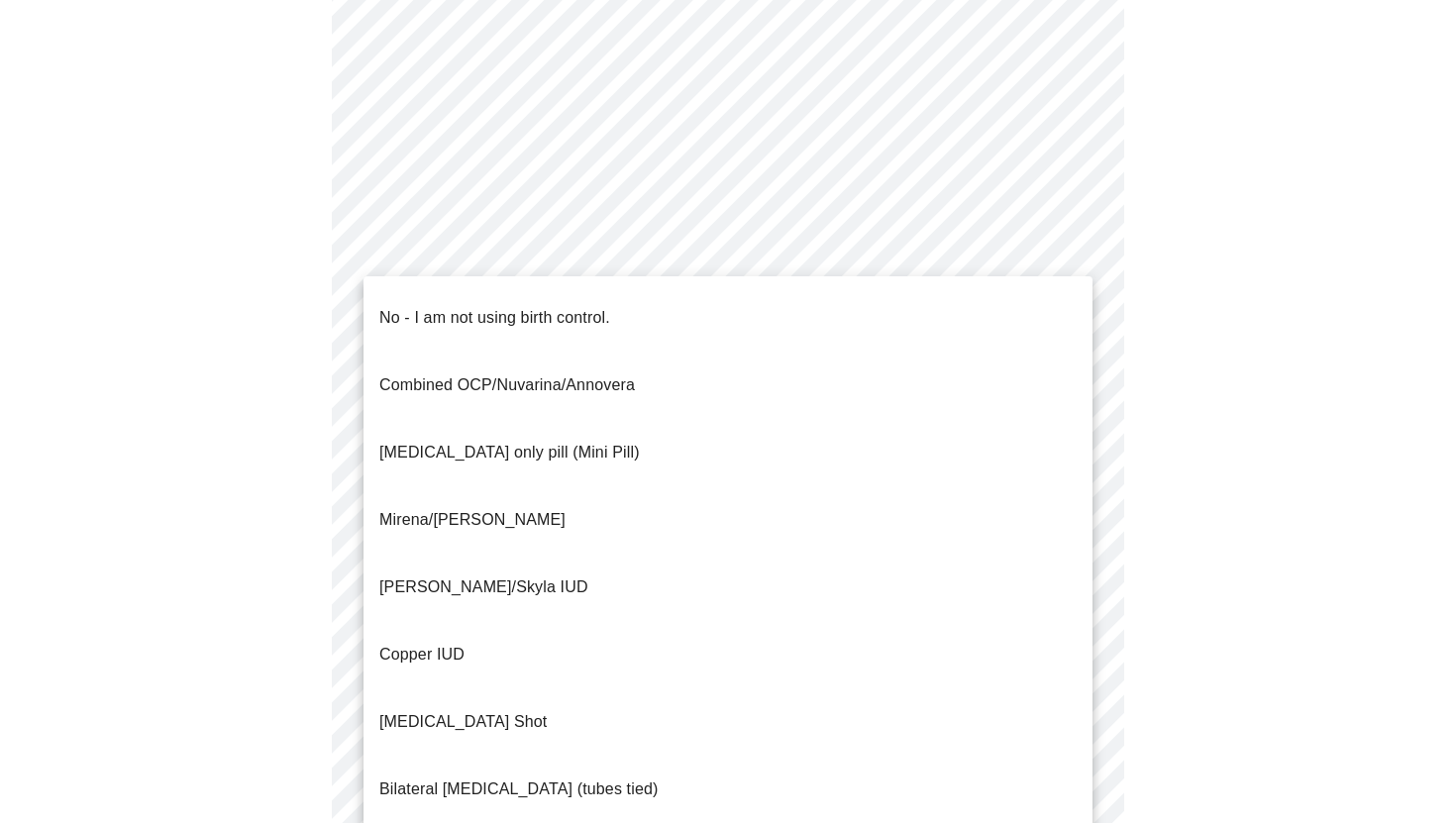 click on "MyMenopauseRx Appointments Messaging Labs Uploads Medications Community Refer a Friend Hi [PERSON_NAME]   Intake Questions for [DATE] 9:40am-10:00am 4  /  13 Settings Billing Invoices Log out No - I am not using birth control.
Combined OCP/Nuvarina/Annovera
[MEDICAL_DATA] only pill (Mini Pill)
Mirena/Liletta IUD
Kyleena/Skyla IUD
Copper IUD
[MEDICAL_DATA] Shot
Bilateral [MEDICAL_DATA] (tubes tied)
Parnter had [MEDICAL_DATA]
Barrier method (condoms)" at bounding box center [728, 301] 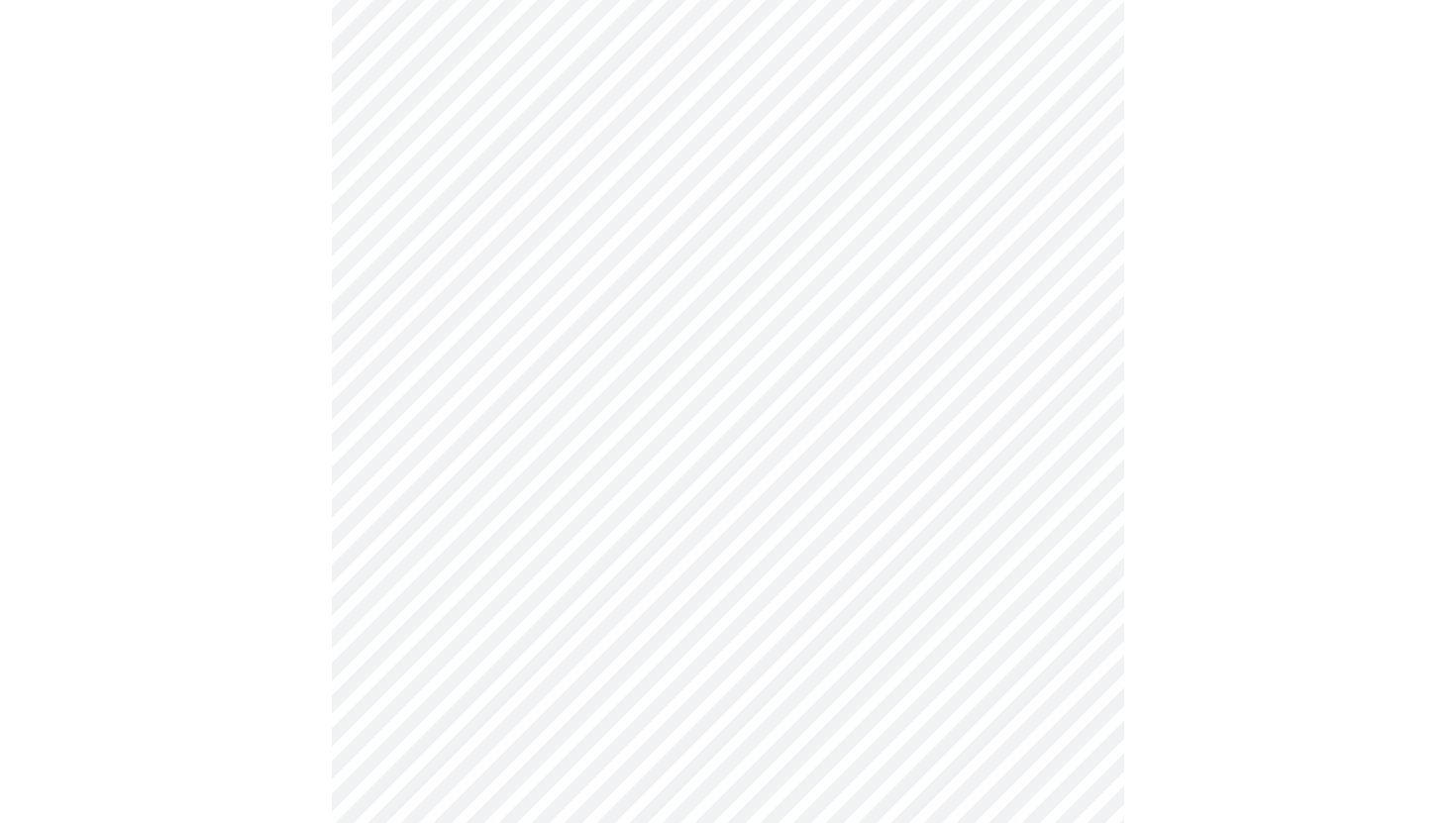 scroll, scrollTop: 1043, scrollLeft: 0, axis: vertical 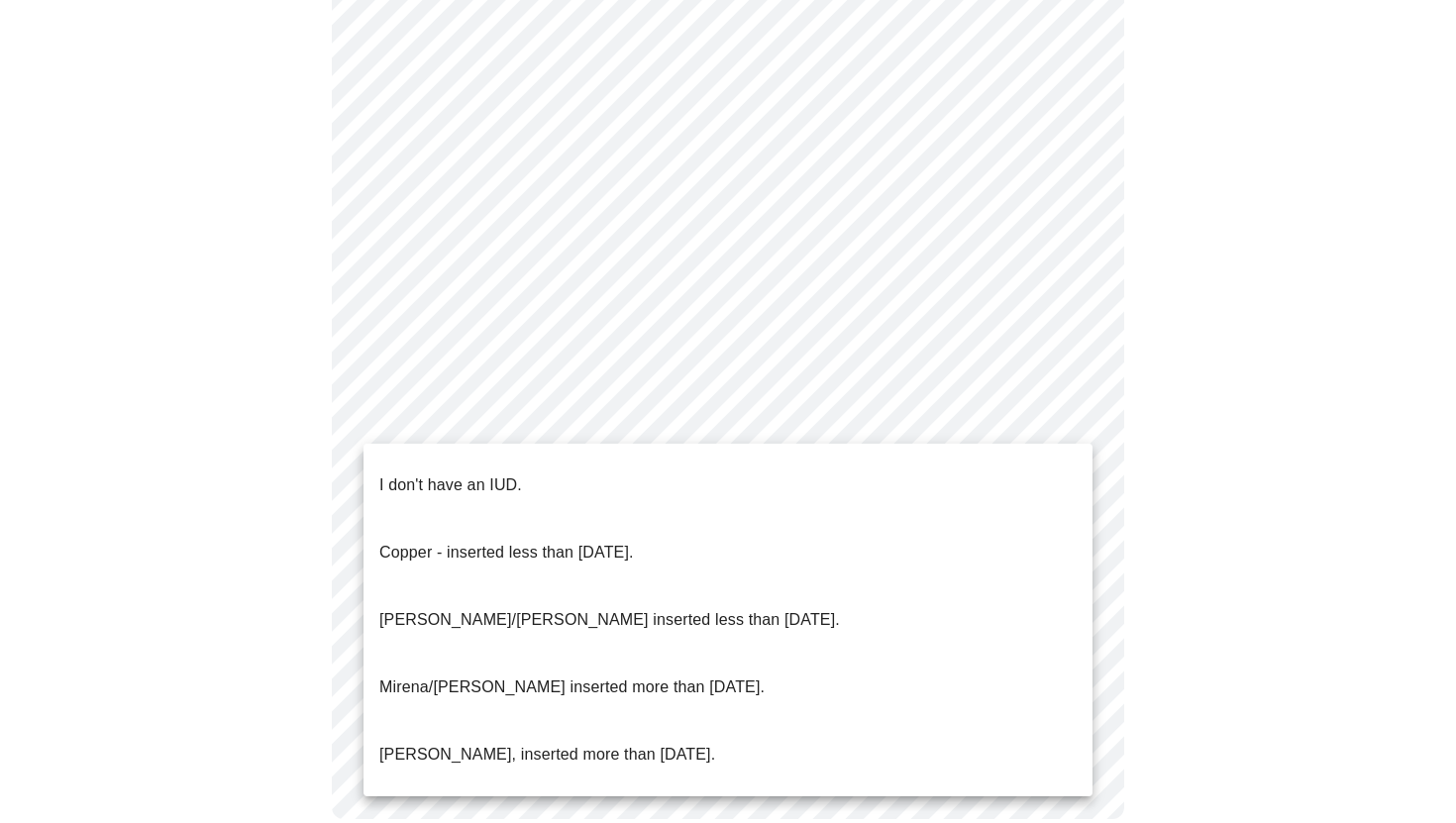click on "MyMenopauseRx Appointments Messaging Labs Uploads Medications Community Refer a Friend Hi [PERSON_NAME]   Intake Questions for [DATE] 9:40am-10:00am 4  /  13 Settings Billing Invoices Log out I don't have an IUD.
Copper - inserted less than [DATE].
[PERSON_NAME]/[PERSON_NAME] inserted less than [DATE].
[PERSON_NAME]/[PERSON_NAME] inserted more than [DATE].
[PERSON_NAME], inserted more than [DATE]." at bounding box center (728, -88) 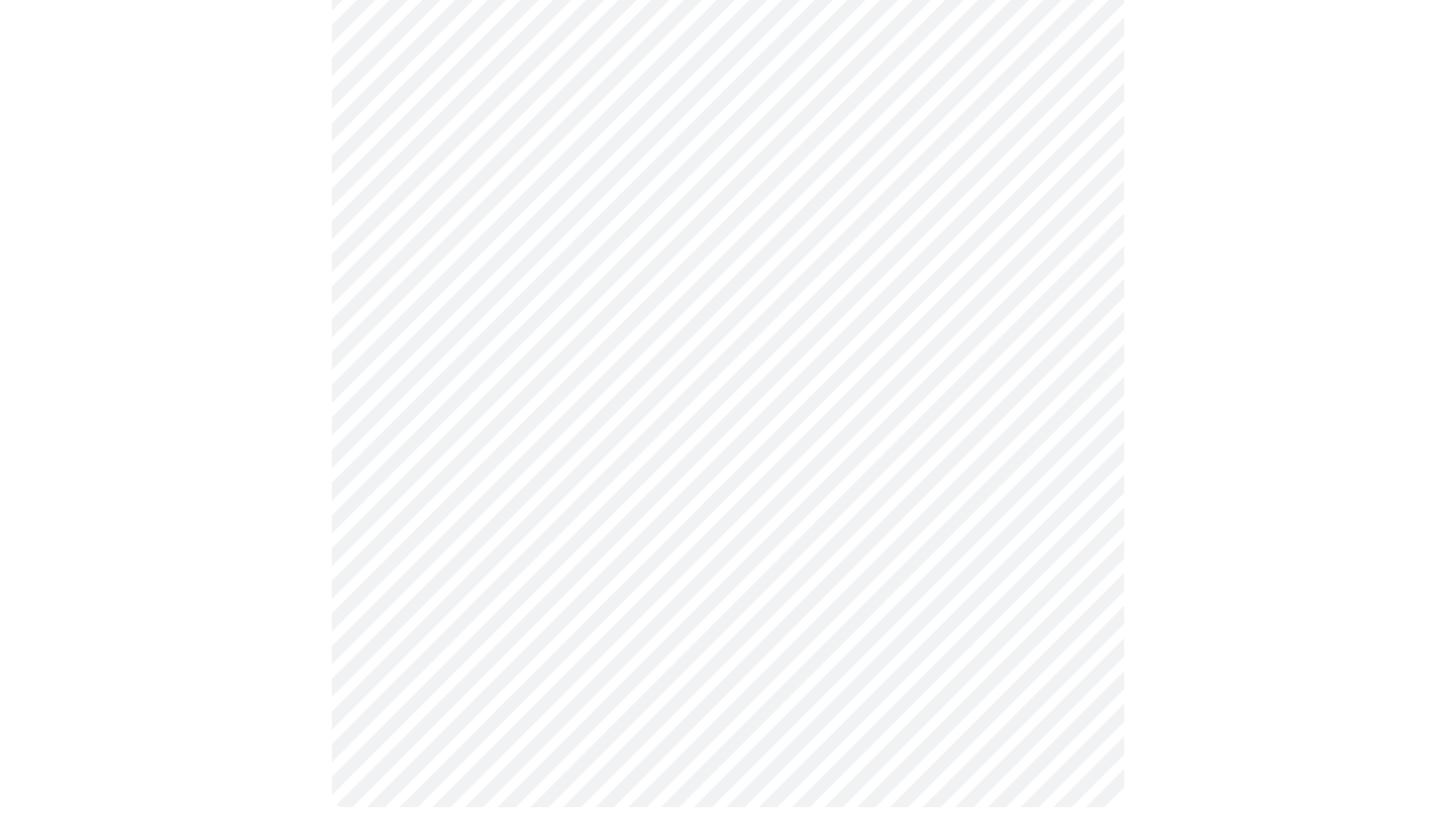 scroll, scrollTop: 1059, scrollLeft: 0, axis: vertical 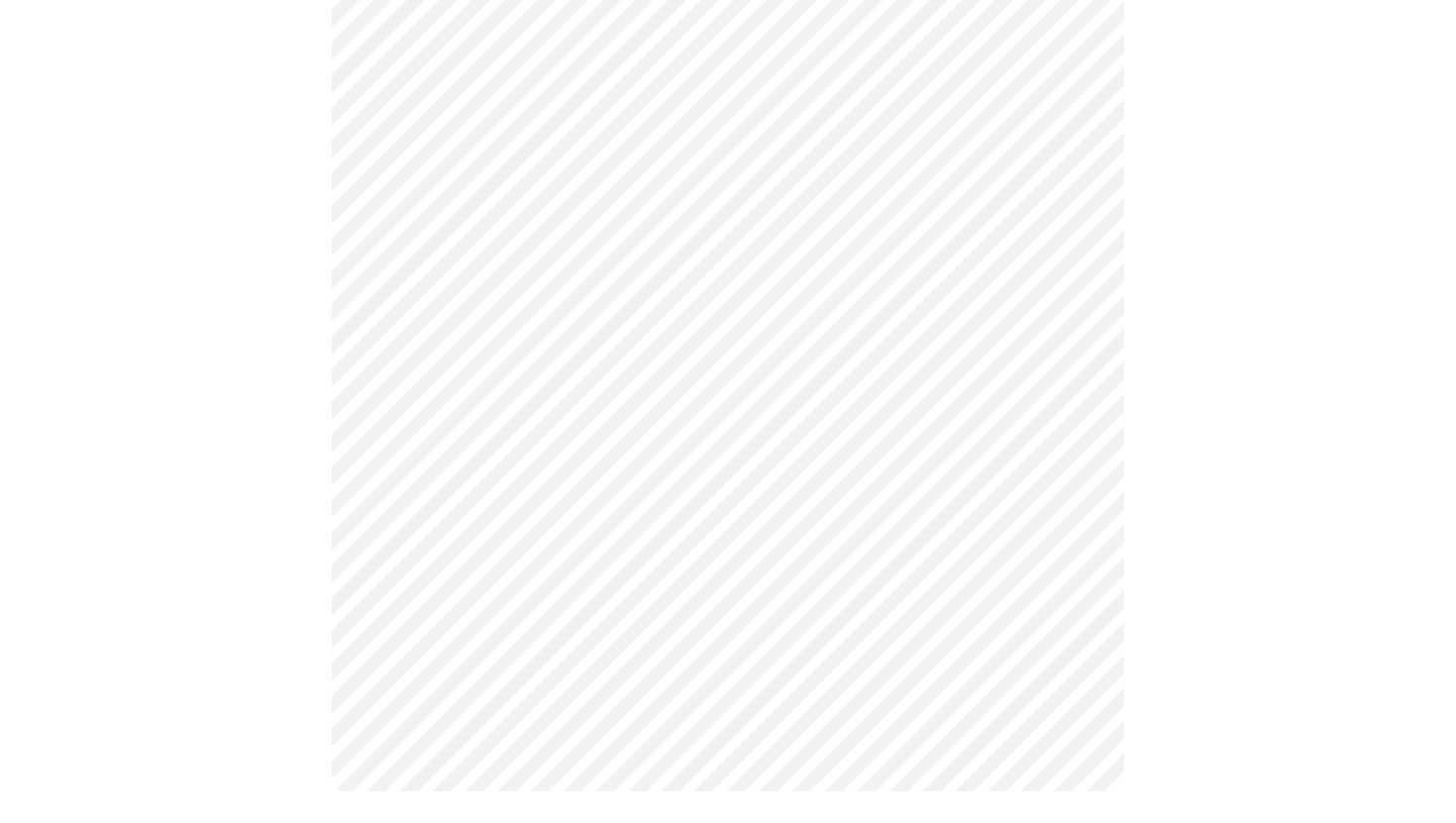 click on "MyMenopauseRx Appointments Messaging Labs Uploads Medications Community Refer a Friend Hi [PERSON_NAME]   Intake Questions for [DATE] 9:40am-10:00am 4  /  13 Settings Billing Invoices Log out" at bounding box center [728, -110] 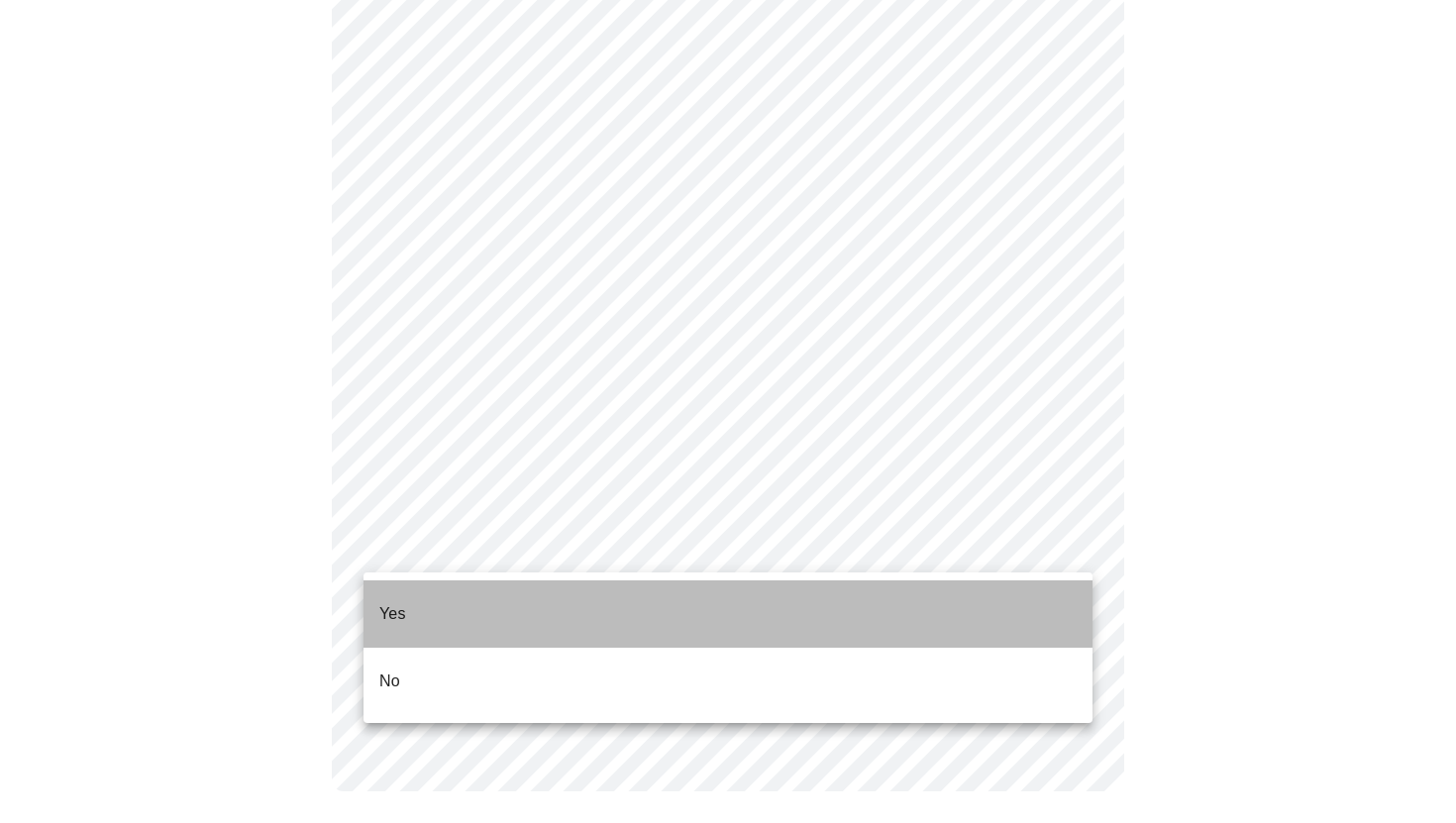 click on "Yes" at bounding box center [728, 614] 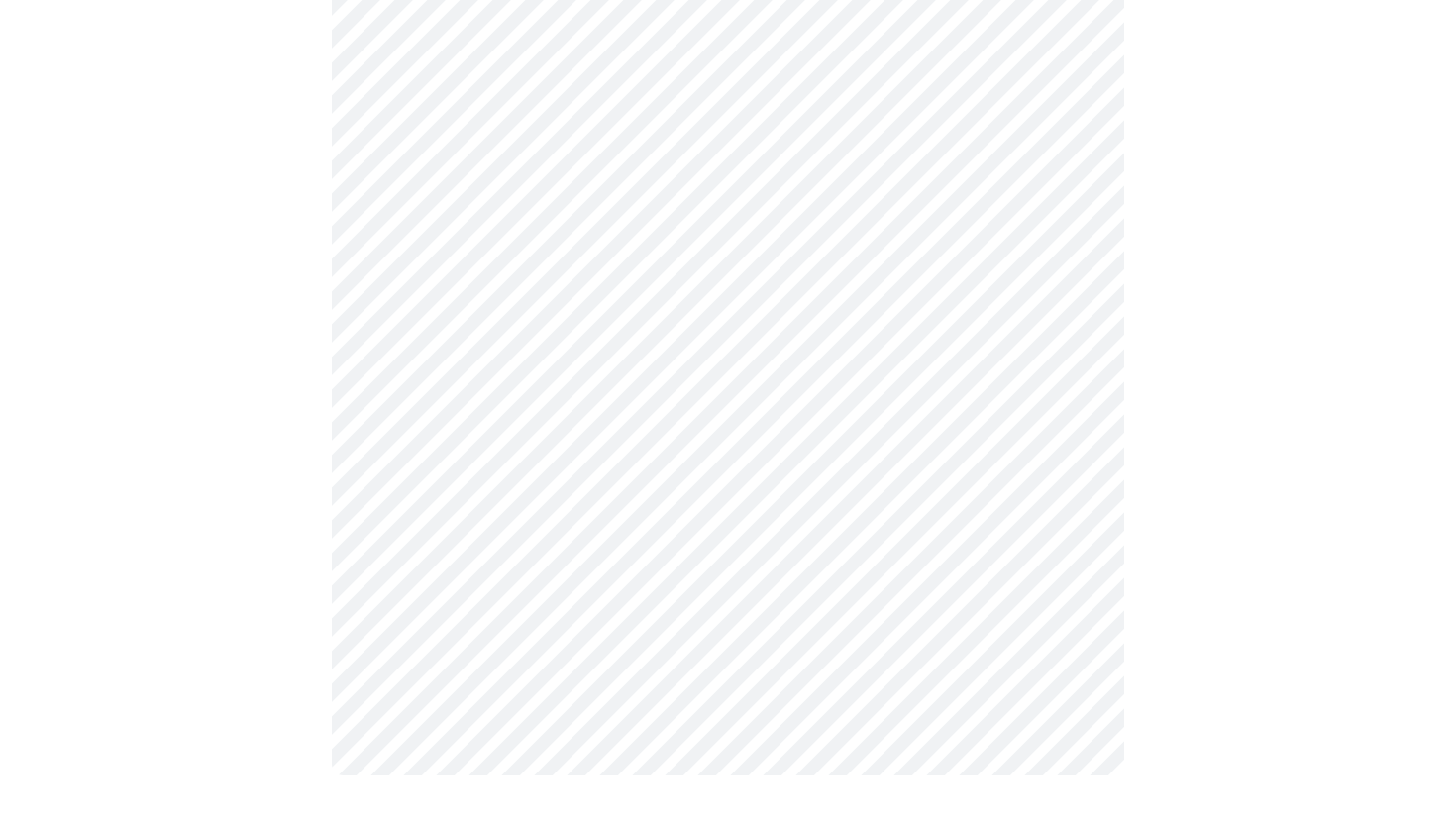 scroll, scrollTop: 0, scrollLeft: 0, axis: both 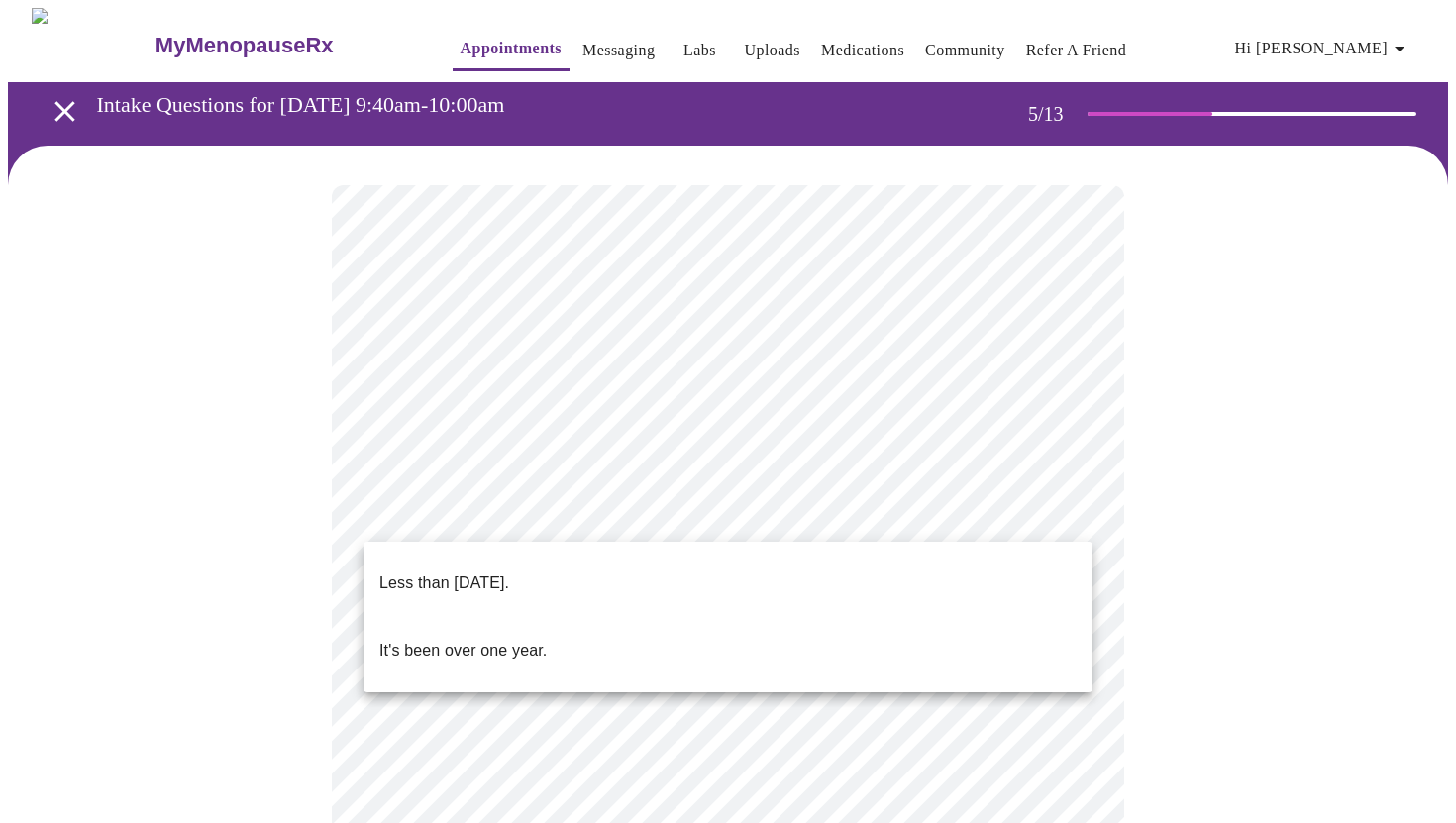 click on "MyMenopauseRx Appointments Messaging Labs Uploads Medications Community Refer a Friend Hi [PERSON_NAME]   Intake Questions for [DATE] 9:40am-10:00am 5  /  13 Settings Billing Invoices Log out Less than [DATE].
It's been over one year." at bounding box center [728, 718] 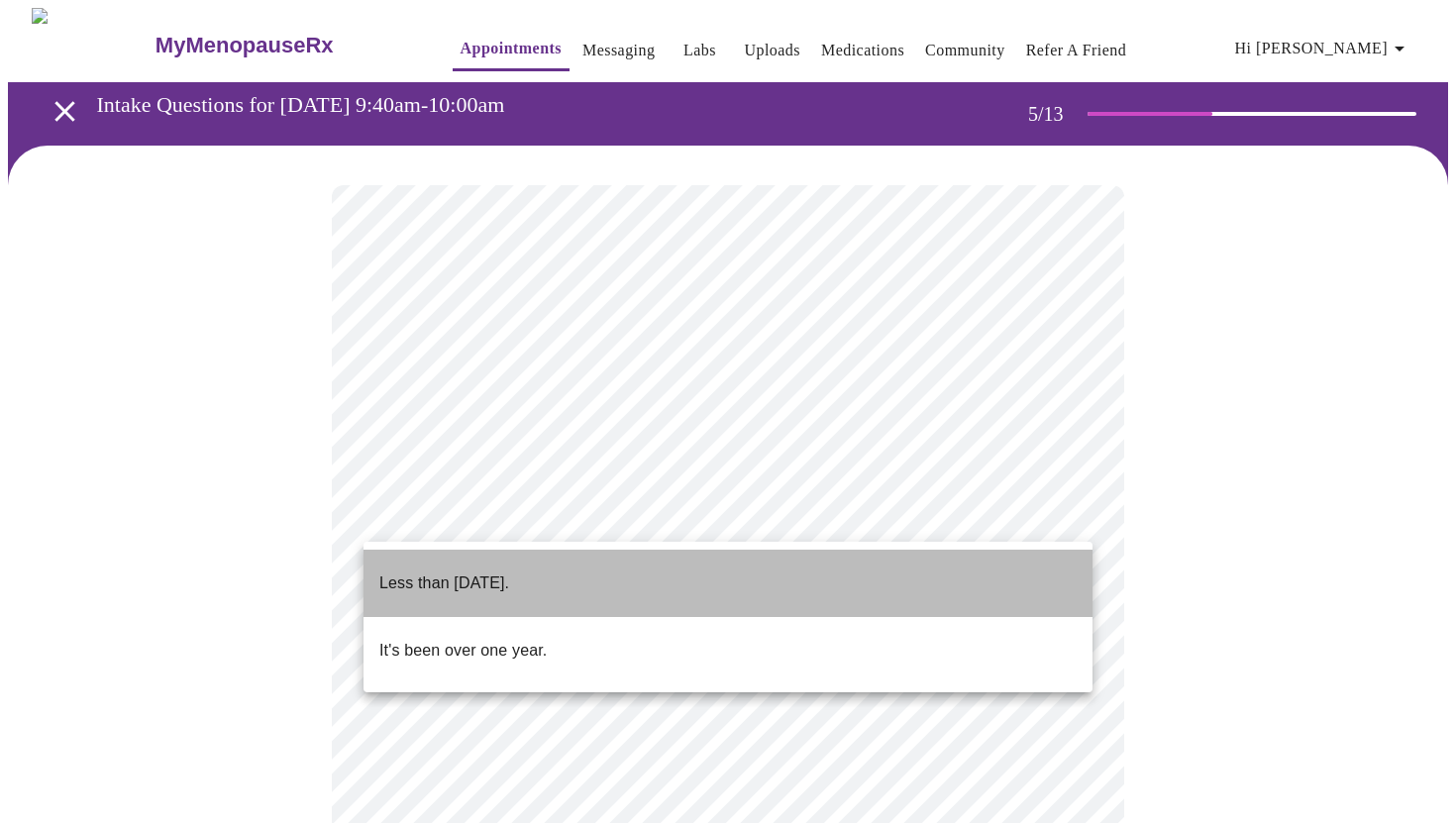 click on "Less than [DATE]." at bounding box center (728, 583) 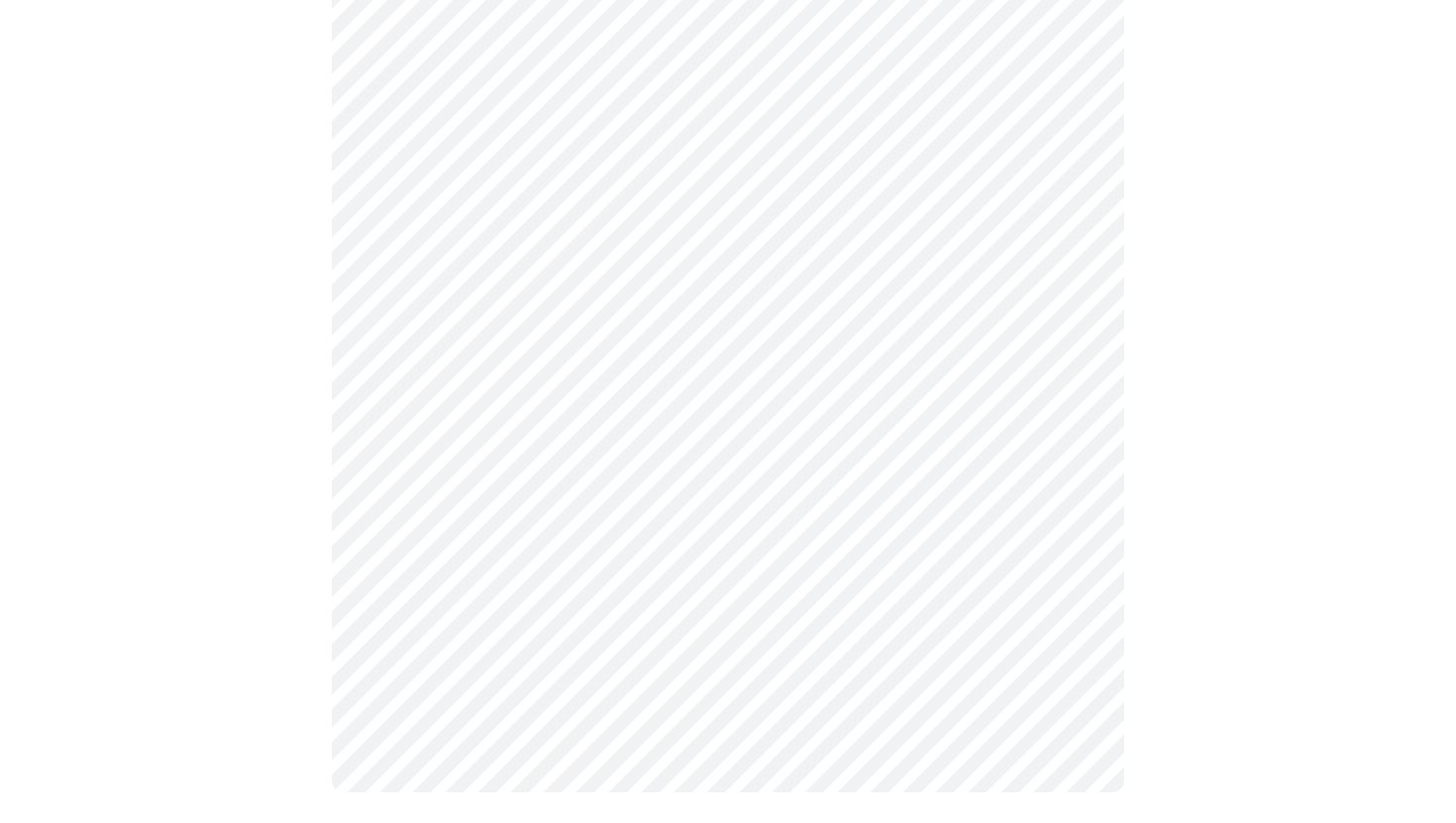 scroll, scrollTop: 0, scrollLeft: 0, axis: both 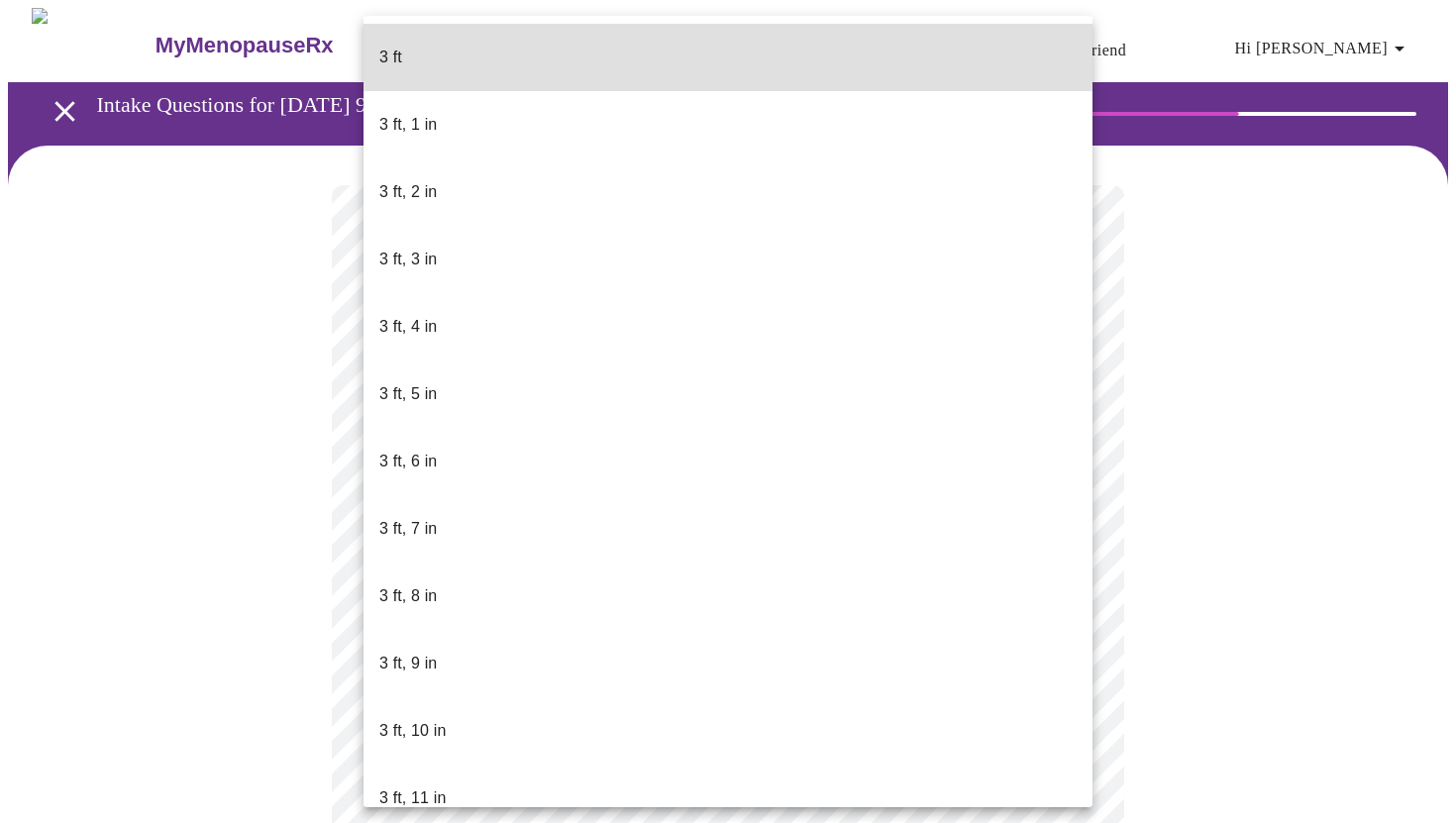 click on "MyMenopauseRx Appointments Messaging Labs Uploads Medications Community Refer a Friend Hi [PERSON_NAME]   Intake Questions for [DATE] 9:40am-10:00am 6  /  13 Settings Billing Invoices Log out 3 ft
3 ft, 1 in
3 ft, 2 in
3 ft, 3 in
3 ft, 4 in
3 ft, 5 in
3 ft, 6 in
3 ft, 7 in
3 ft, 8 in
3 ft, 9 in
3 ft, 10 in
3 ft, 11 in
4 ft
4 ft, 1 in
4 ft, 2 in
4 ft, 3 in
4 ft, 4 in
4 ft, 5 in
4 ft, 6 in
4 ft, 7 in
4 ft, 8 in
4 ft, 9 in
4 ft, 10 in
4 ft, 11 in
5 ft
5 ft, 1 in
5 ft, 2 in
5 ft, 3 in
5 ft, 4 in
5 ft, 5 in
5 ft, 6 in
5 ft, 7 in
5 ft, 8 in
5 ft, 9 in
5 ft, 10 in
5 ft, 11 in
6 ft
6 ft, 1 in
6 ft, 2 in
6 ft, 3 in
6 ft, 4 in
6 ft, 5 in
6 ft, 6 in
6 ft, 7 in
6 ft, 8 in
6 ft, 9 in
6 ft, 10 in
6 ft, 11 in
7 ft" at bounding box center (728, 537) 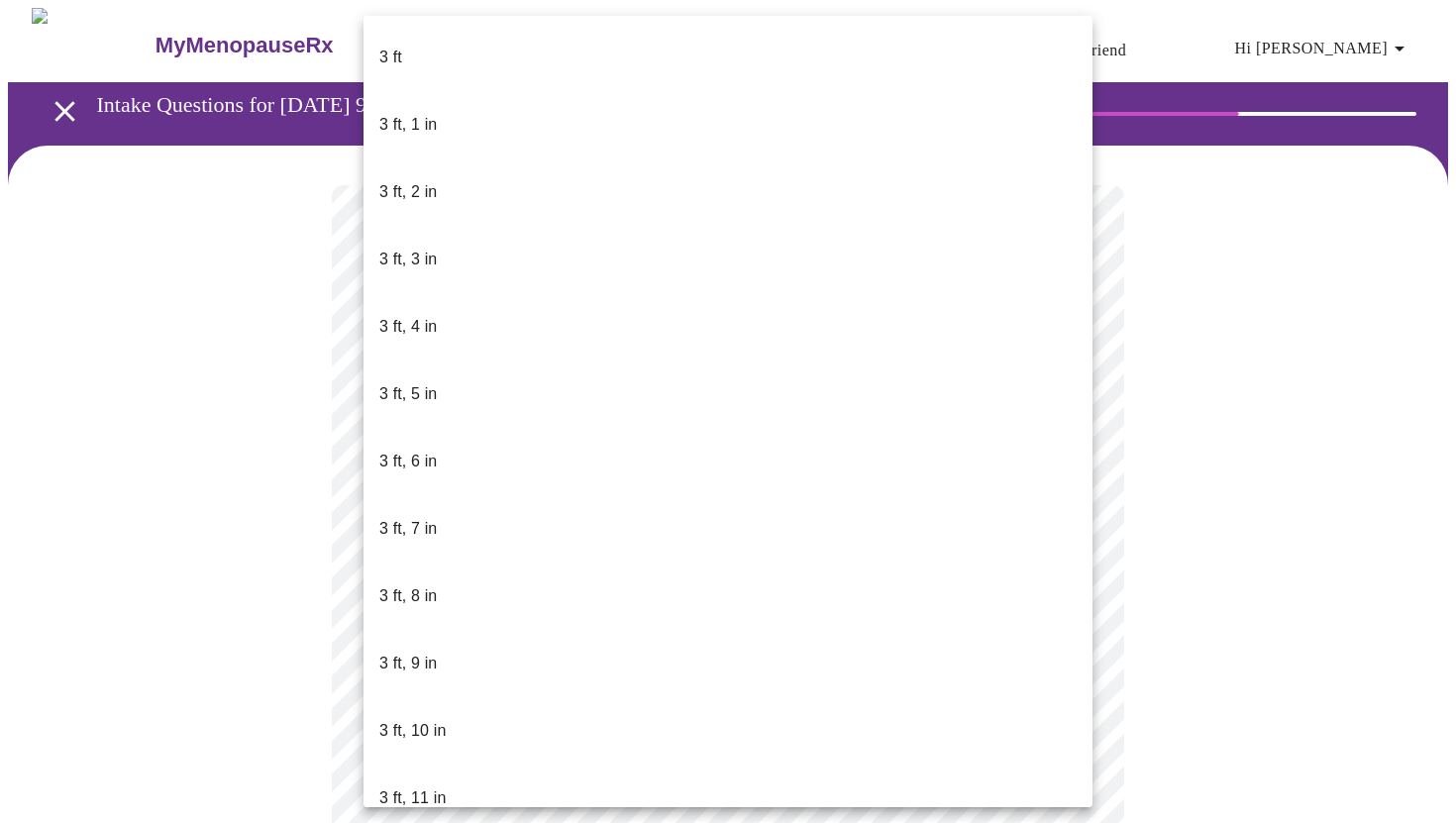 scroll, scrollTop: 874, scrollLeft: 0, axis: vertical 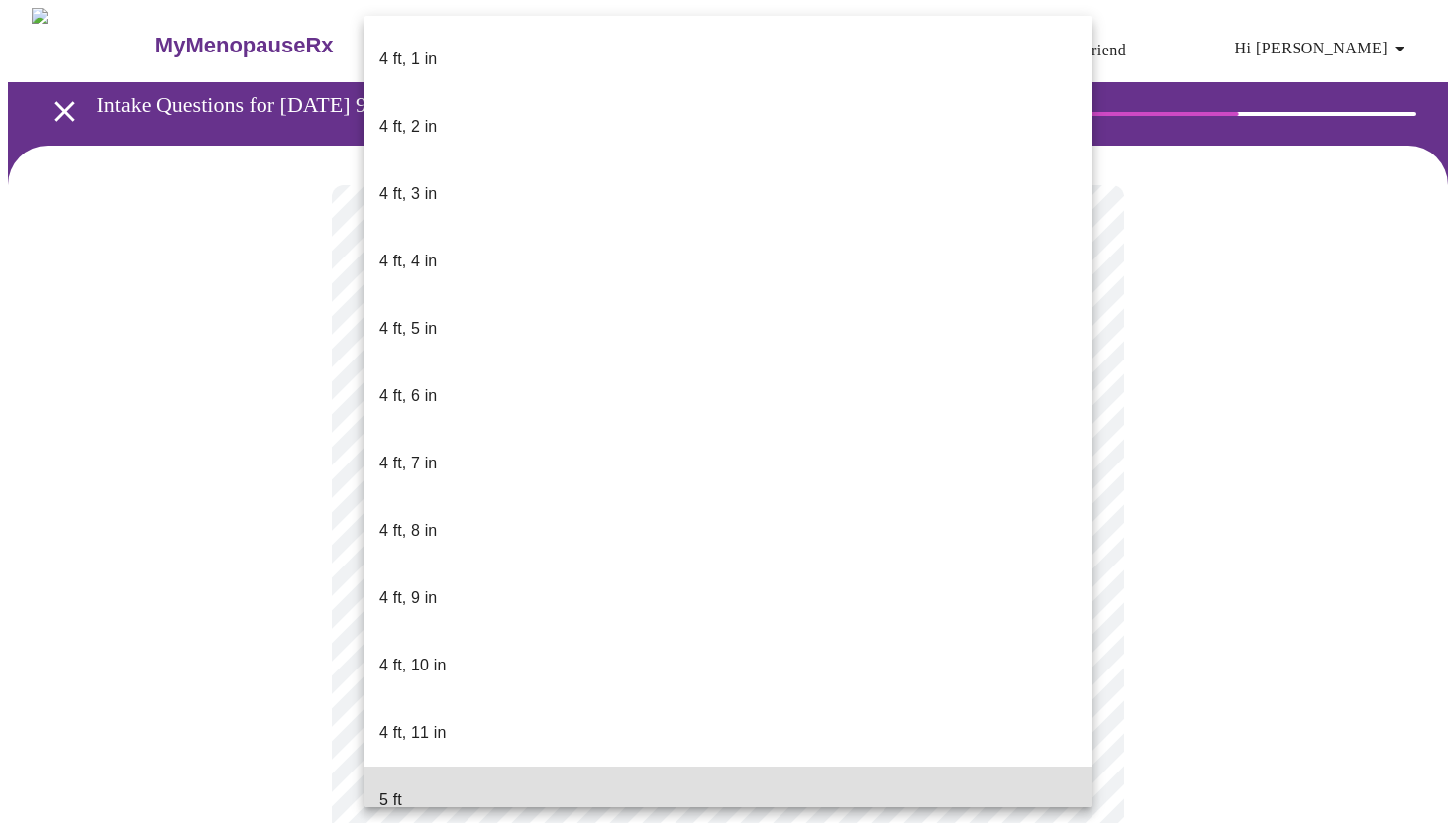 type 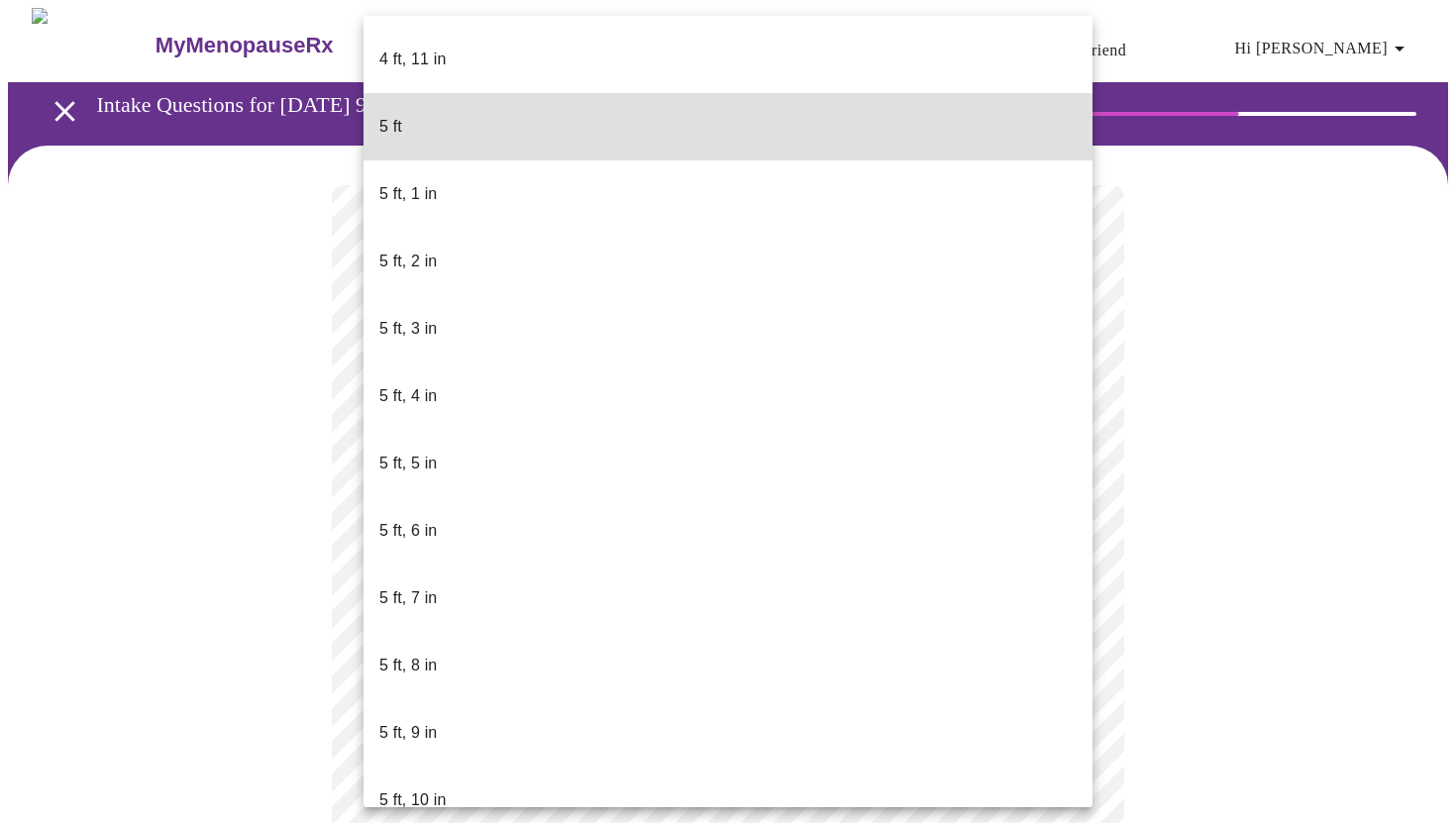 scroll, scrollTop: 1572, scrollLeft: 0, axis: vertical 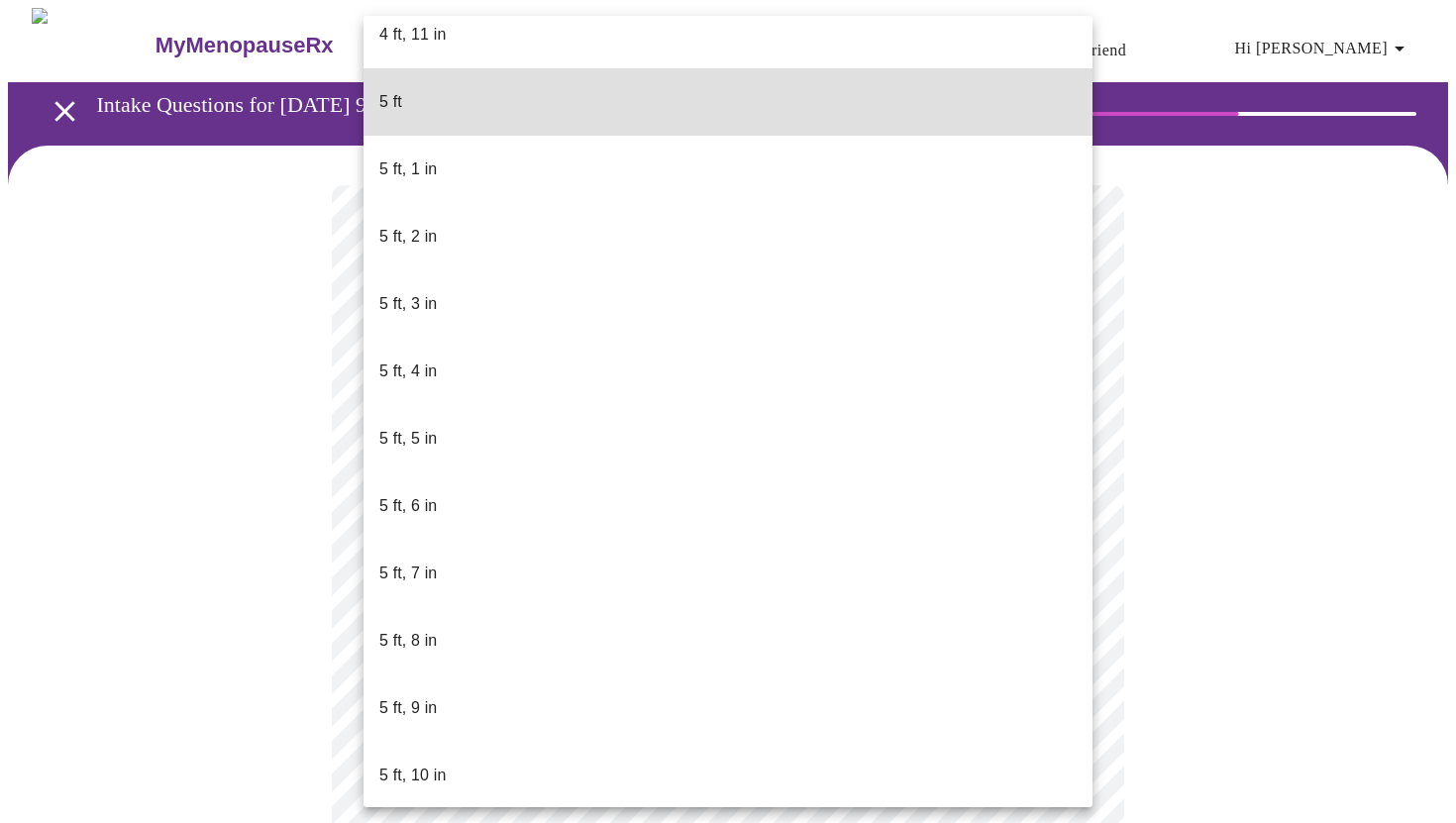 click on "5 ft, 9 in" at bounding box center (728, 708) 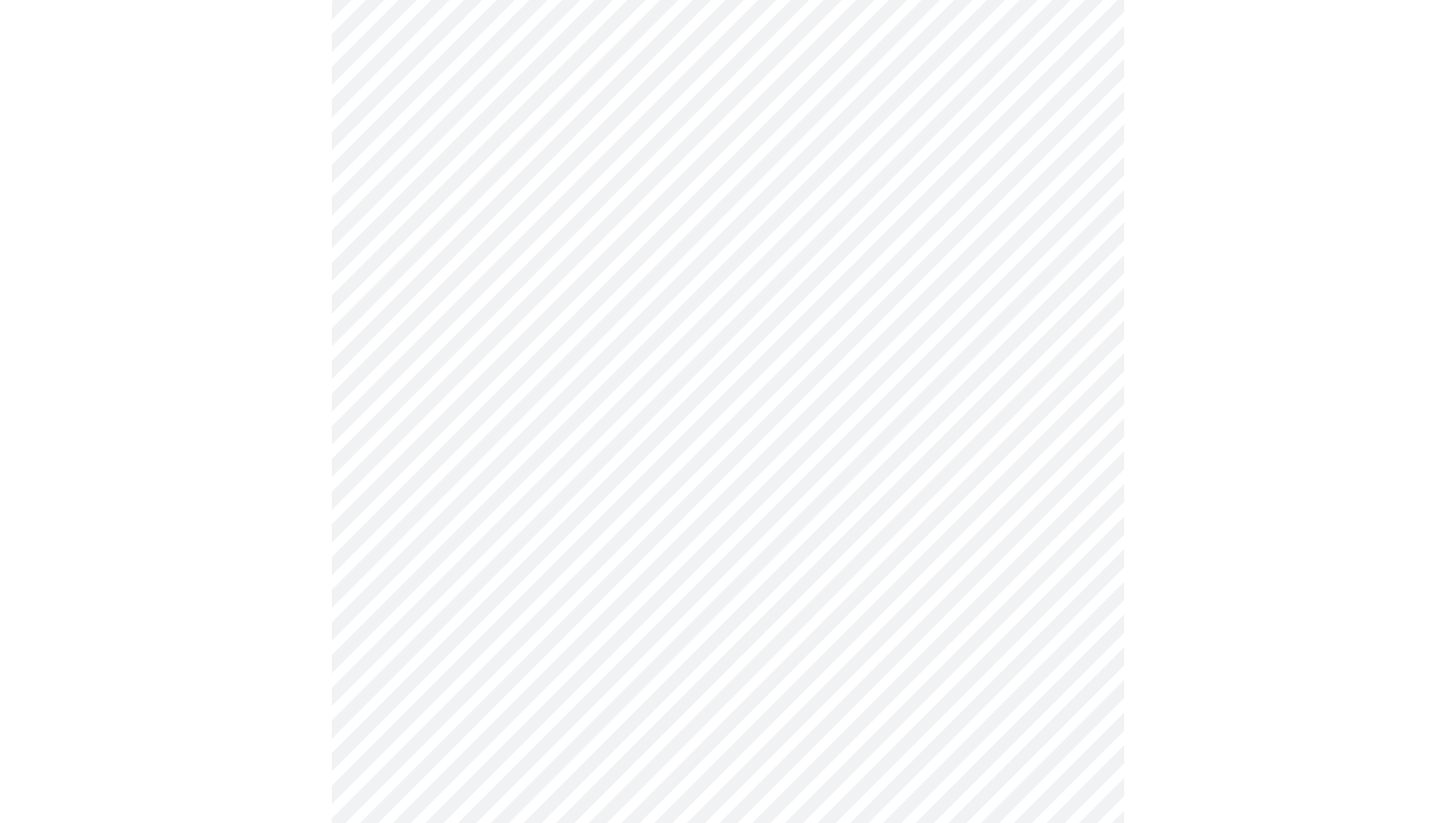 scroll, scrollTop: 5023, scrollLeft: 0, axis: vertical 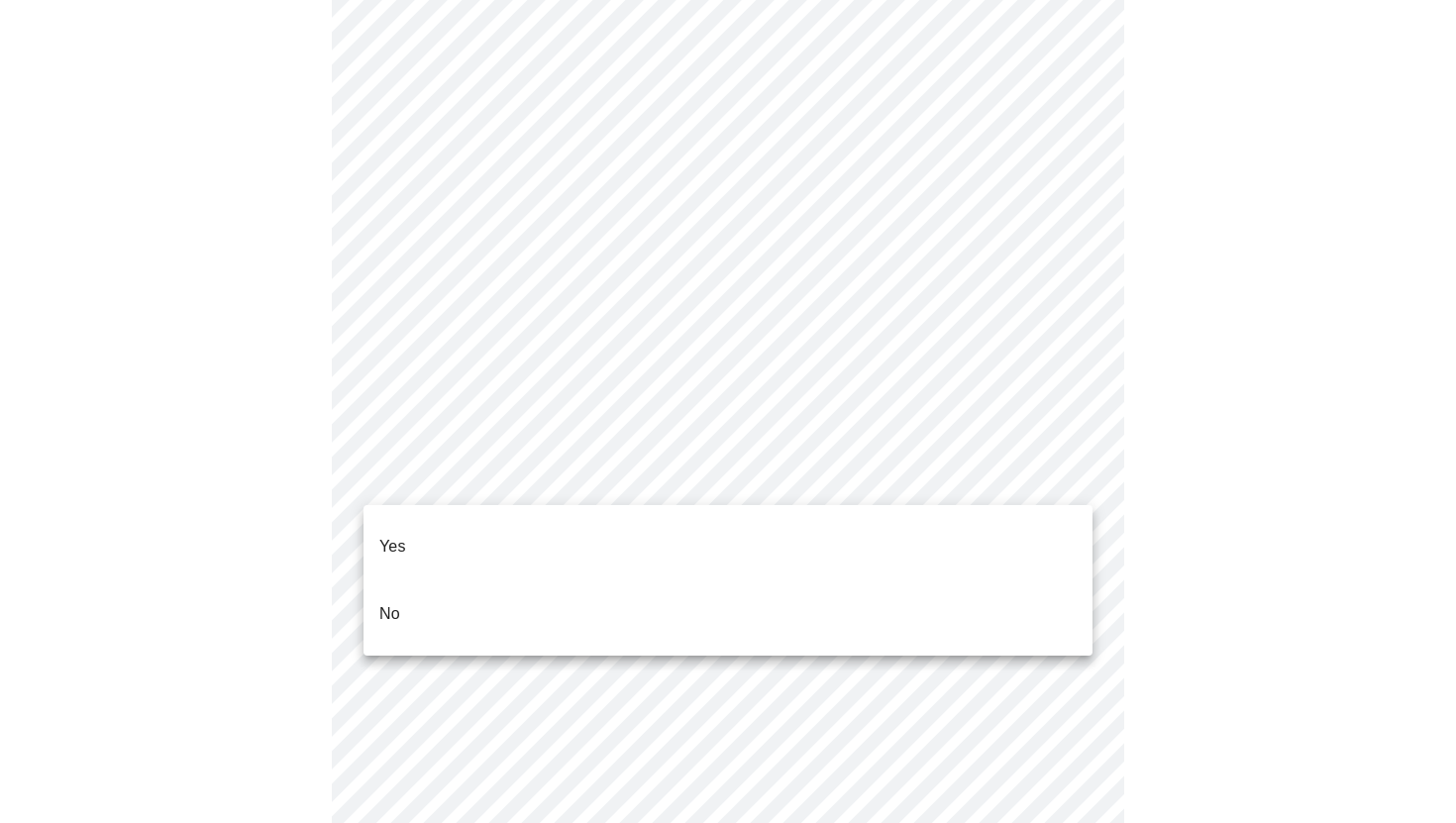 click on "MyMenopauseRx Appointments Messaging Labs Uploads Medications Community Refer a Friend Hi [PERSON_NAME]   Intake Questions for [DATE] 9:40am-10:00am 7  /  13 Settings Billing Invoices Log out Yes
No" at bounding box center (728, -1861) 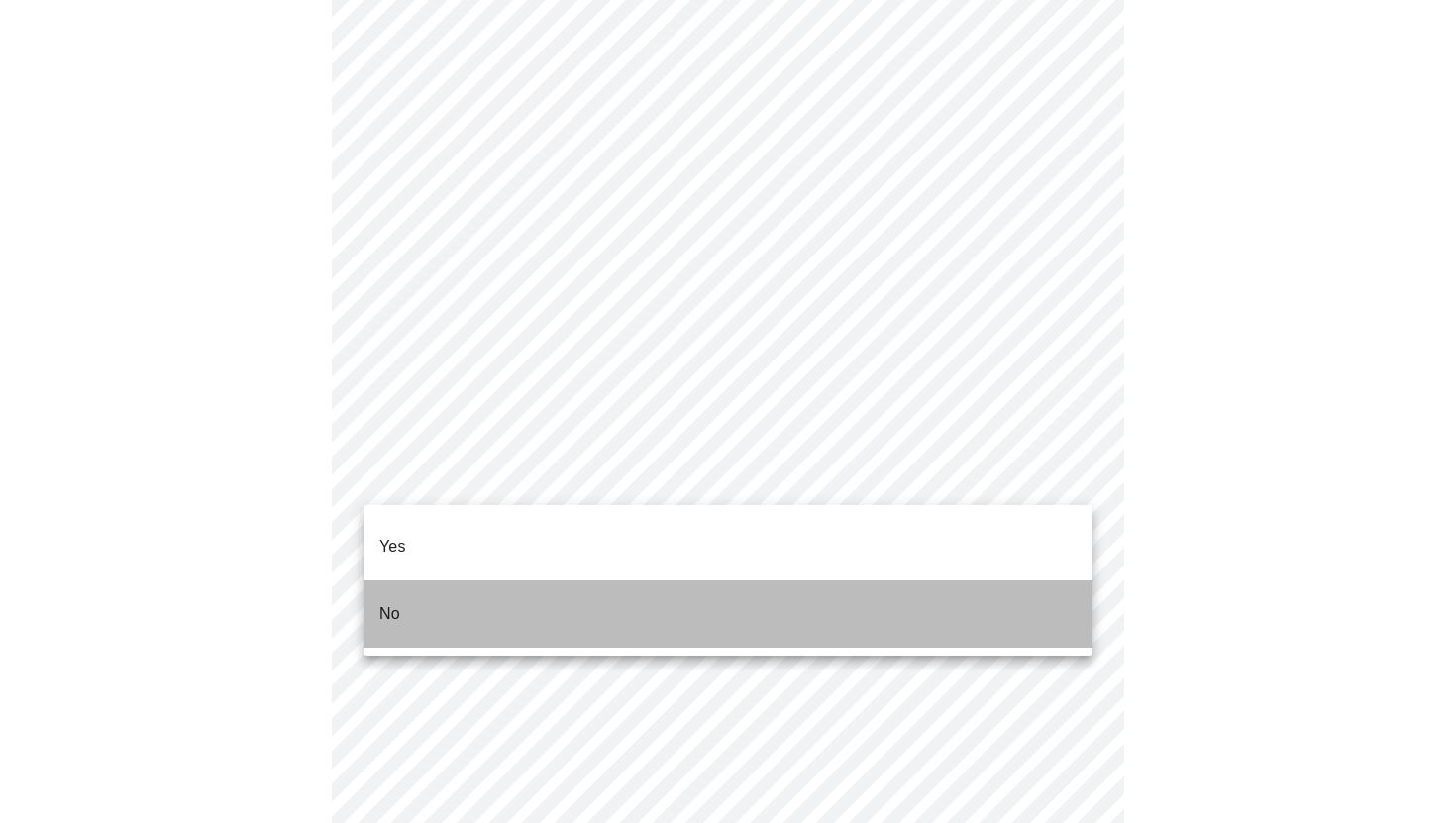 click on "No" at bounding box center (728, 614) 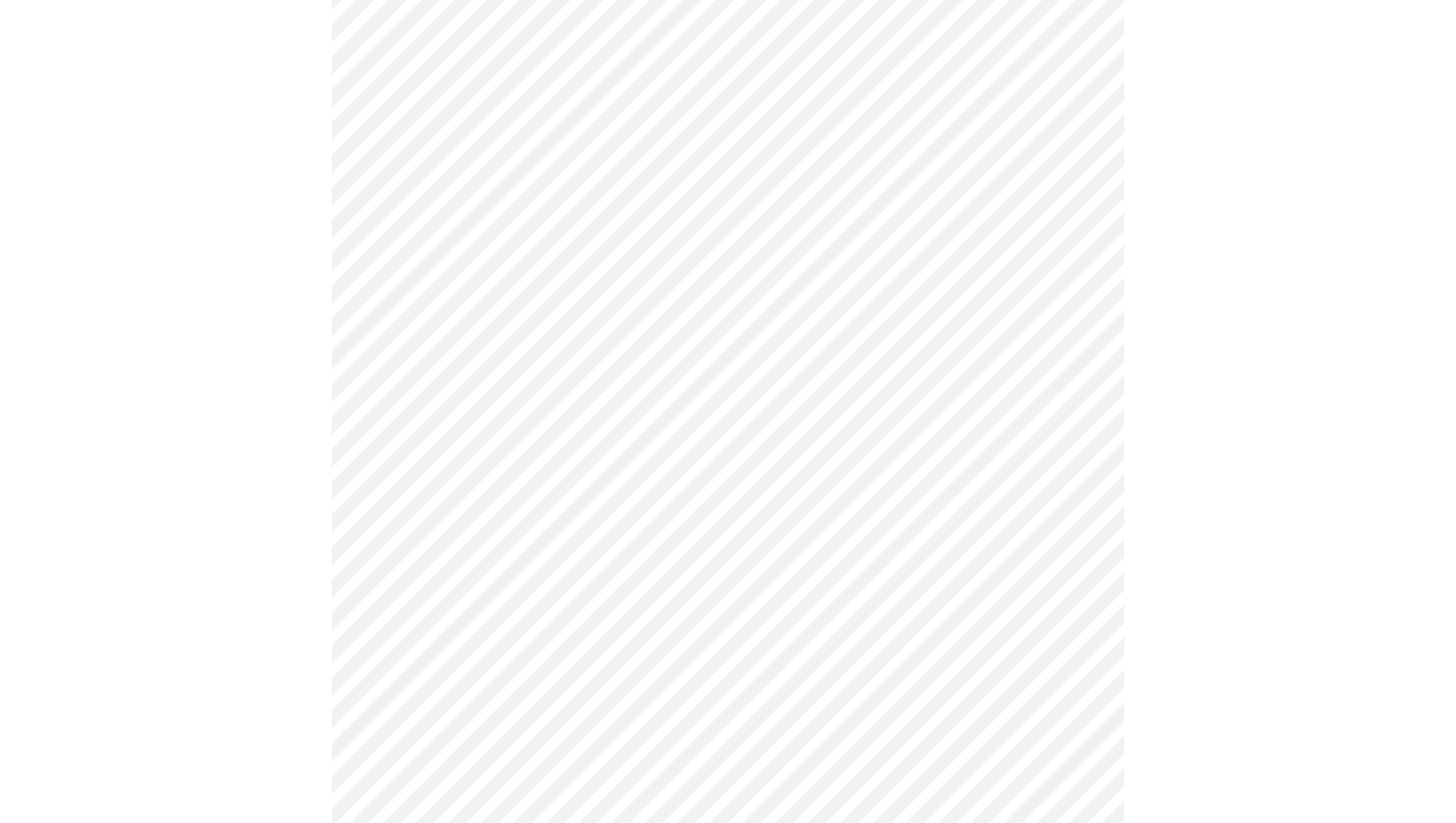 scroll, scrollTop: 1111, scrollLeft: 0, axis: vertical 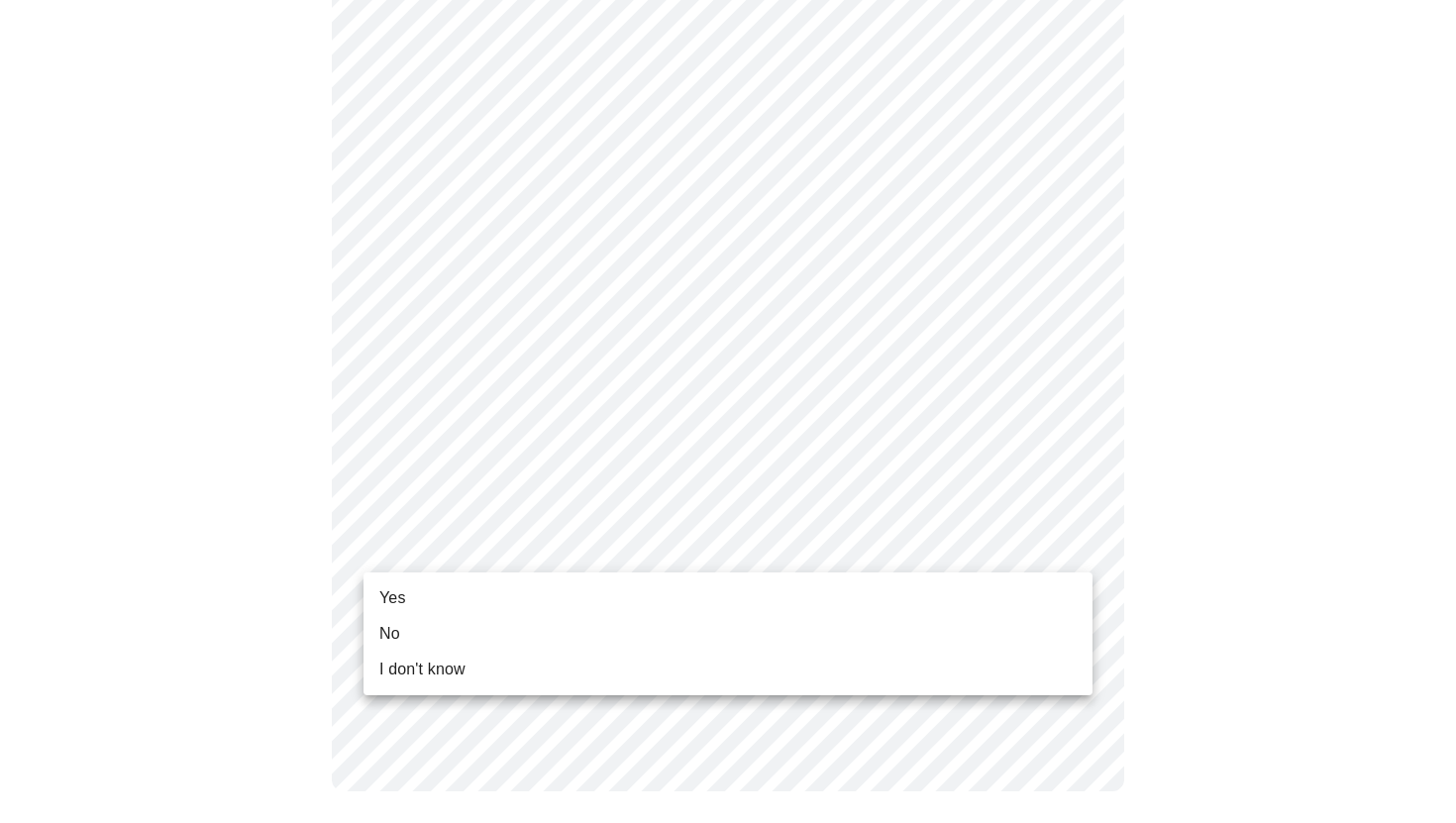 click on "MyMenopauseRx Appointments Messaging Labs Uploads Medications Community Refer a Friend Hi [PERSON_NAME]   Intake Questions for [DATE] 9:40am-10:00am 8  /  13 Settings Billing Invoices Log out Yes No I don't know" at bounding box center [728, -137] 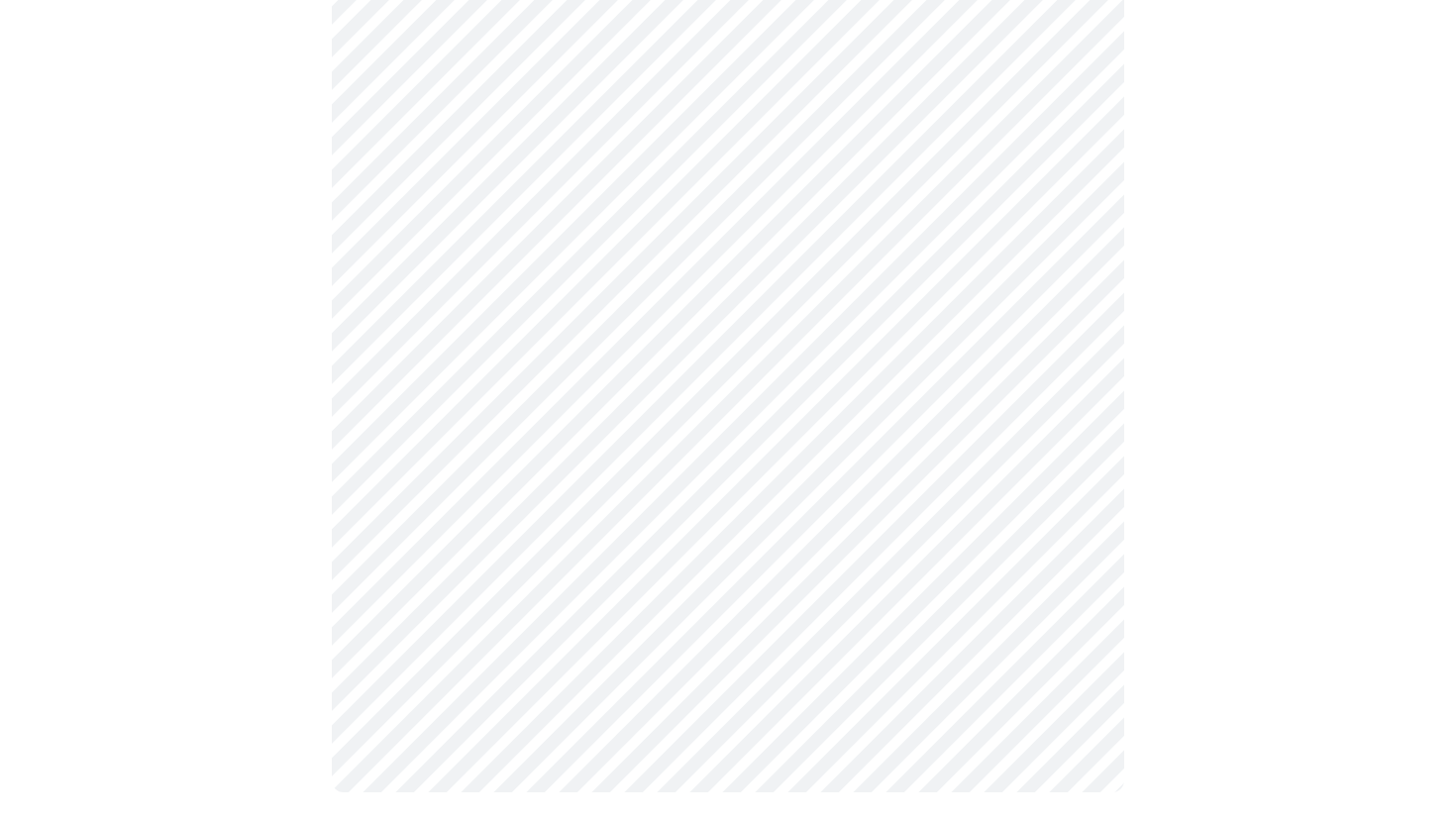 scroll, scrollTop: 0, scrollLeft: 0, axis: both 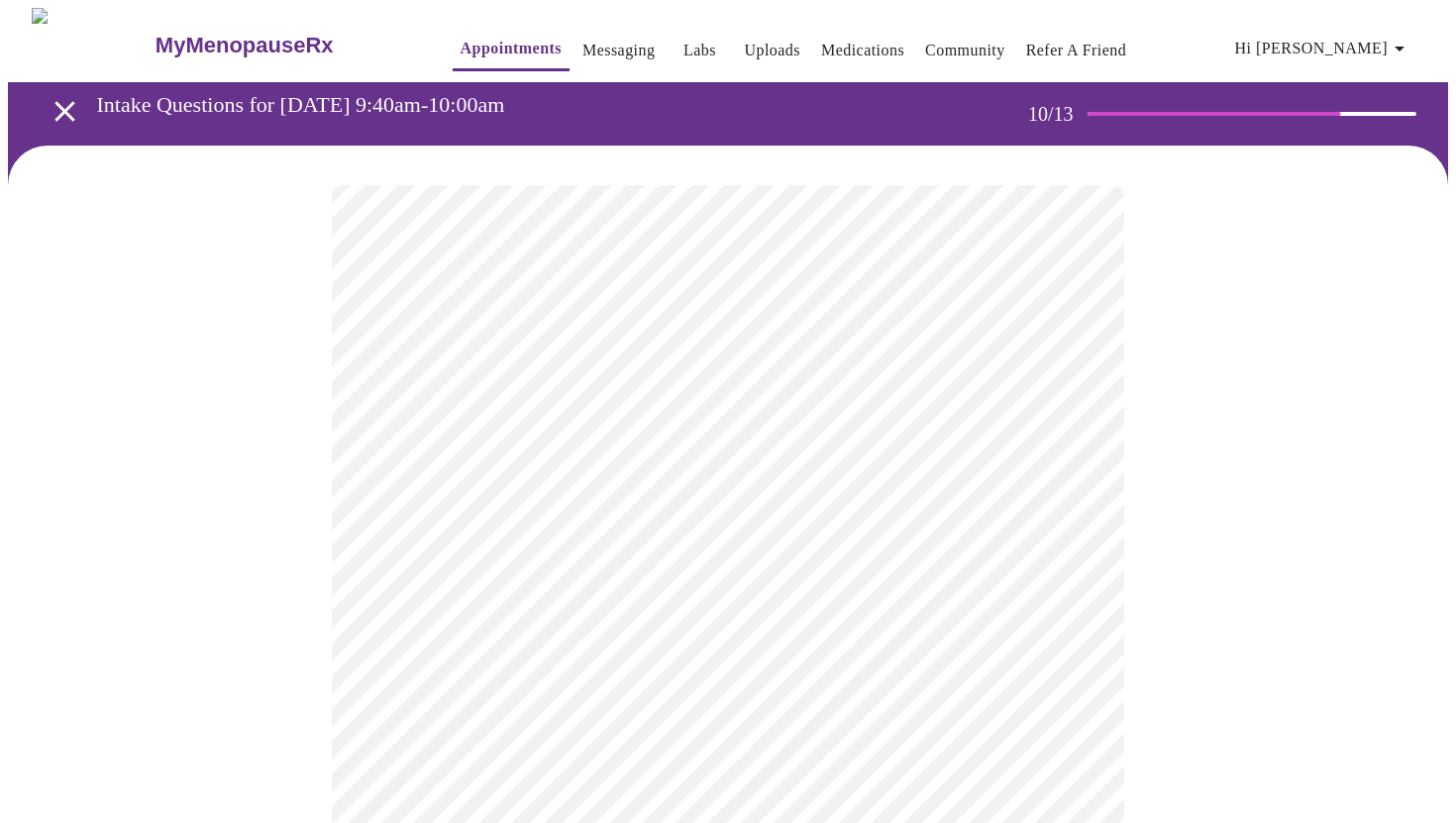 click on "MyMenopauseRx Appointments Messaging Labs Uploads Medications Community Refer a Friend Hi [PERSON_NAME]   Intake Questions for [DATE] 9:40am-10:00am 10  /  13 Settings Billing Invoices Log out" at bounding box center [728, 1319] 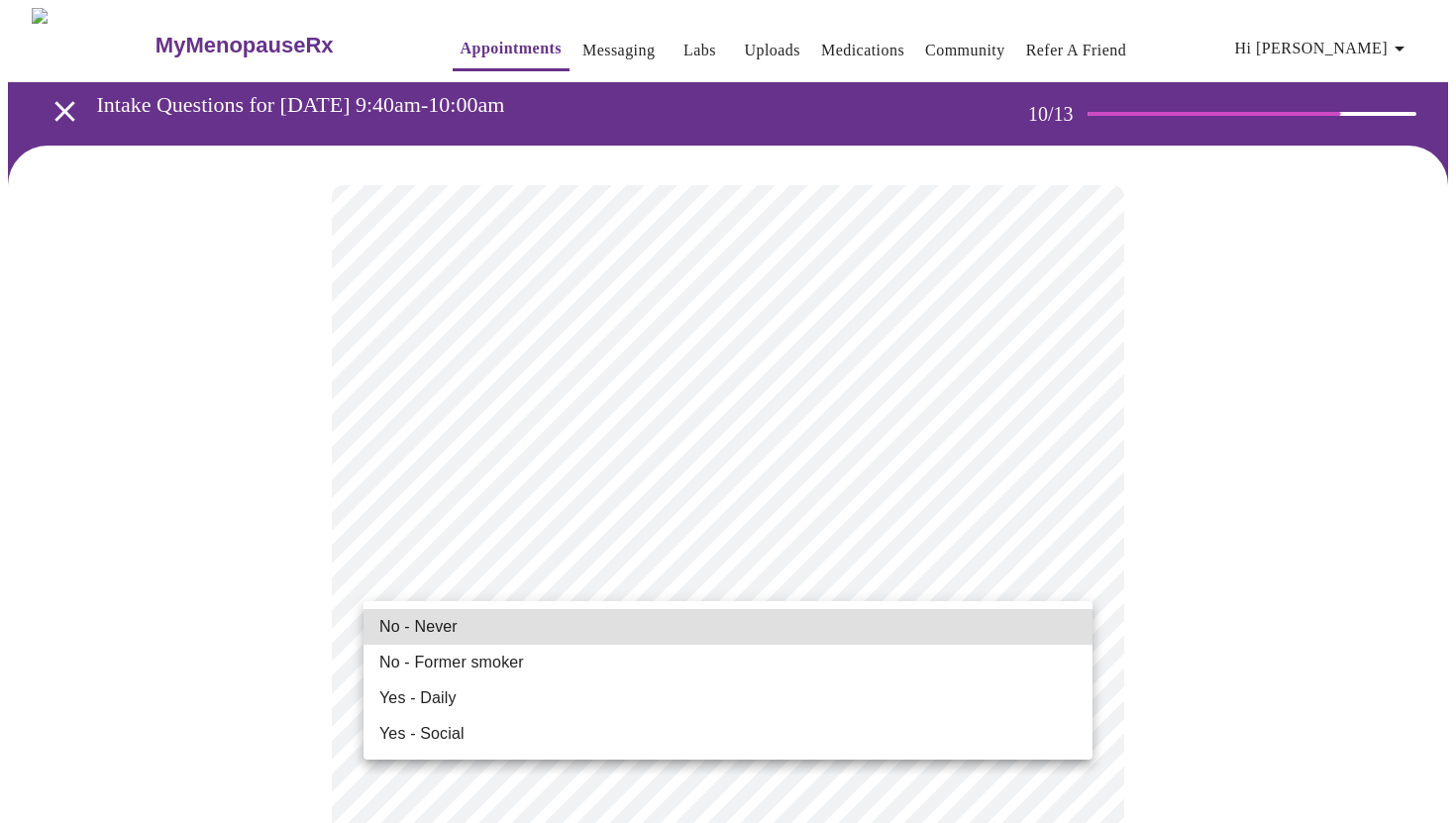 click on "No - Former smoker" at bounding box center (728, 663) 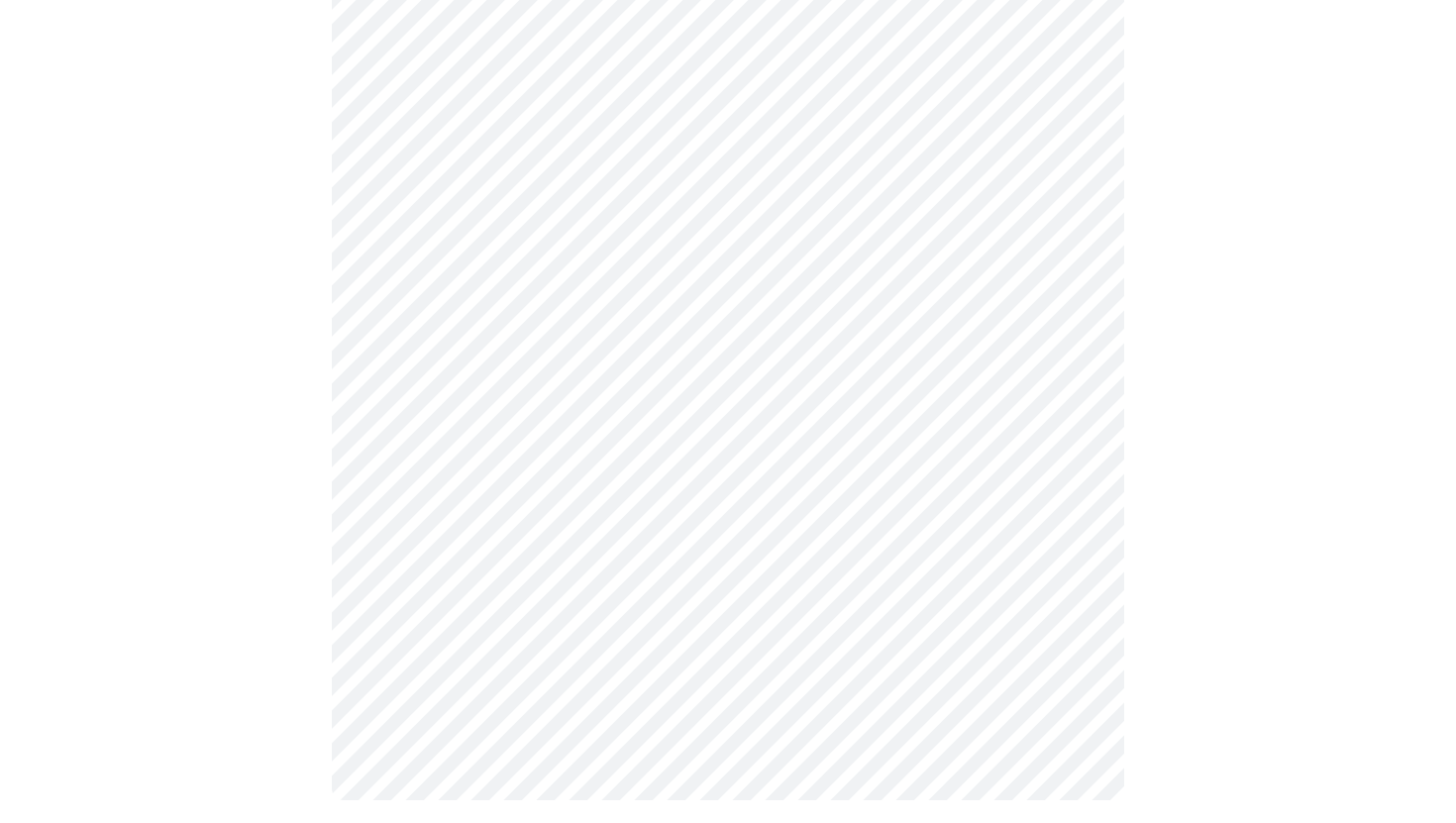 scroll, scrollTop: 1771, scrollLeft: 0, axis: vertical 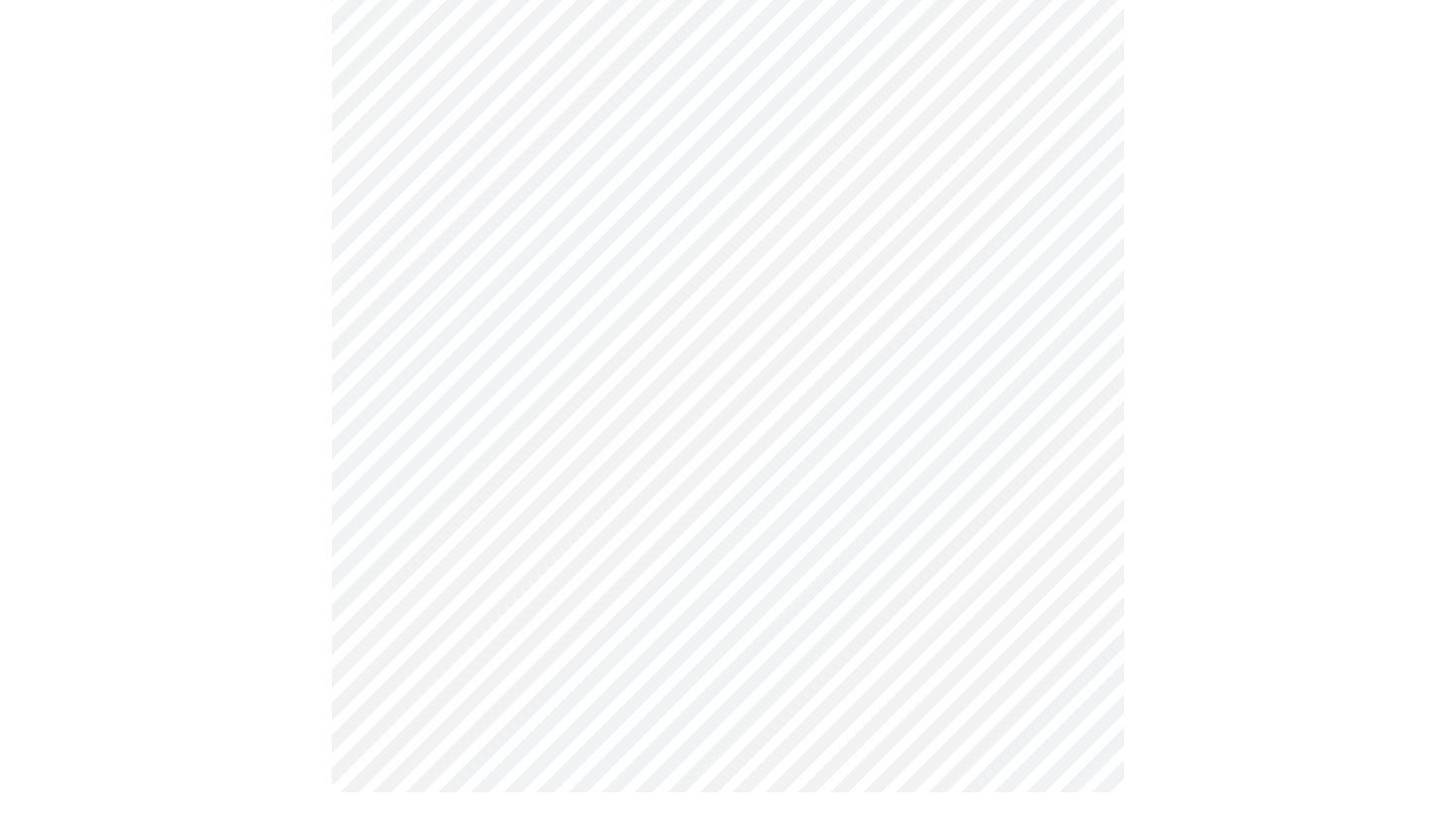click on "MyMenopauseRx Appointments Messaging Labs Uploads Medications Community Refer a Friend Hi [PERSON_NAME]   Intake Questions for [DATE] 9:40am-10:00am 10  /  13 Settings Billing Invoices Log out" at bounding box center (728, -465) 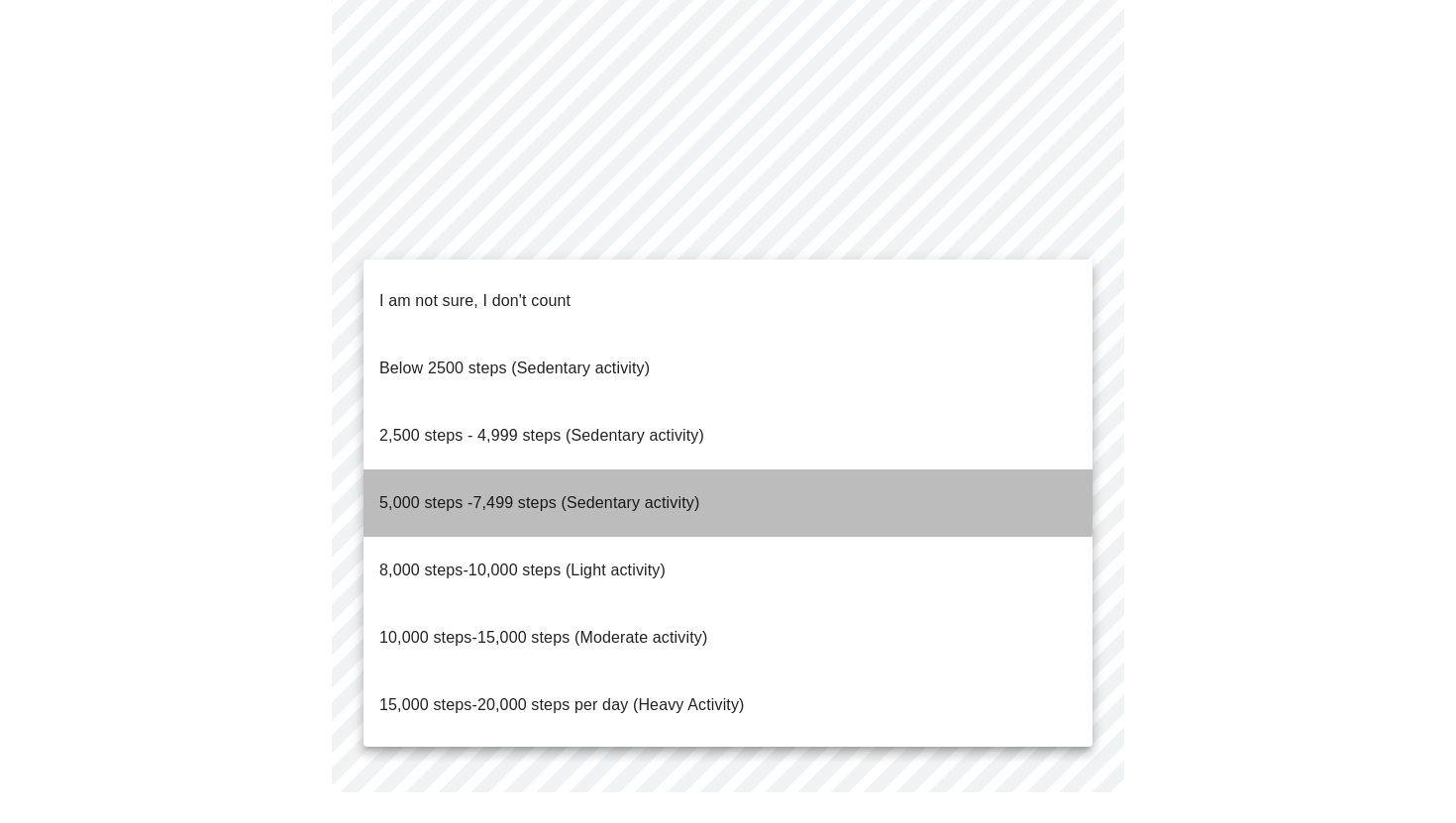 click on "5,000 steps -7,499 steps (Sedentary activity)" at bounding box center (539, 502) 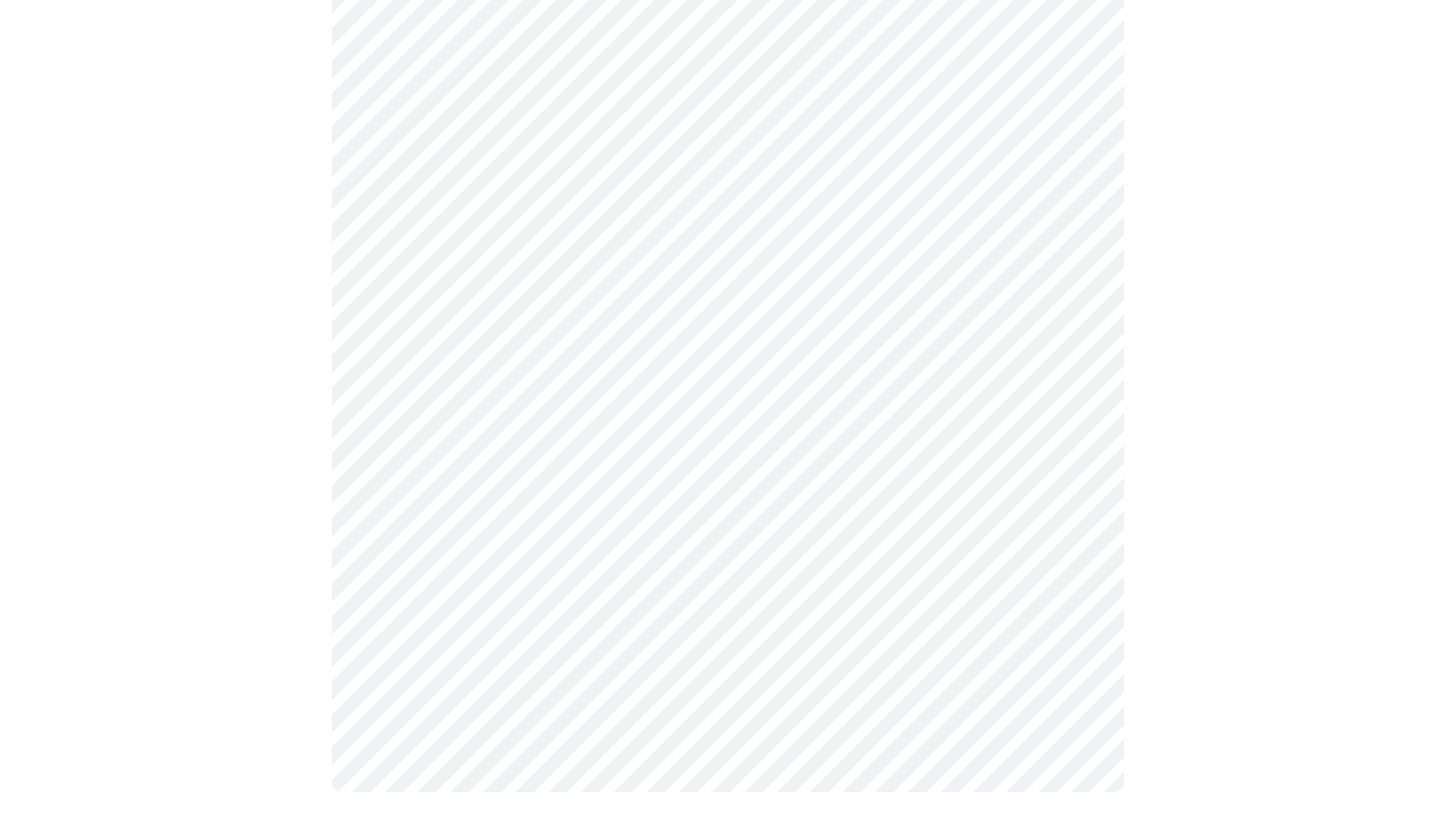 click on "MyMenopauseRx Appointments Messaging Labs Uploads Medications Community Refer a Friend Hi [PERSON_NAME]   Intake Questions for [DATE] 9:40am-10:00am 10  /  13 Settings Billing Invoices Log out" at bounding box center [728, -460] 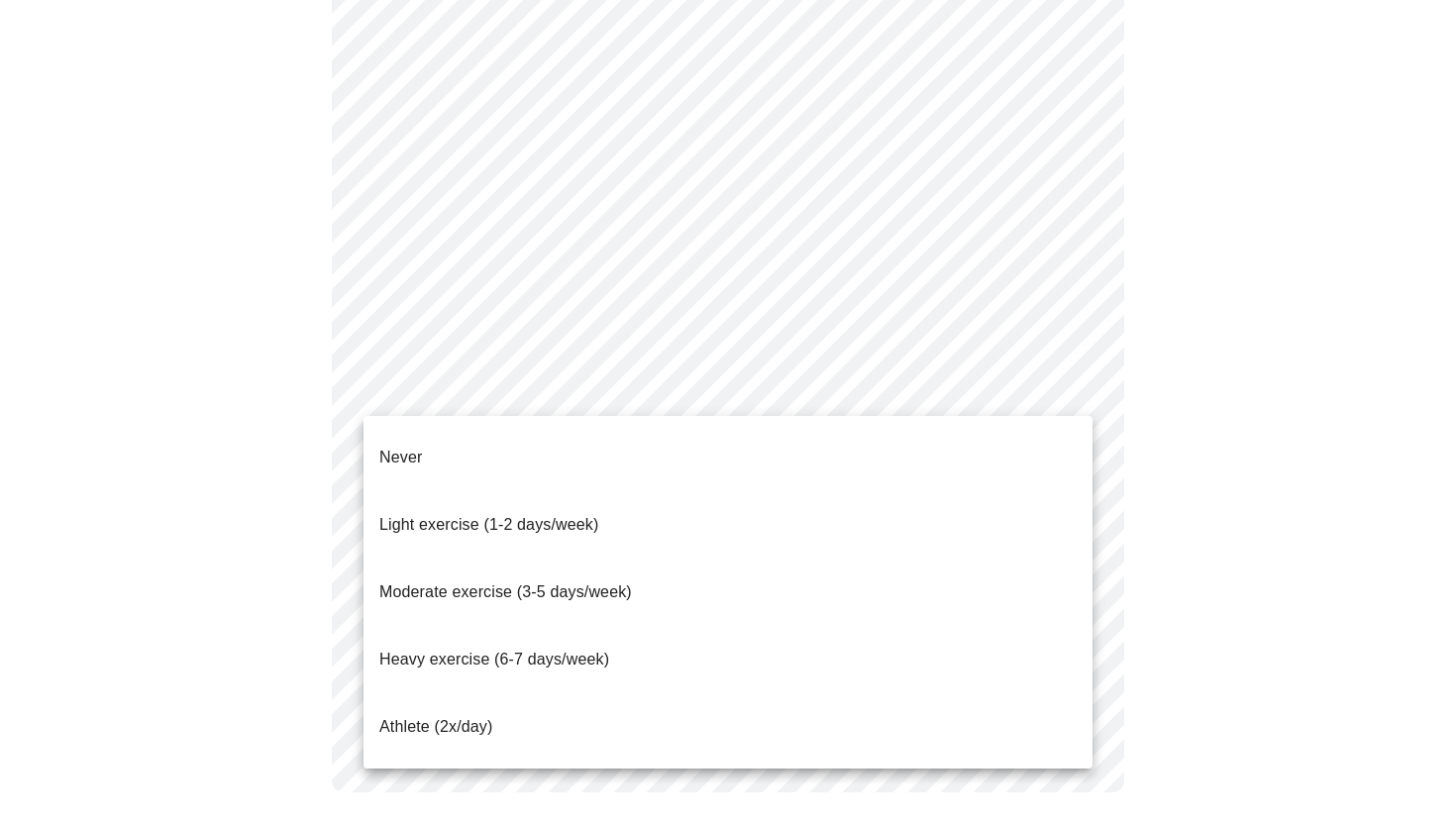 click on "Moderate exercise (3-5 days/week)" at bounding box center [505, 591] 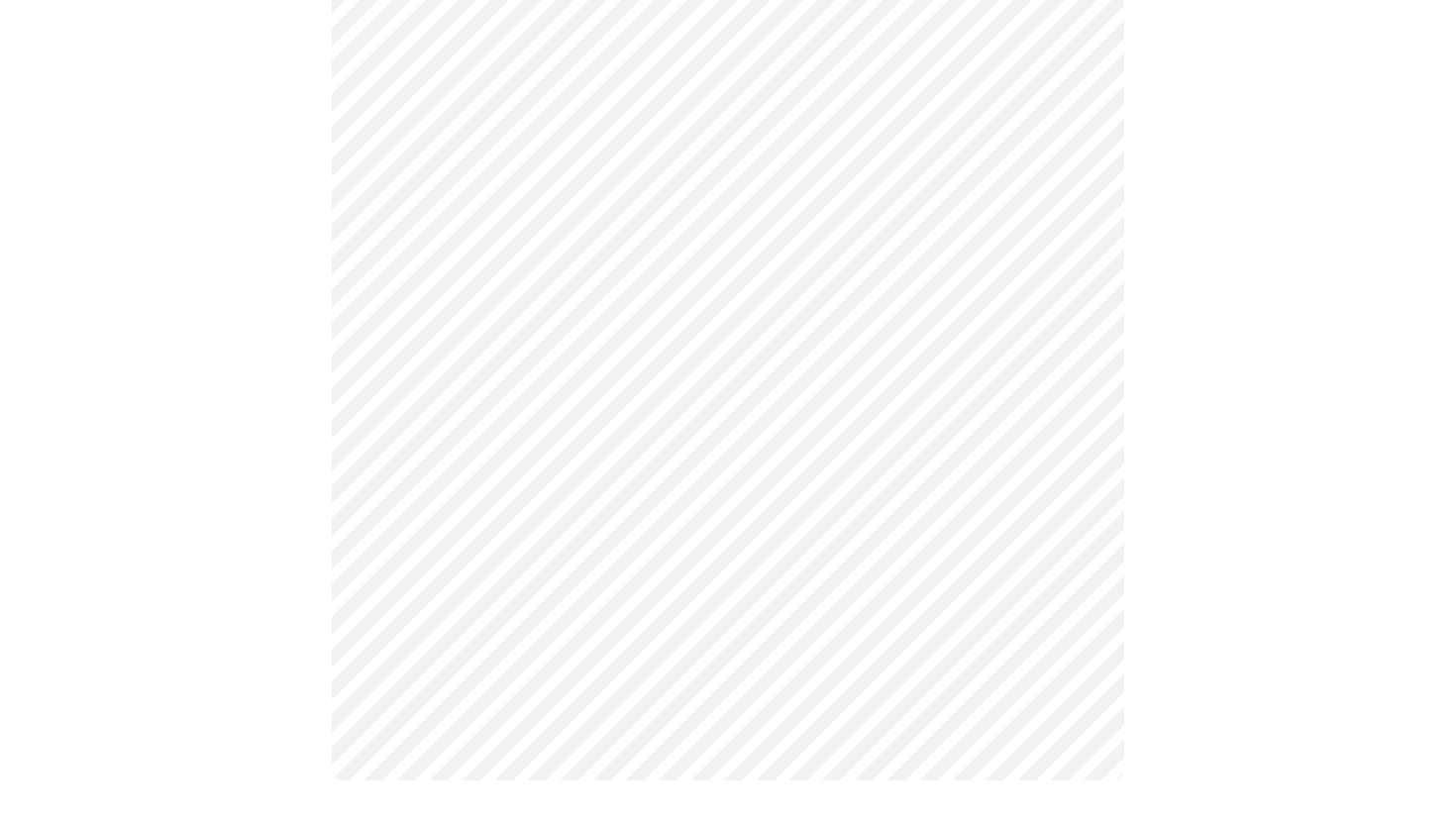 scroll, scrollTop: 1748, scrollLeft: 0, axis: vertical 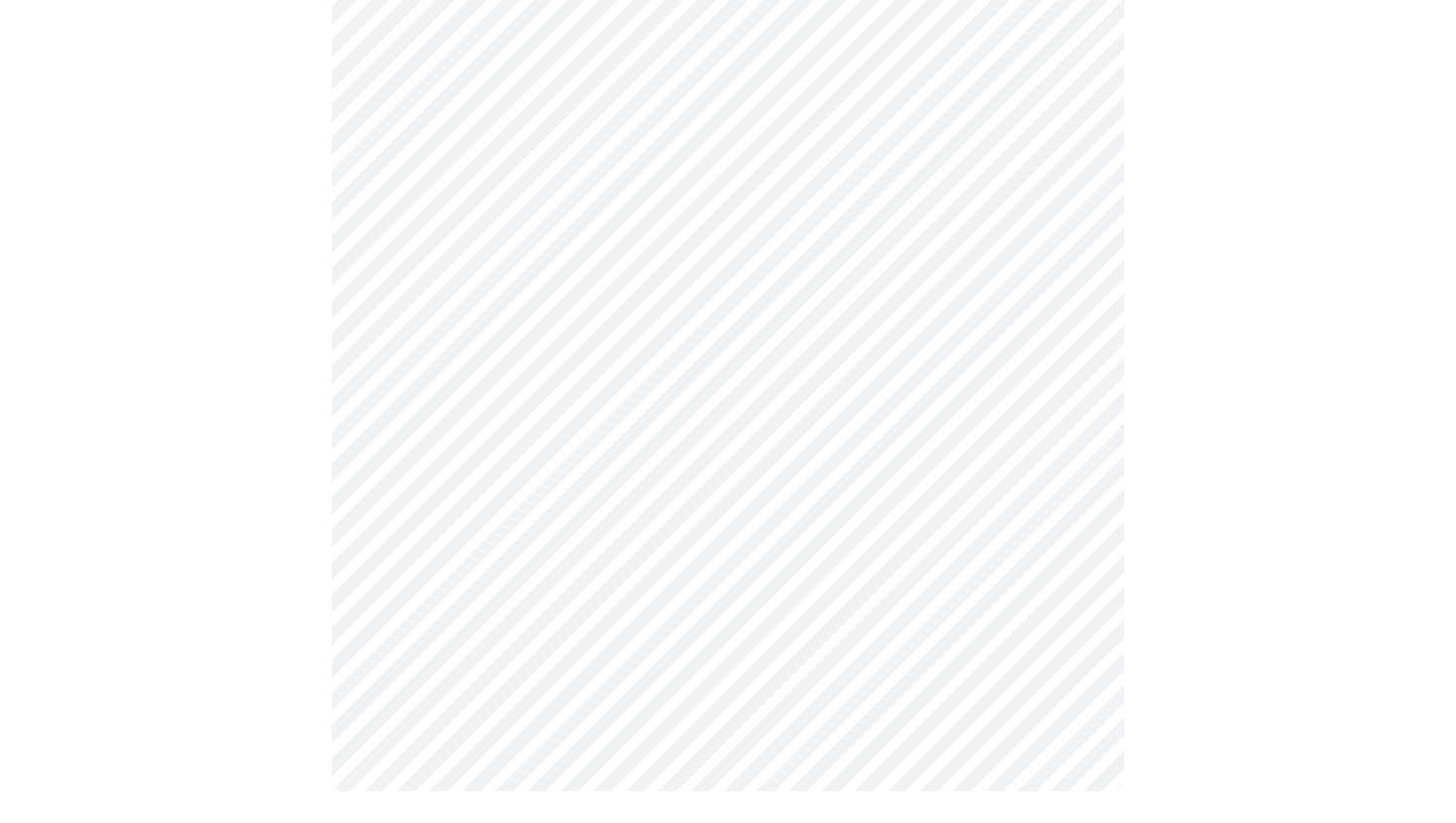 click on "MyMenopauseRx Appointments Messaging Labs Uploads Medications Community Refer a Friend Hi [PERSON_NAME]   Intake Questions for [DATE] 9:40am-10:00am 10  /  13 Settings Billing Invoices Log out" at bounding box center [728, -455] 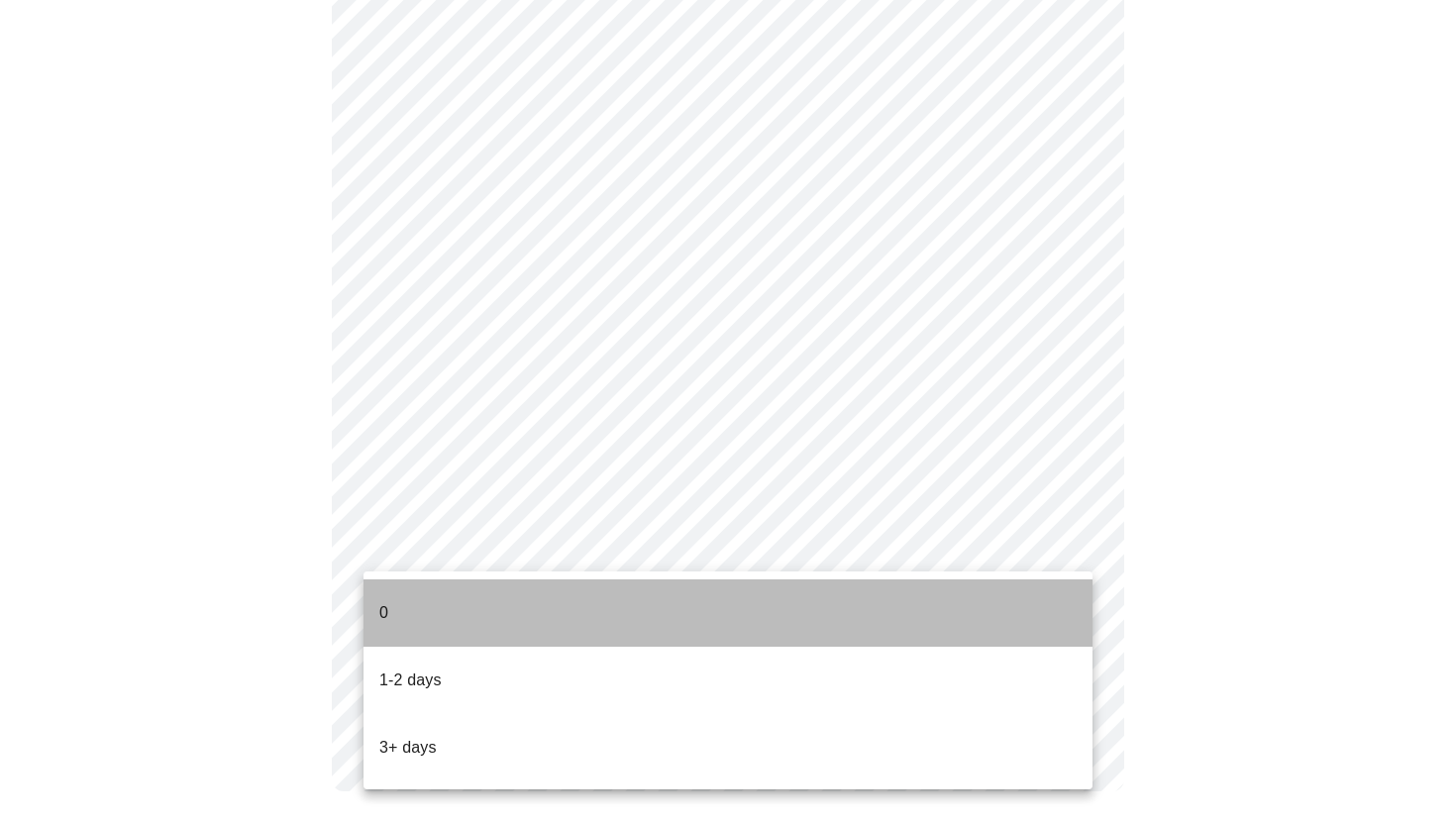 click on "0" at bounding box center (728, 613) 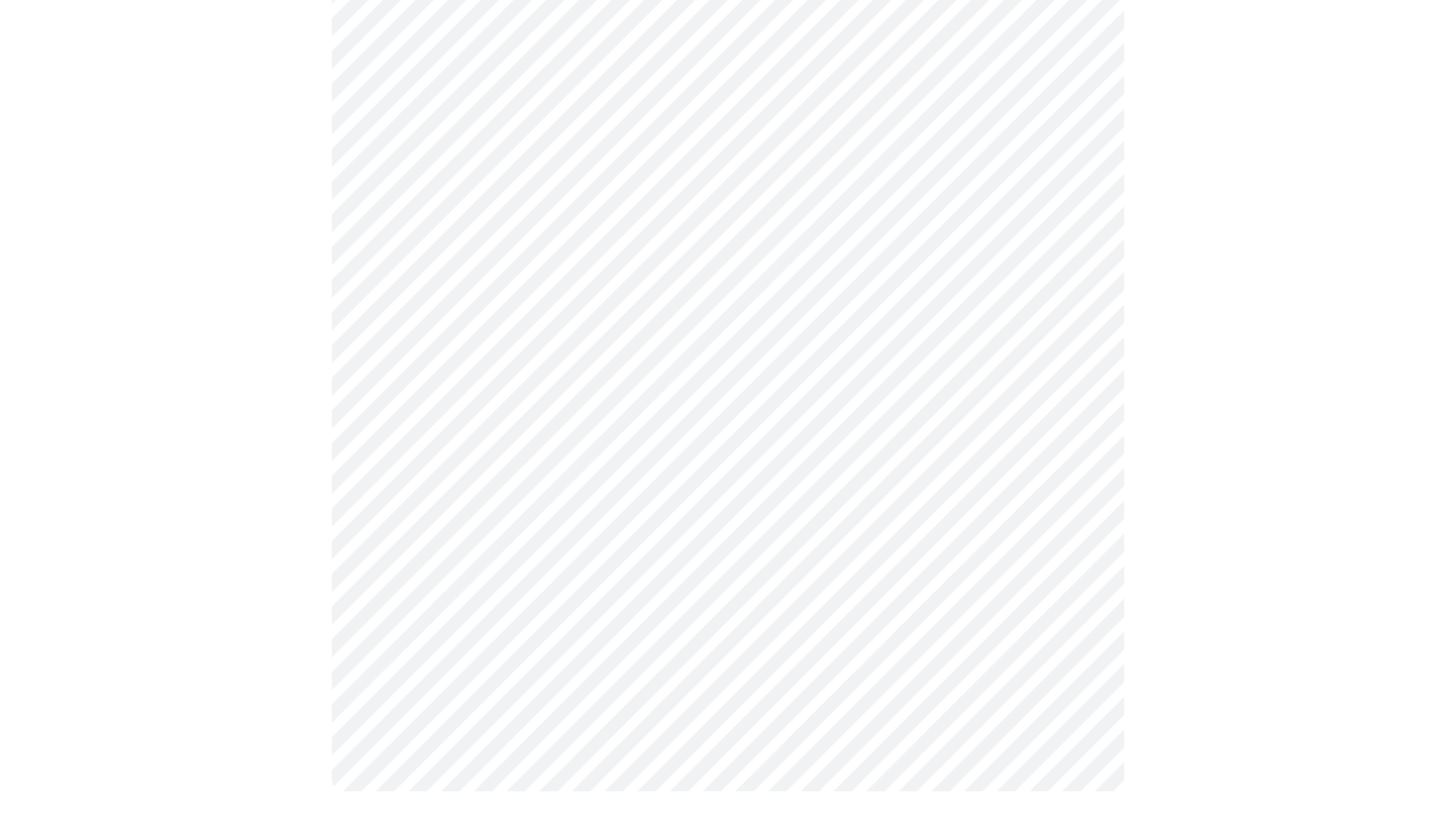 scroll, scrollTop: 0, scrollLeft: 0, axis: both 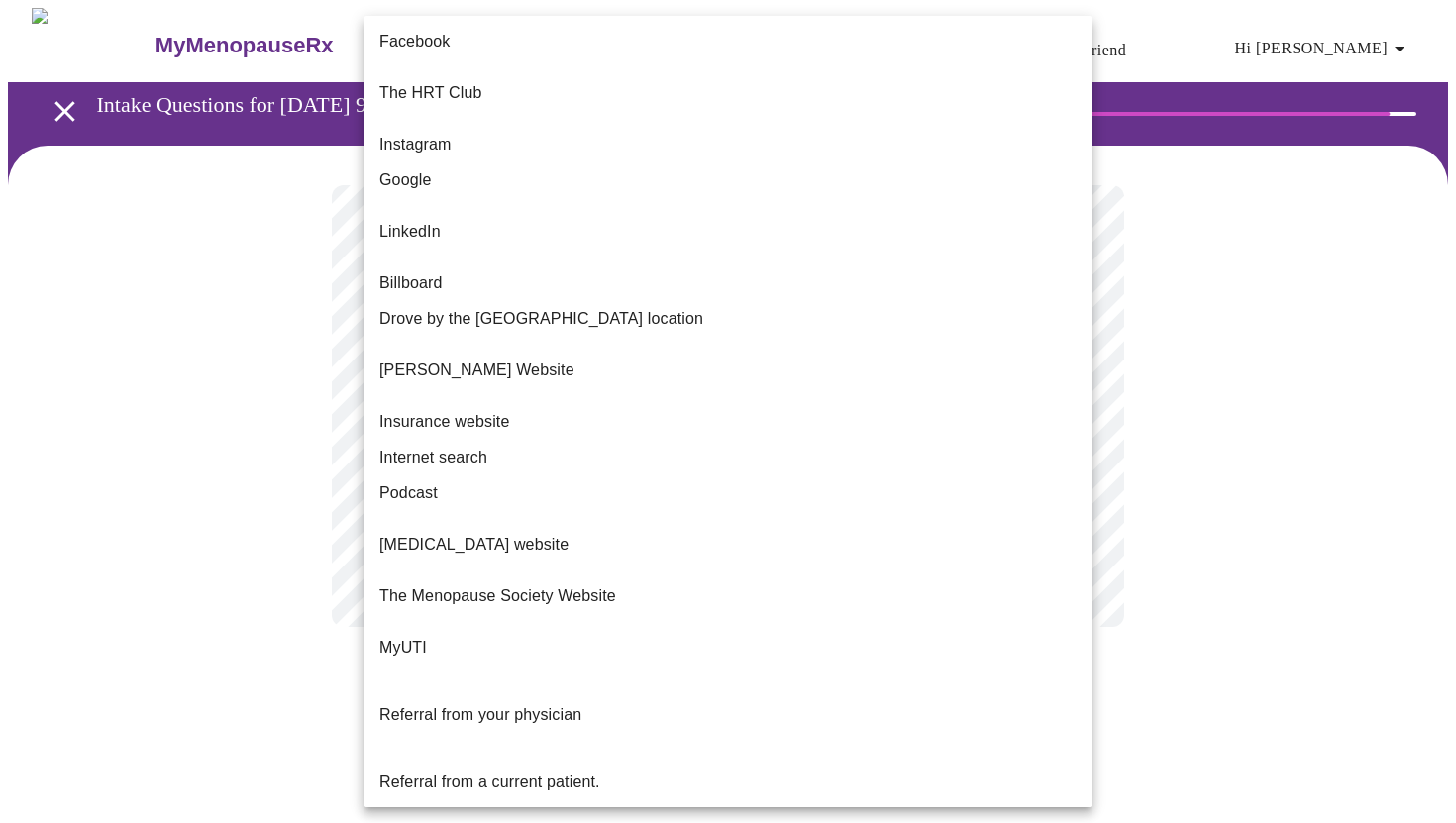click on "MyMenopauseRx Appointments Messaging Labs Uploads Medications Community Refer a Friend Hi [PERSON_NAME]   Intake Questions for [DATE] 9:40am-10:00am 12  /  13 Settings Billing Invoices Log out Facebook The HRT Club
Instagram Google LinkedIn
Billboard Drove by the Wheaton location [PERSON_NAME] Website
Insurance website Internet search Podcast [MEDICAL_DATA] website
The Menopause Society Website MyUTI
Referral from your physician
Referral from a current patient.
Versalie
Word of mouth
Other" at bounding box center [728, 337] 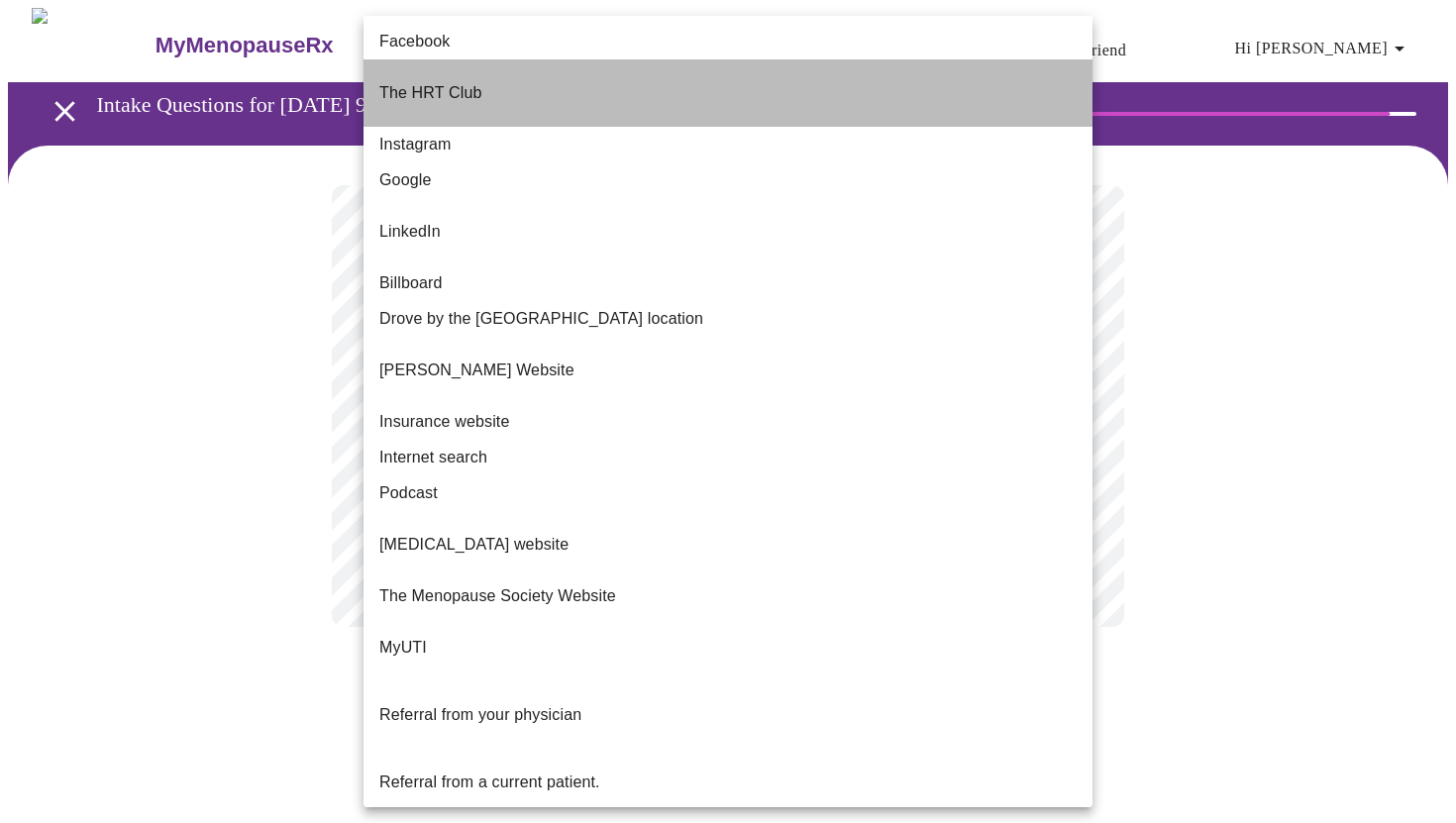 click on "The HRT Club" at bounding box center (728, 93) 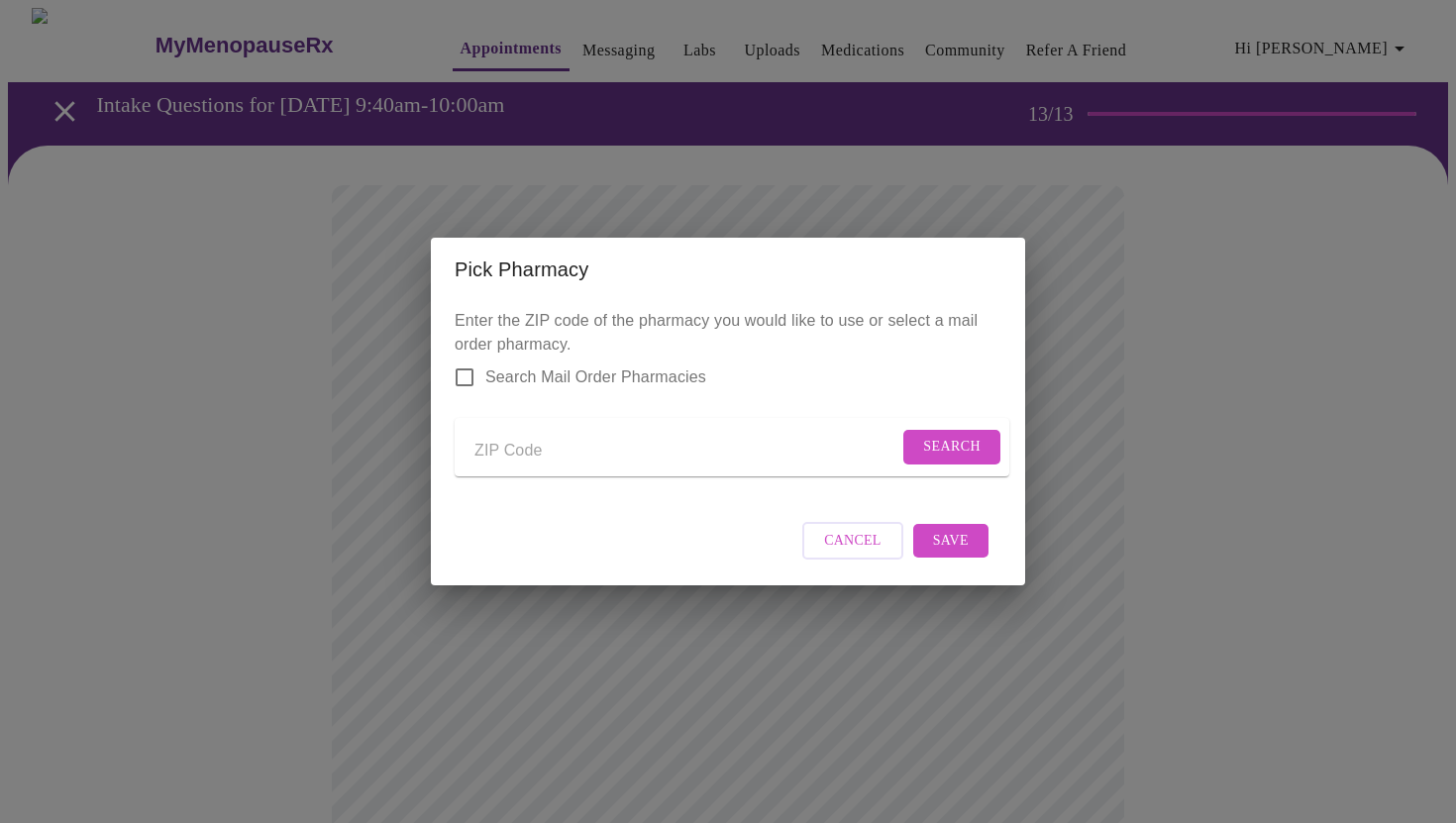 click on "Search Mail Order Pharmacies" at bounding box center (465, 377) 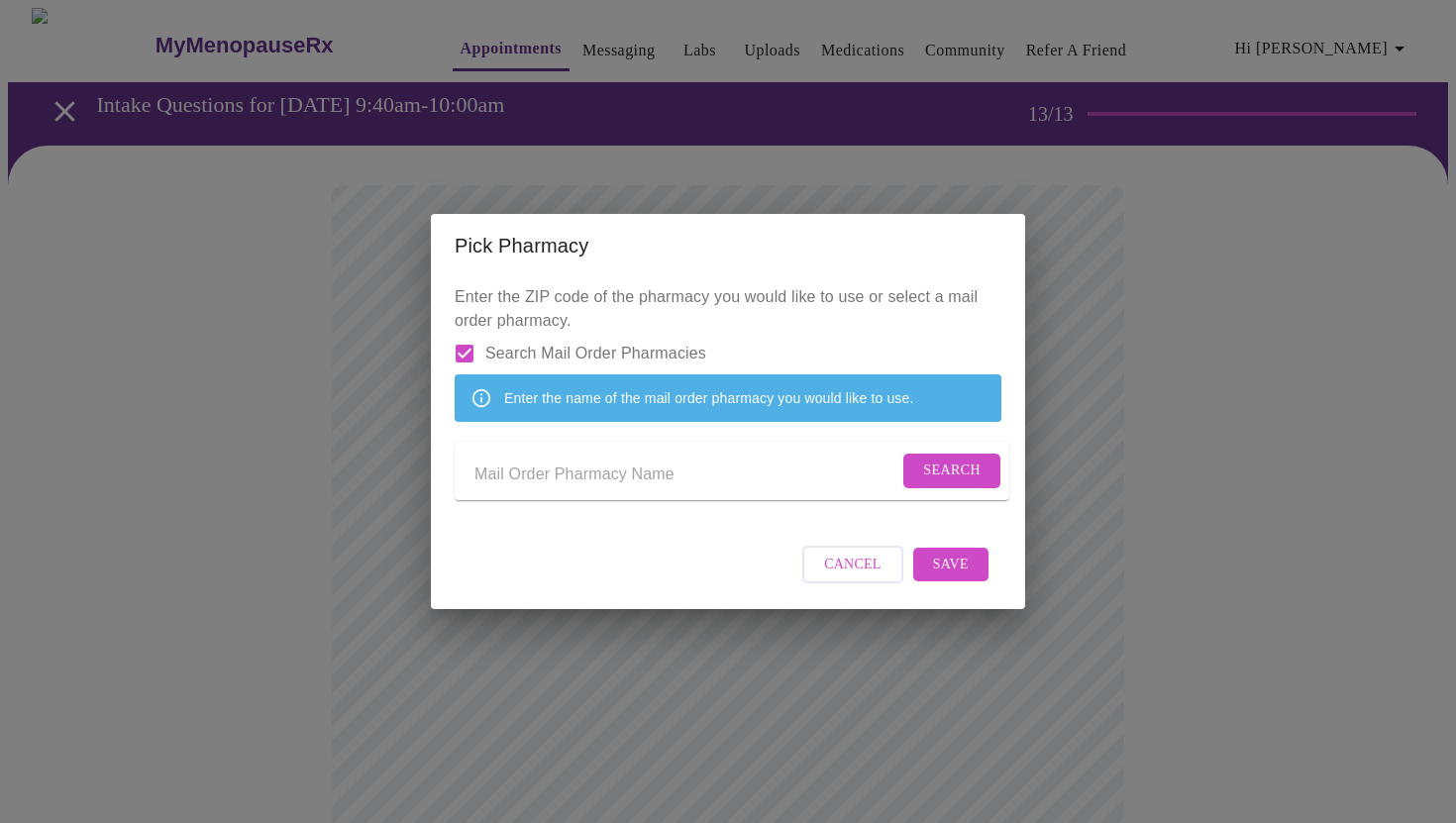 click on "Search Mail Order Pharmacies" at bounding box center [465, 354] 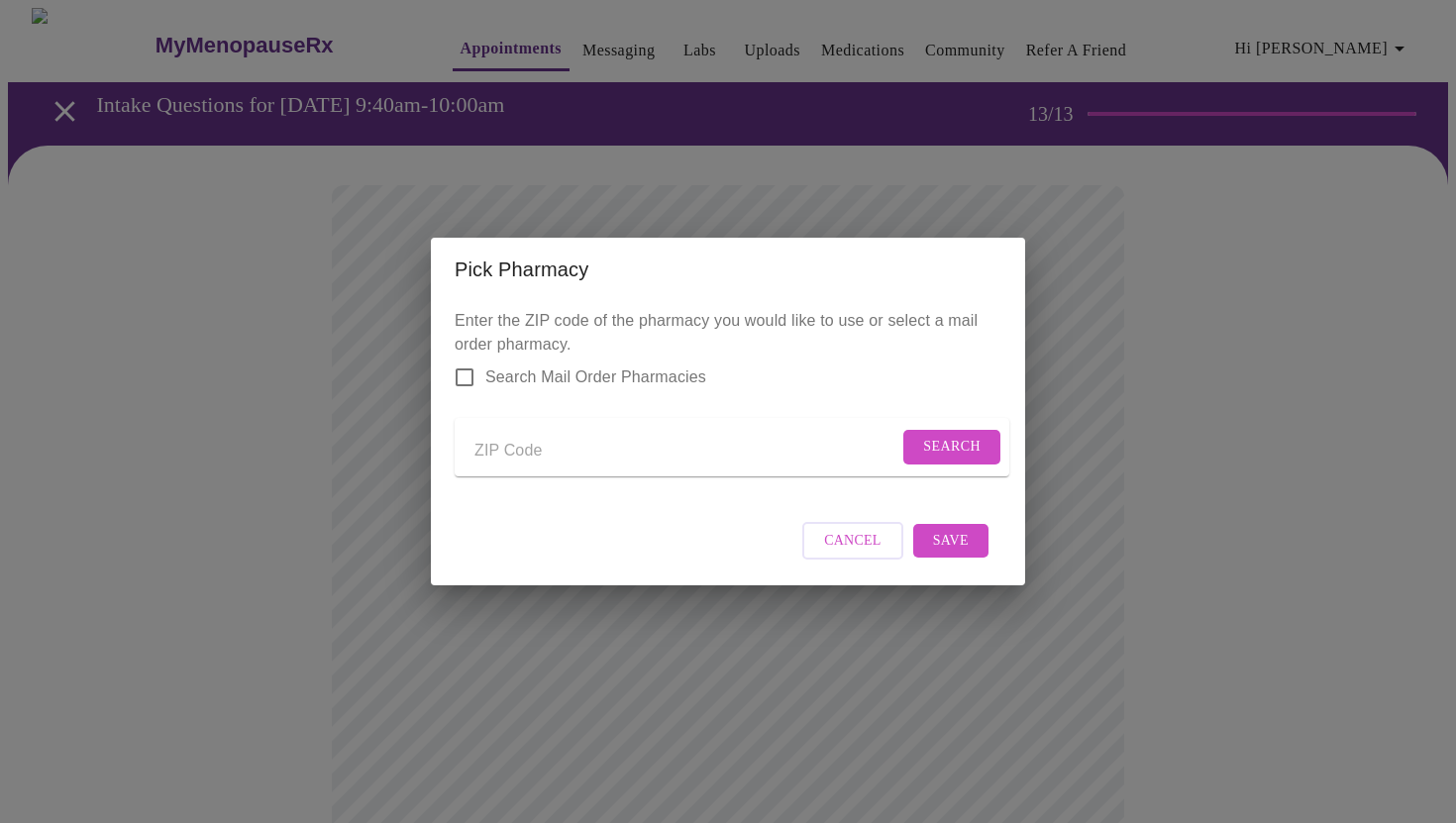 click at bounding box center [686, 451] 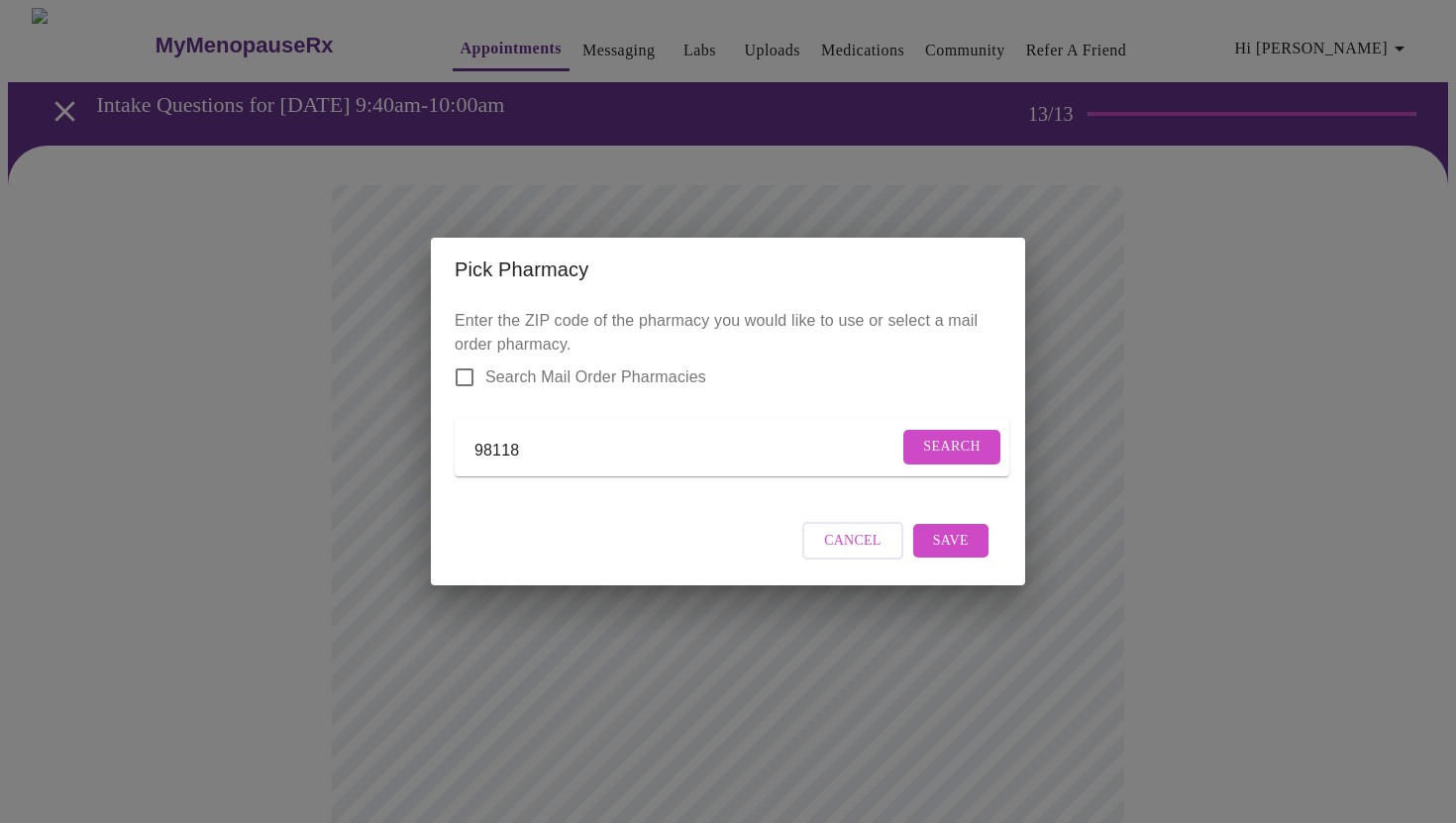 type on "98118" 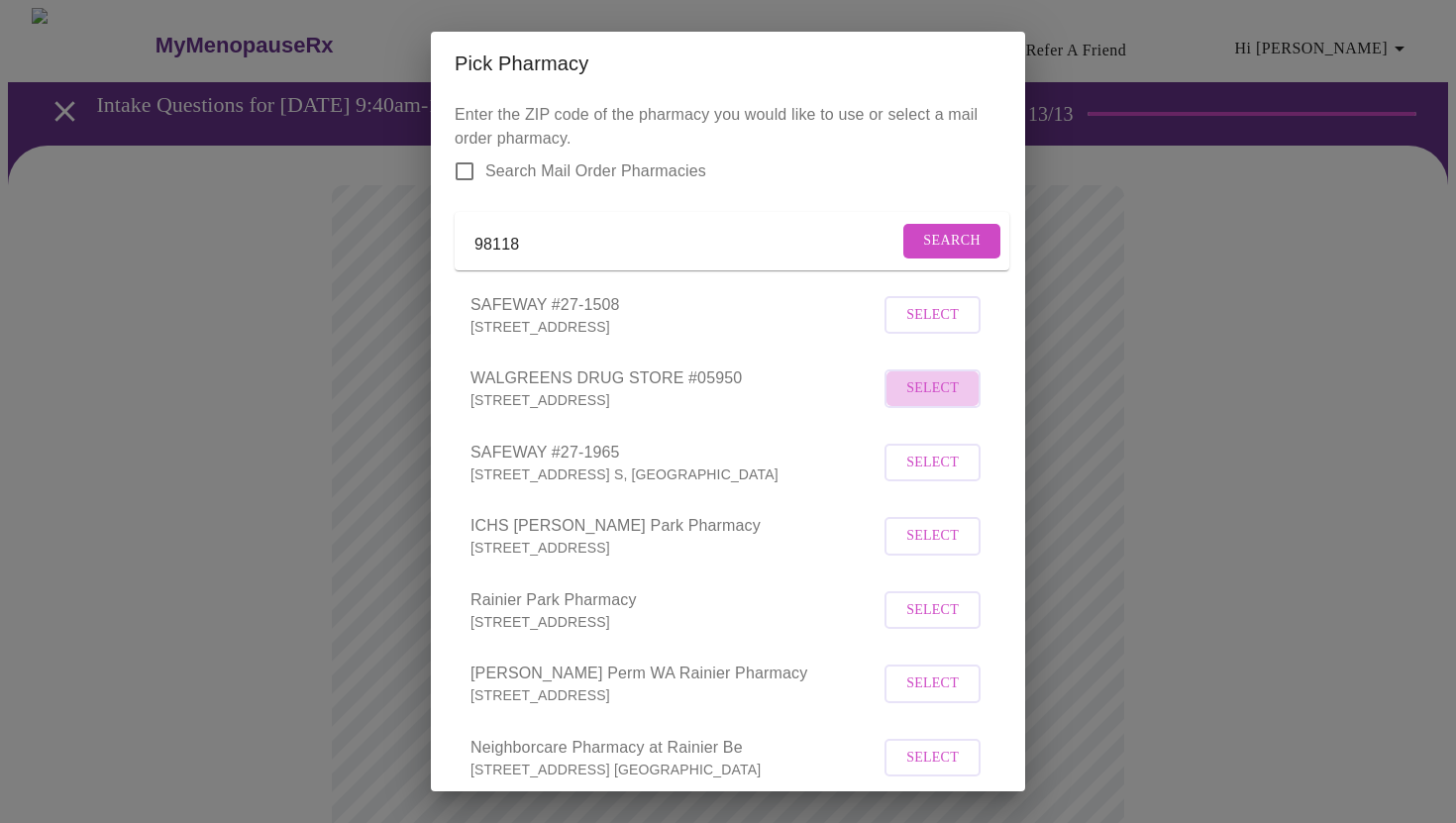click on "Select" at bounding box center [932, 388] 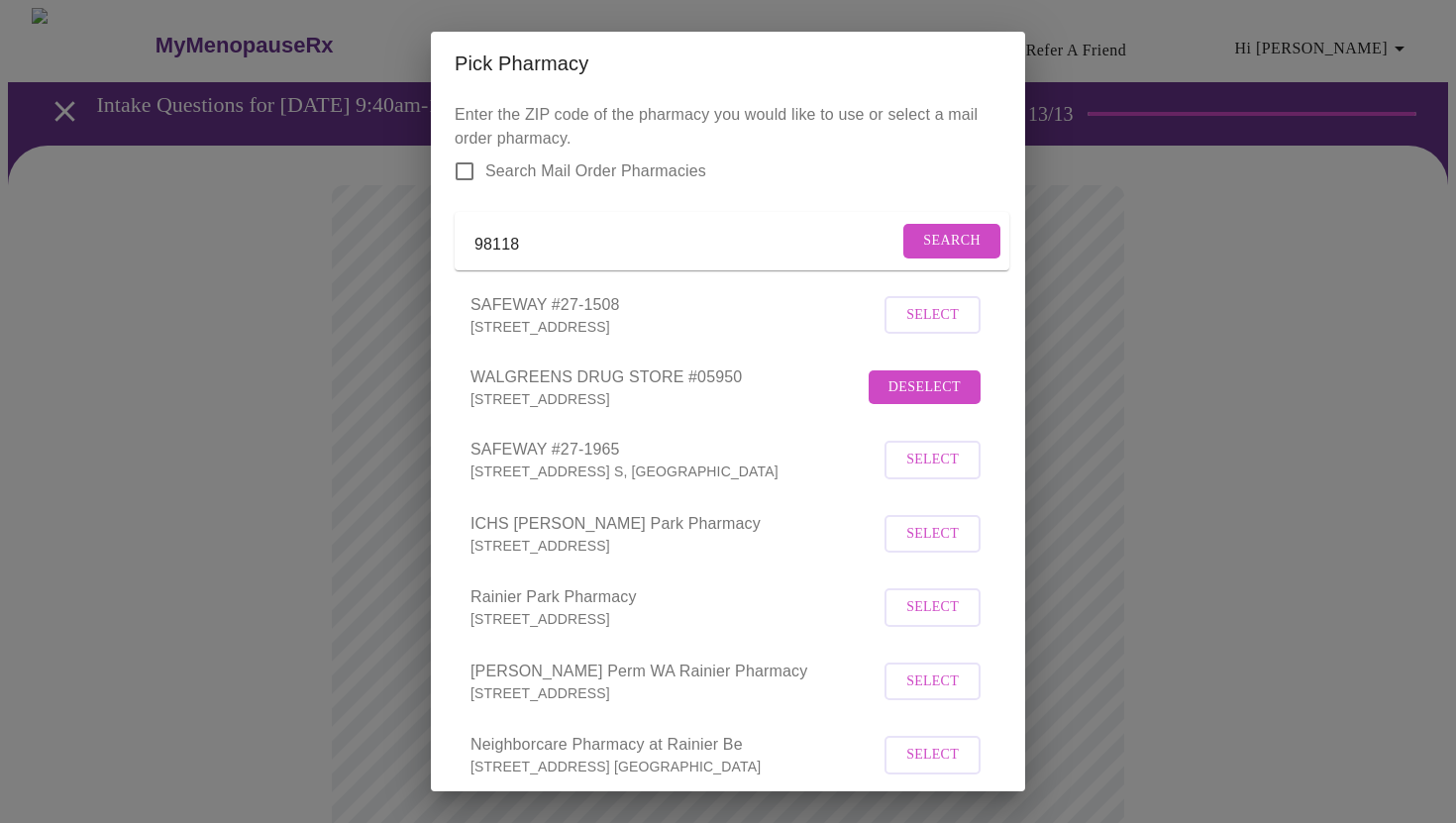 scroll, scrollTop: 277, scrollLeft: 0, axis: vertical 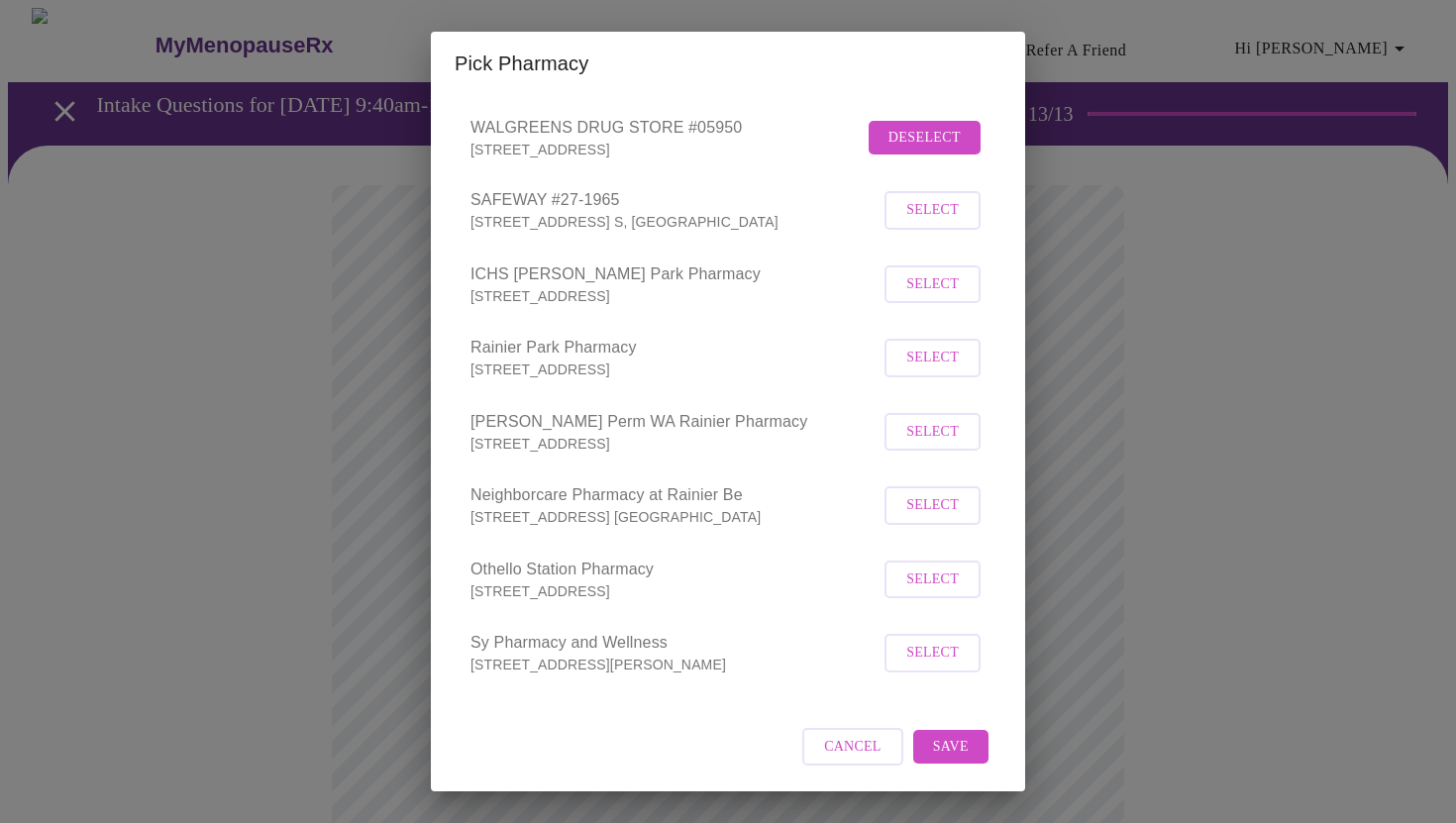 click on "Save" at bounding box center (951, 747) 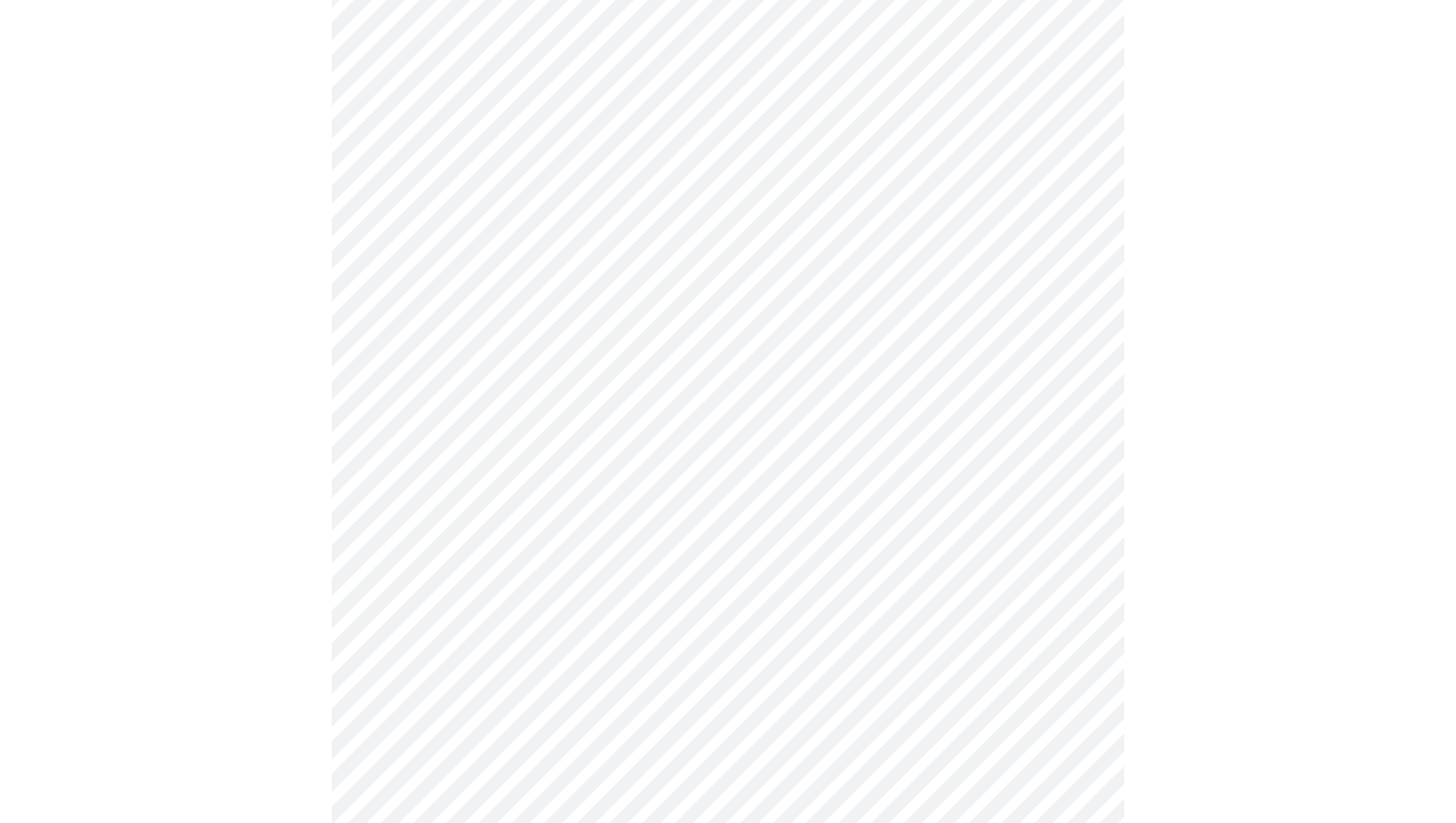 scroll, scrollTop: 4, scrollLeft: 0, axis: vertical 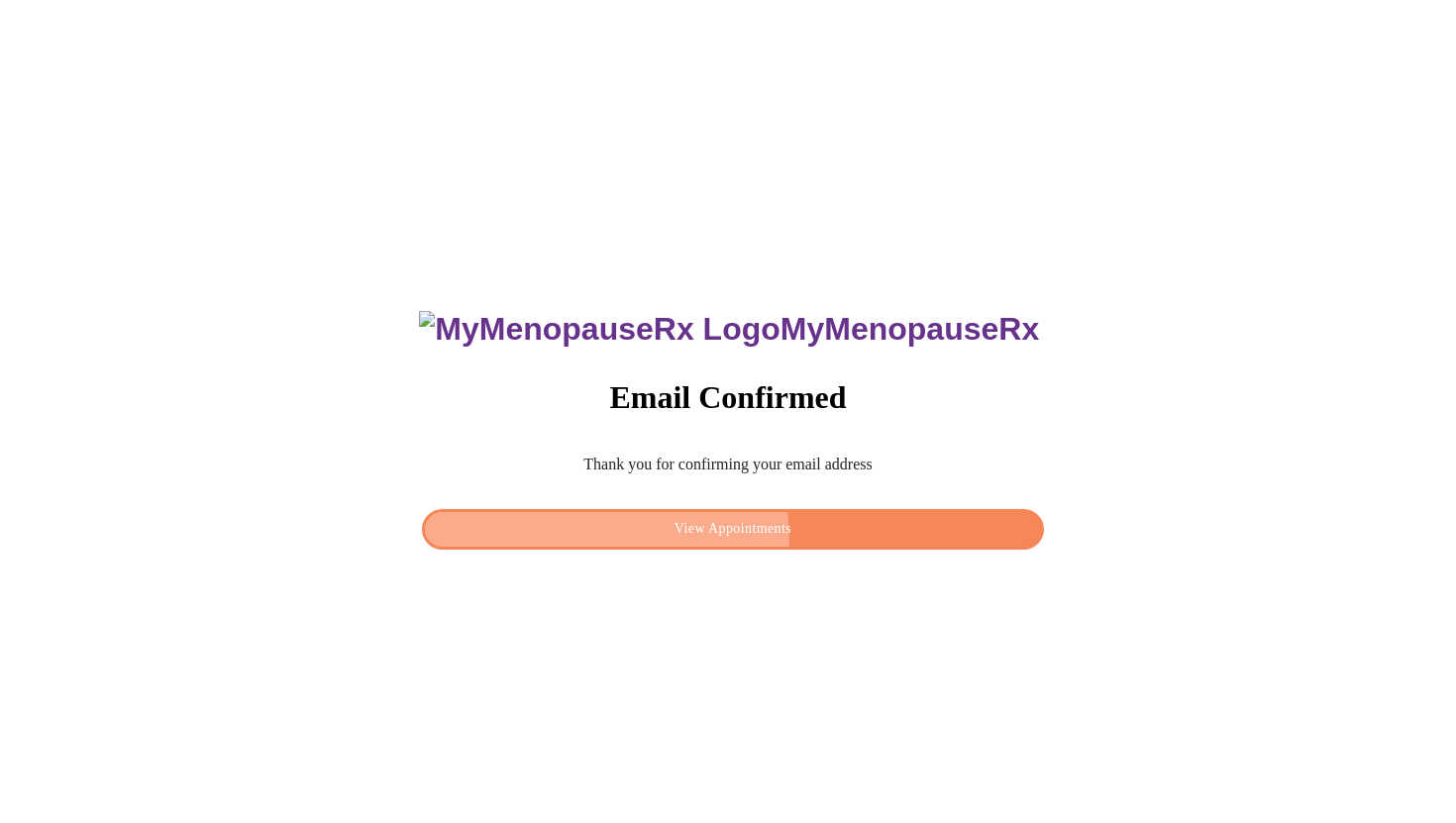 click on "View Appointments" at bounding box center [733, 529] 